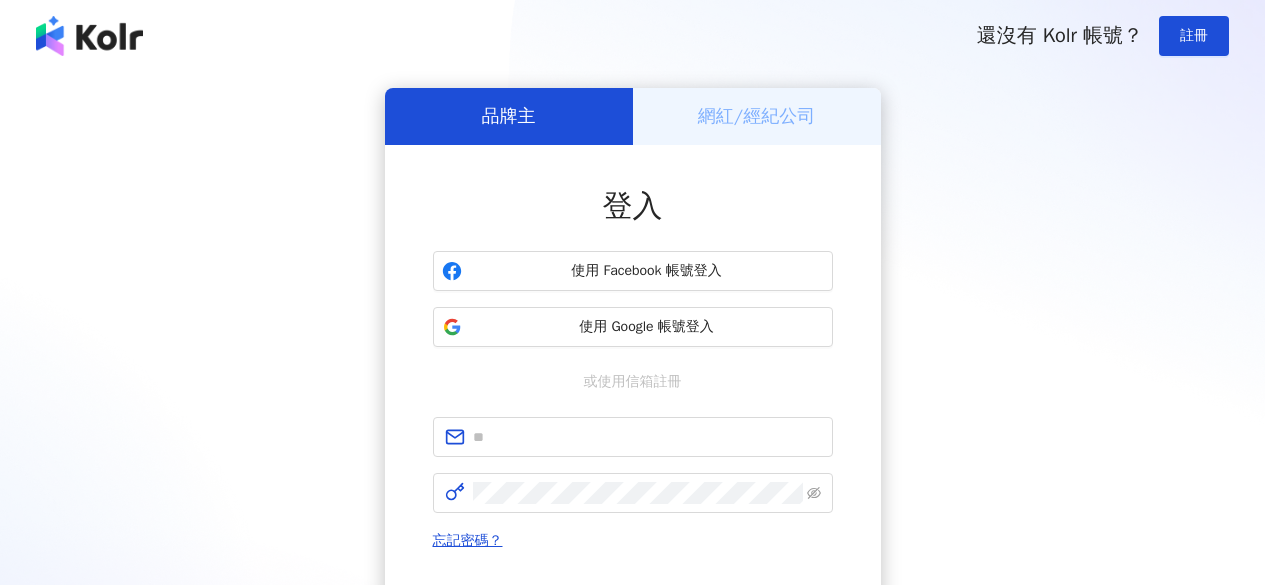 scroll, scrollTop: 0, scrollLeft: 0, axis: both 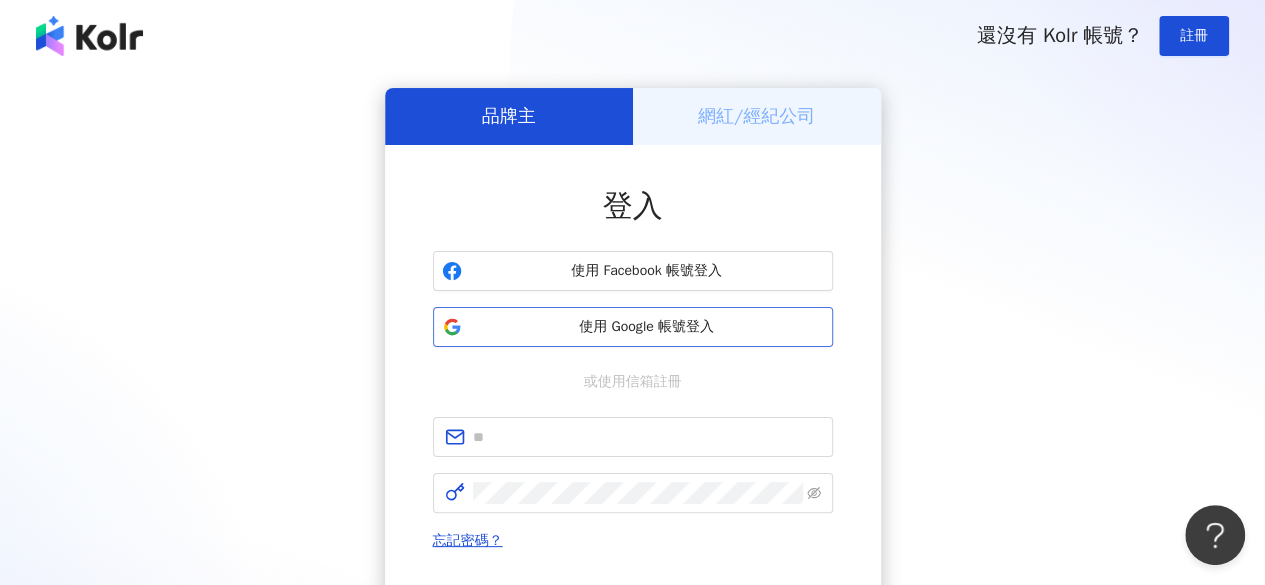 click on "使用 Google 帳號登入" at bounding box center [647, 327] 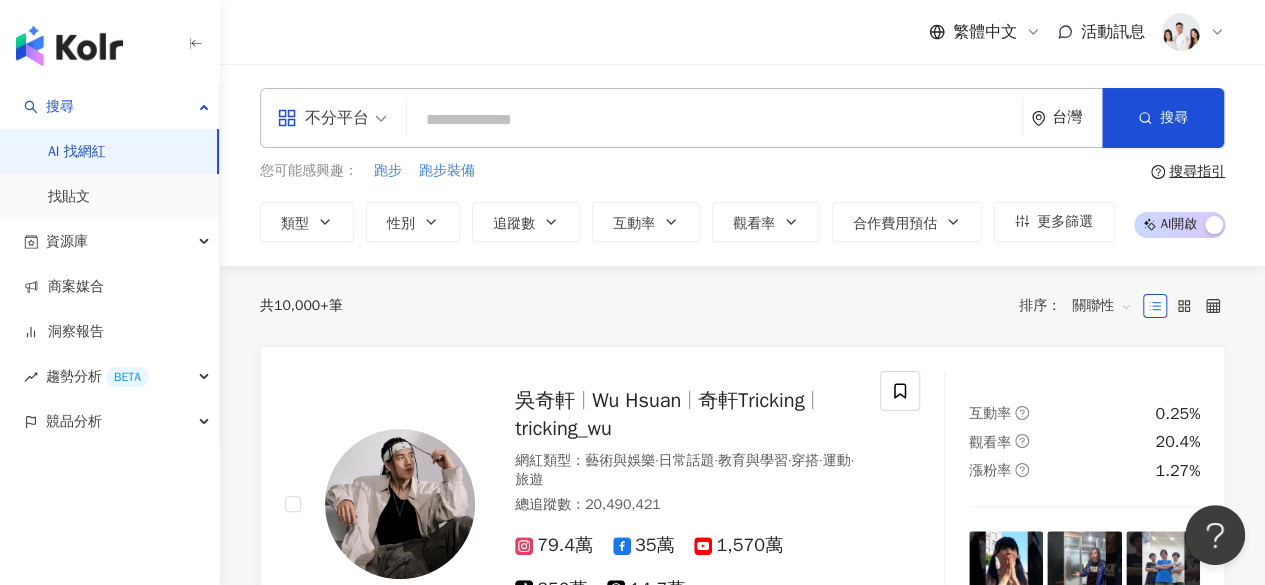 paste on "**********" 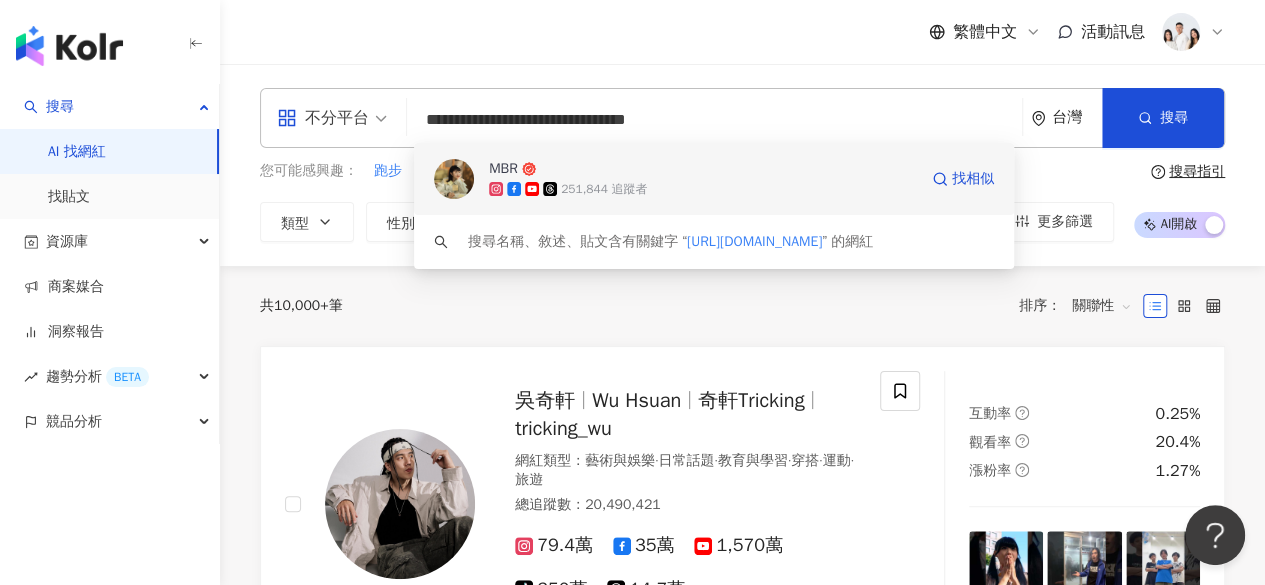 click on "MBR" at bounding box center (703, 169) 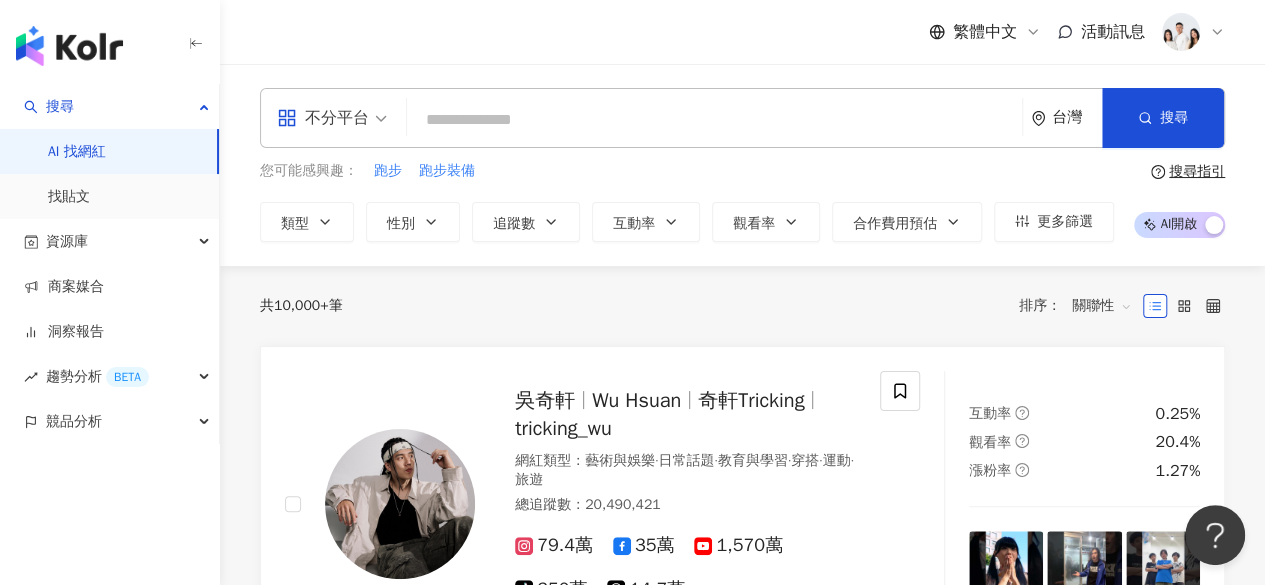 paste on "**********" 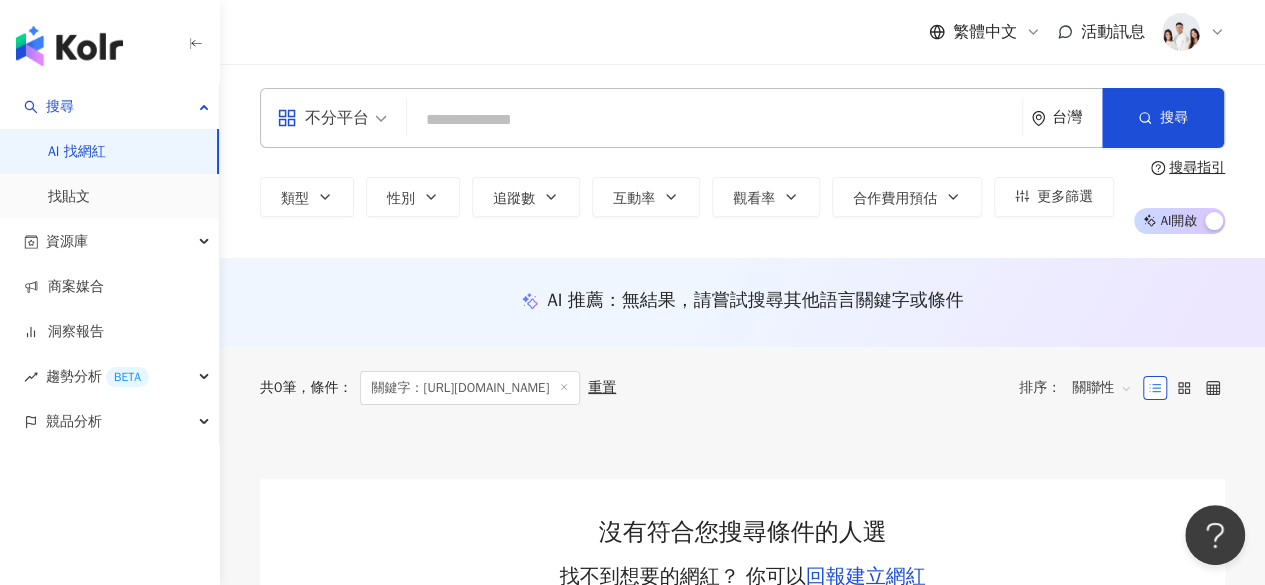 click at bounding box center [714, 120] 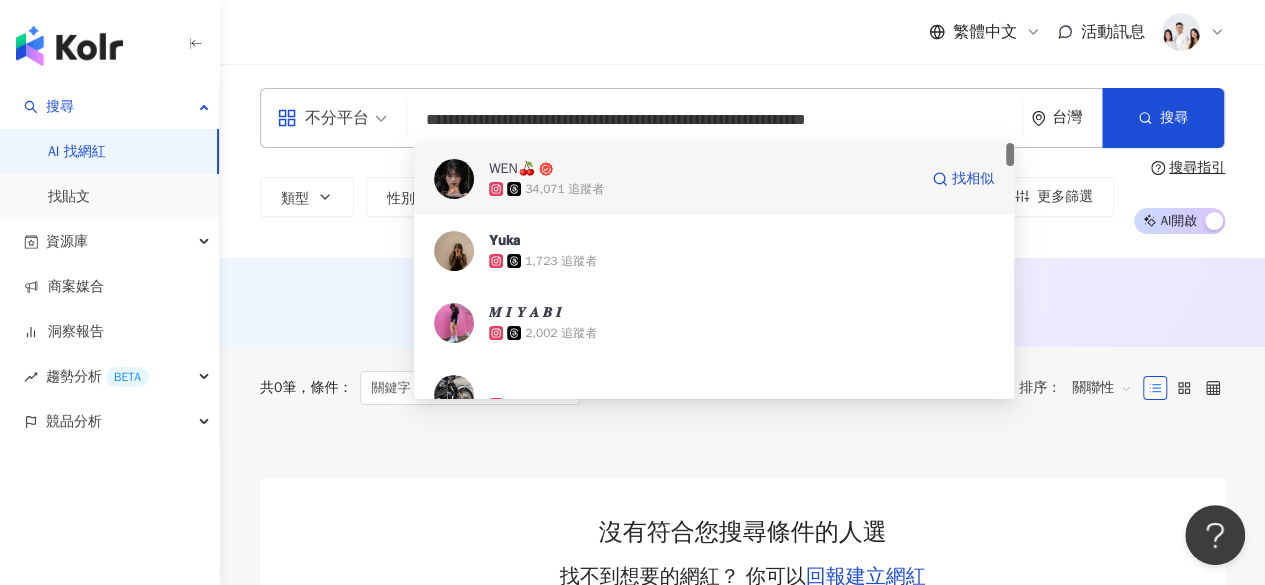 click on "34,071   追蹤者" at bounding box center (564, 189) 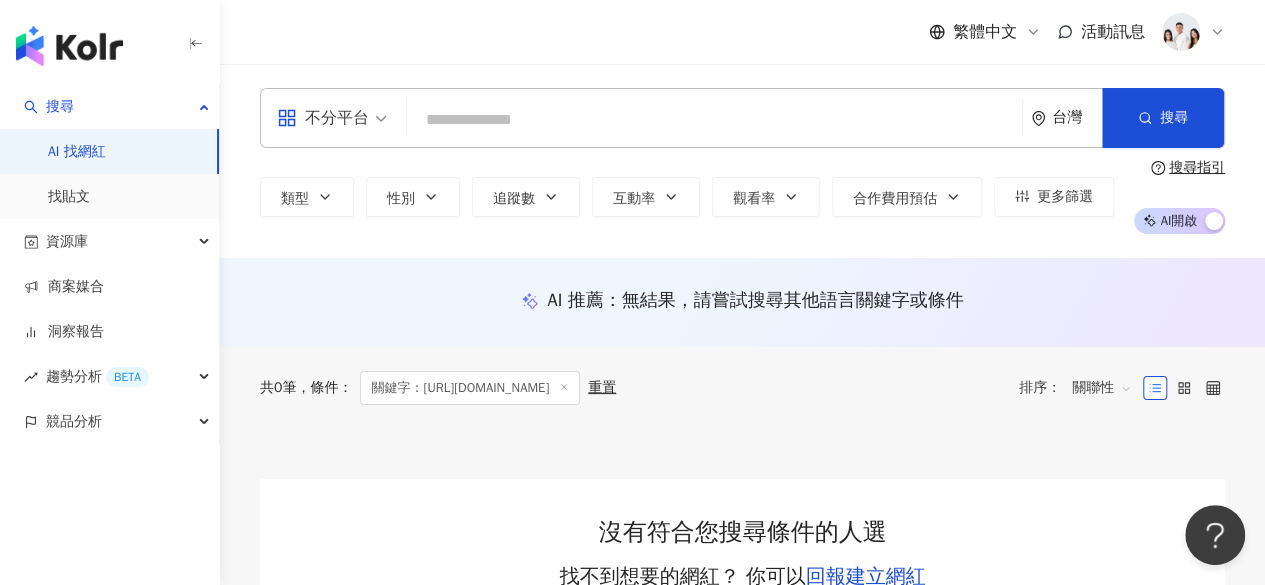 paste on "**********" 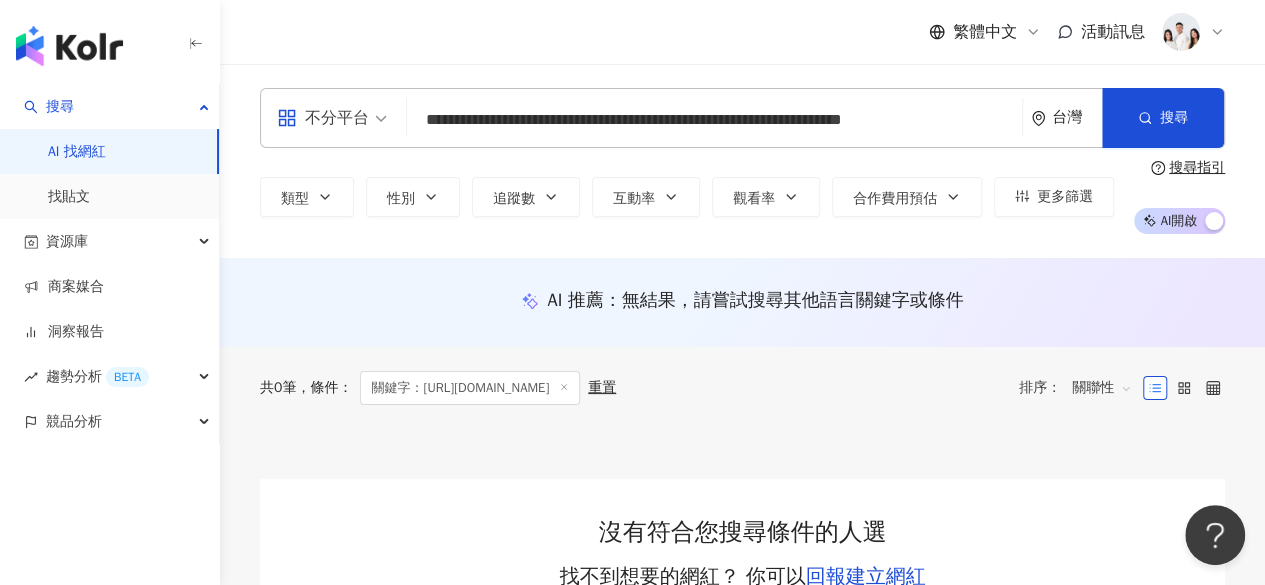 scroll, scrollTop: 0, scrollLeft: 28, axis: horizontal 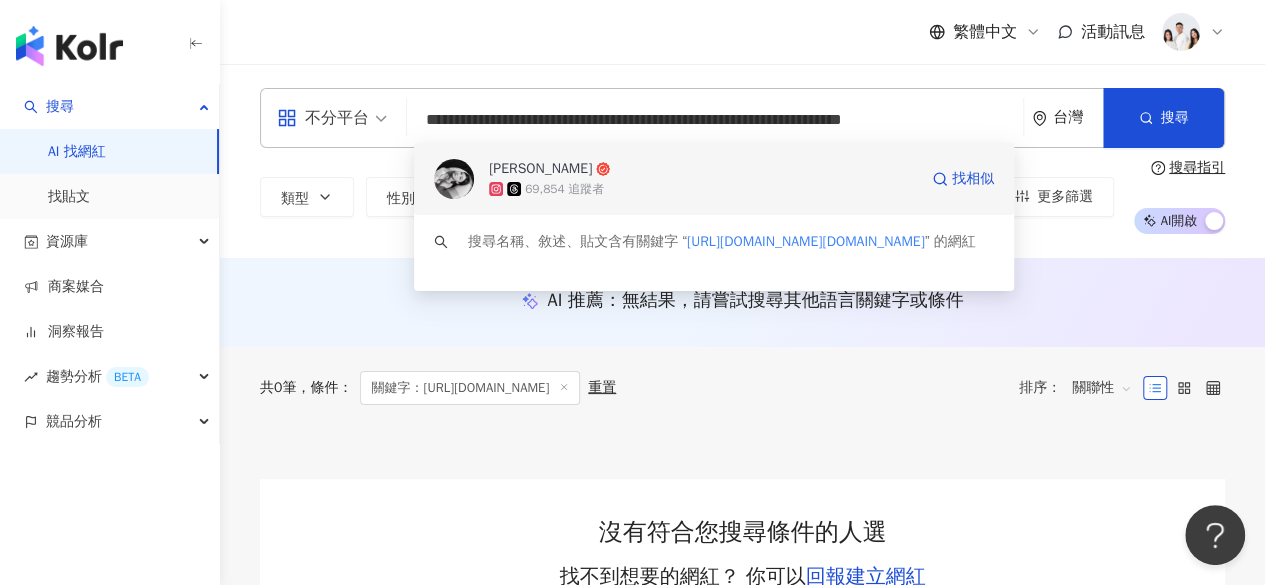 click on "69,854   追蹤者" at bounding box center (703, 189) 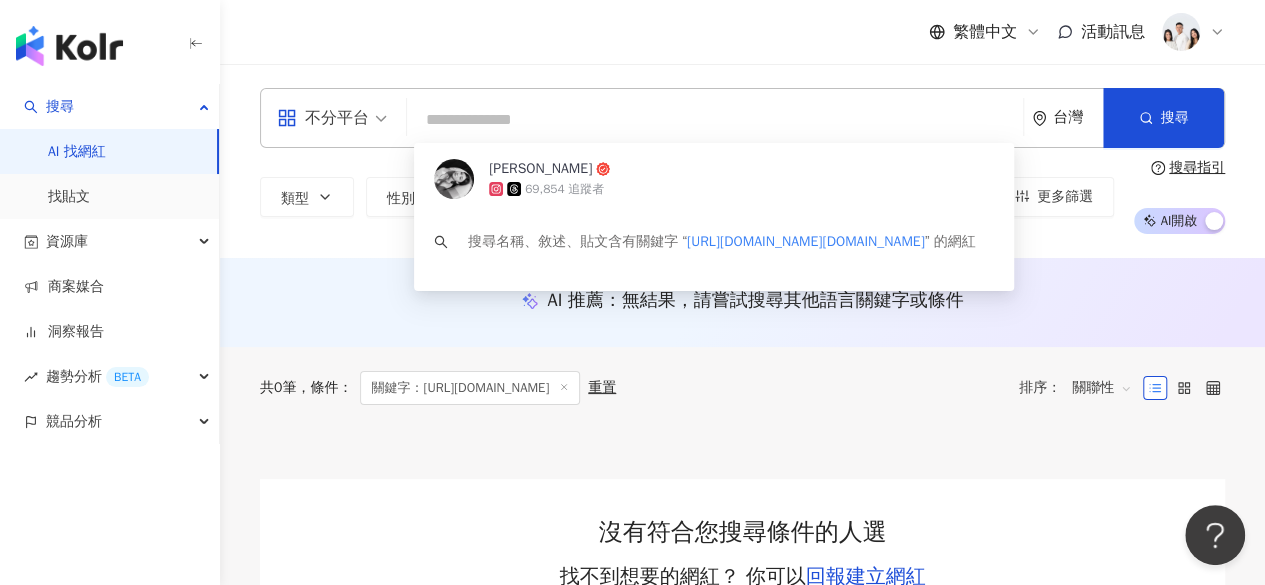 scroll, scrollTop: 0, scrollLeft: 0, axis: both 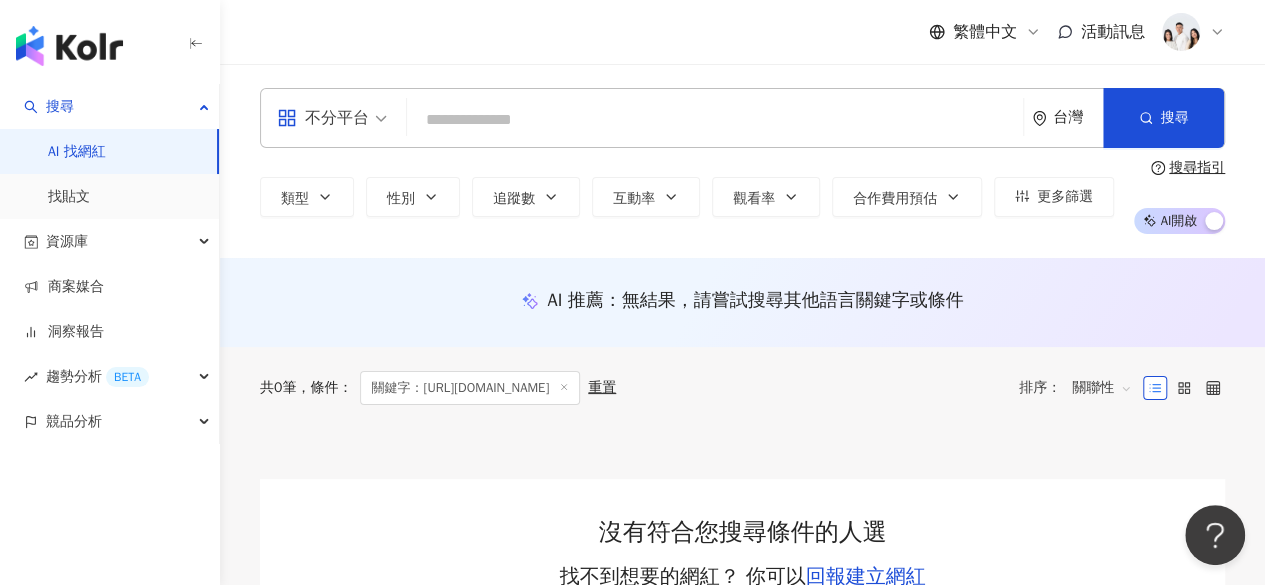 paste on "**********" 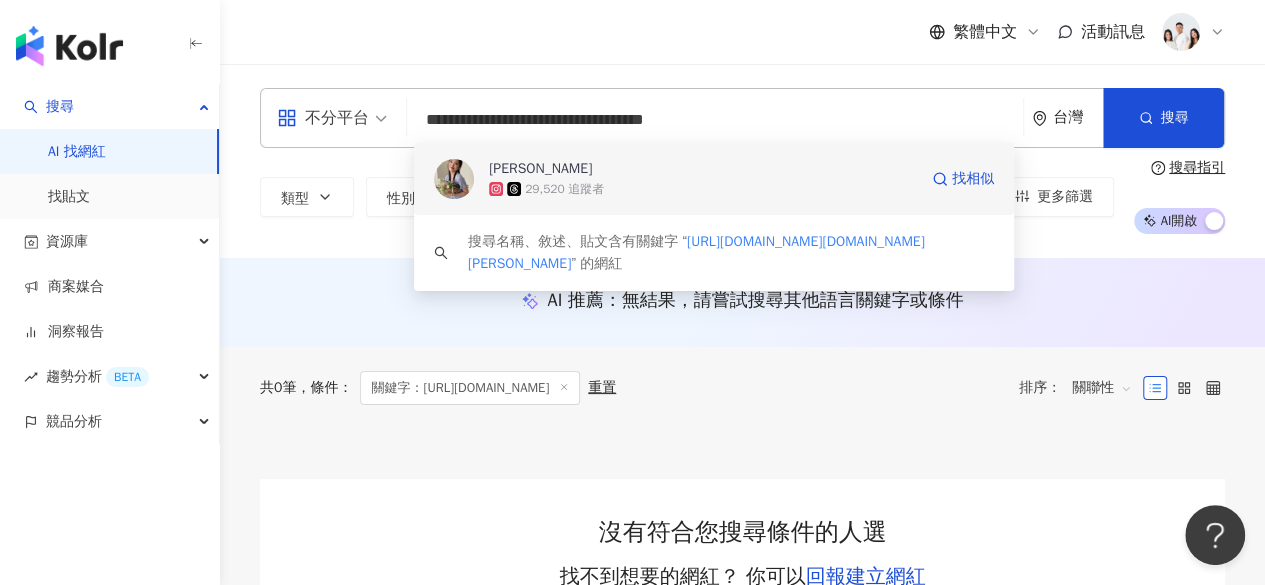 click on "29,520   追蹤者" at bounding box center [564, 189] 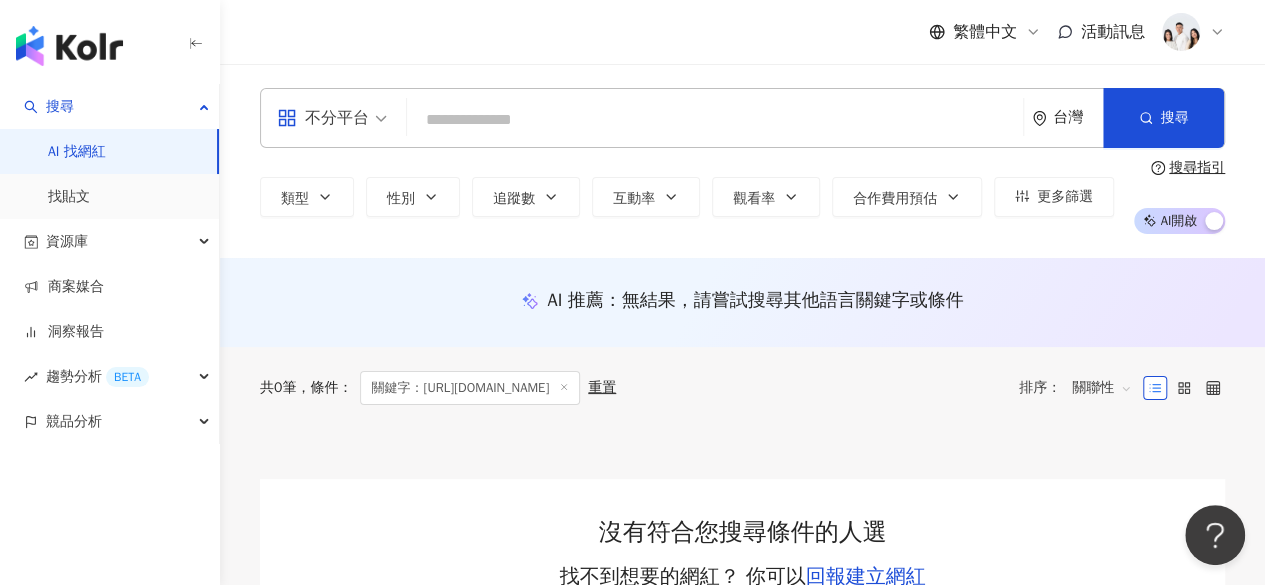 paste on "**********" 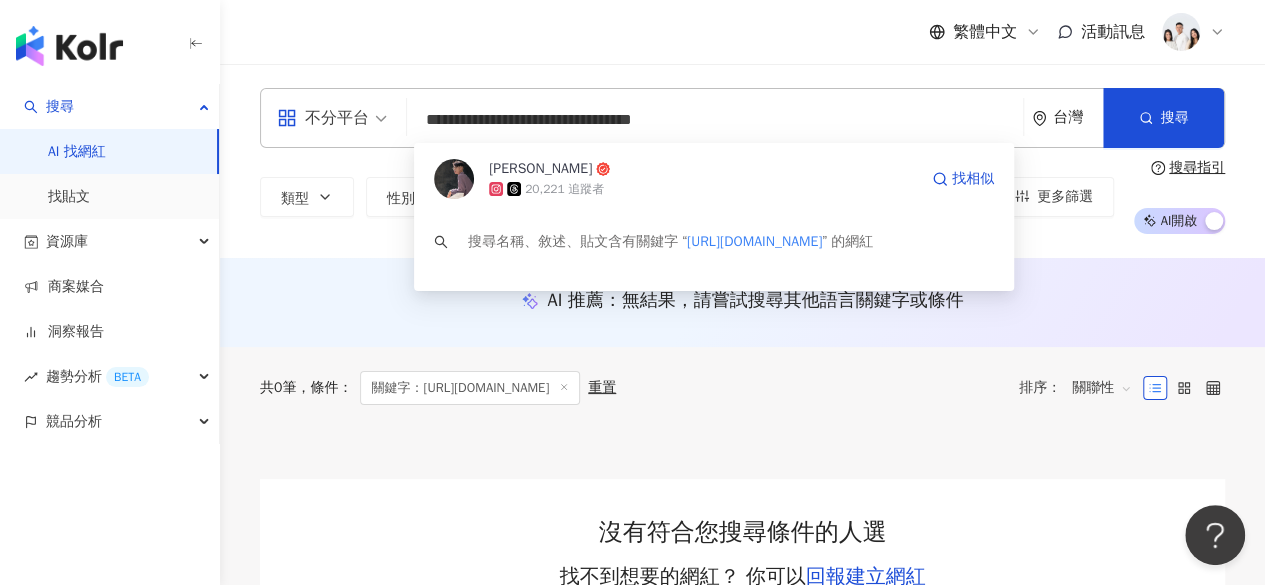 click on "20,221   追蹤者" at bounding box center (564, 189) 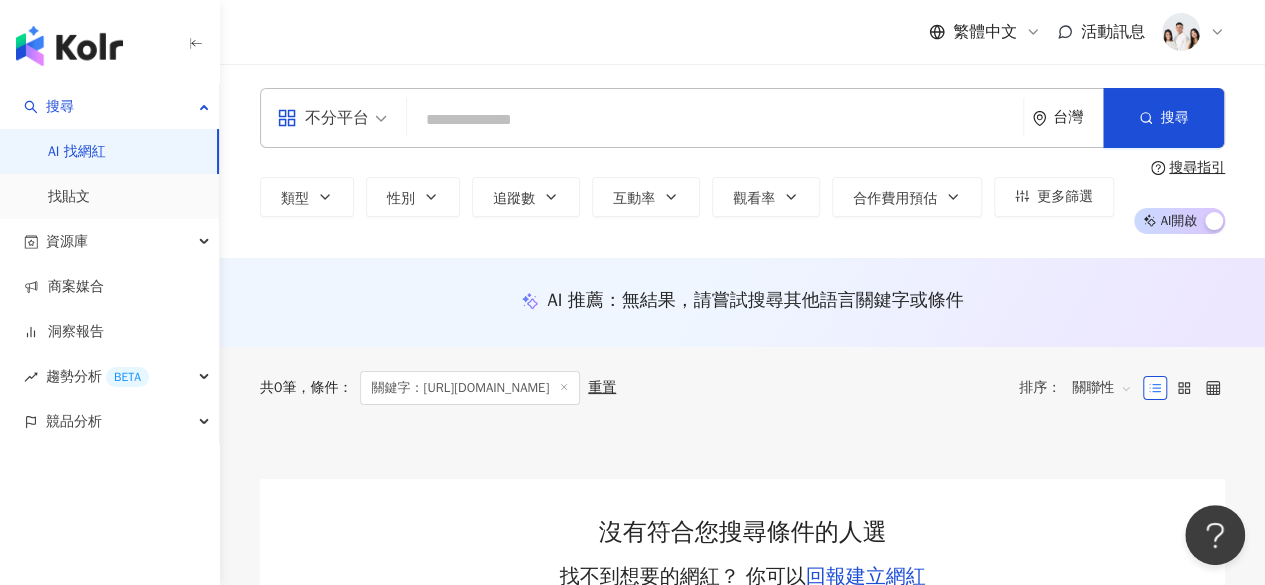 paste on "**********" 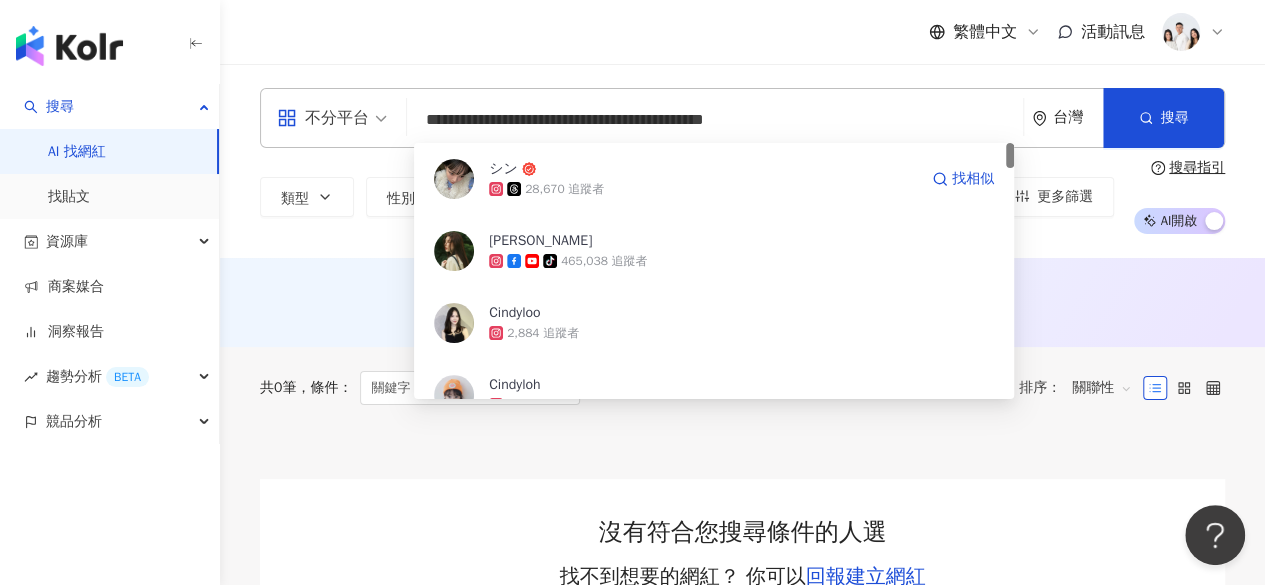 click 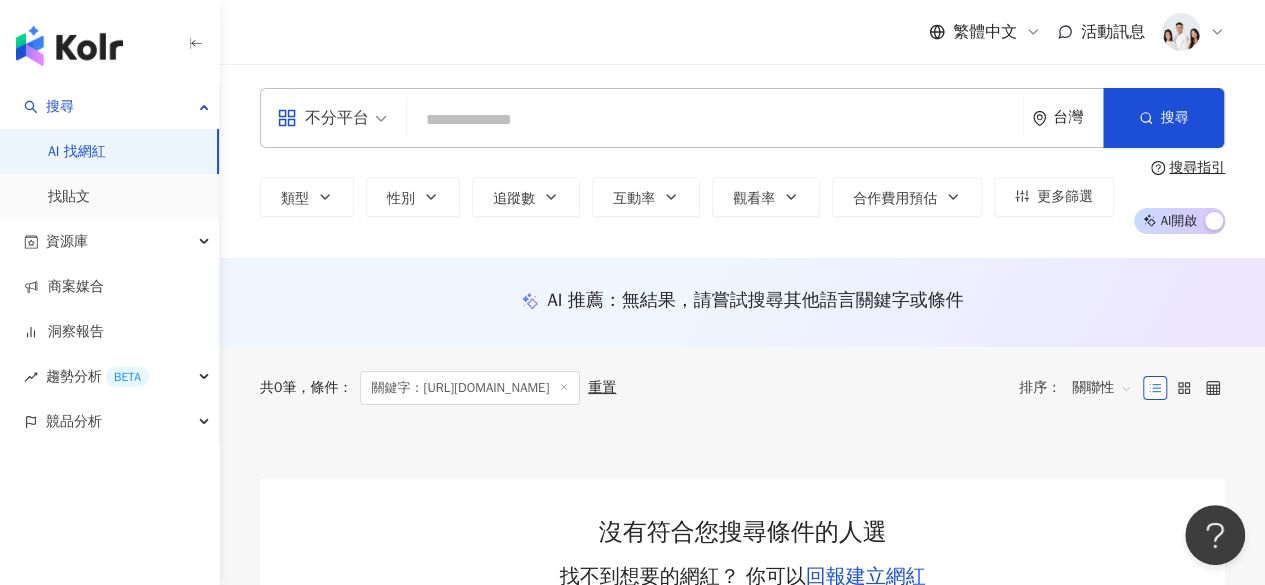 paste on "**********" 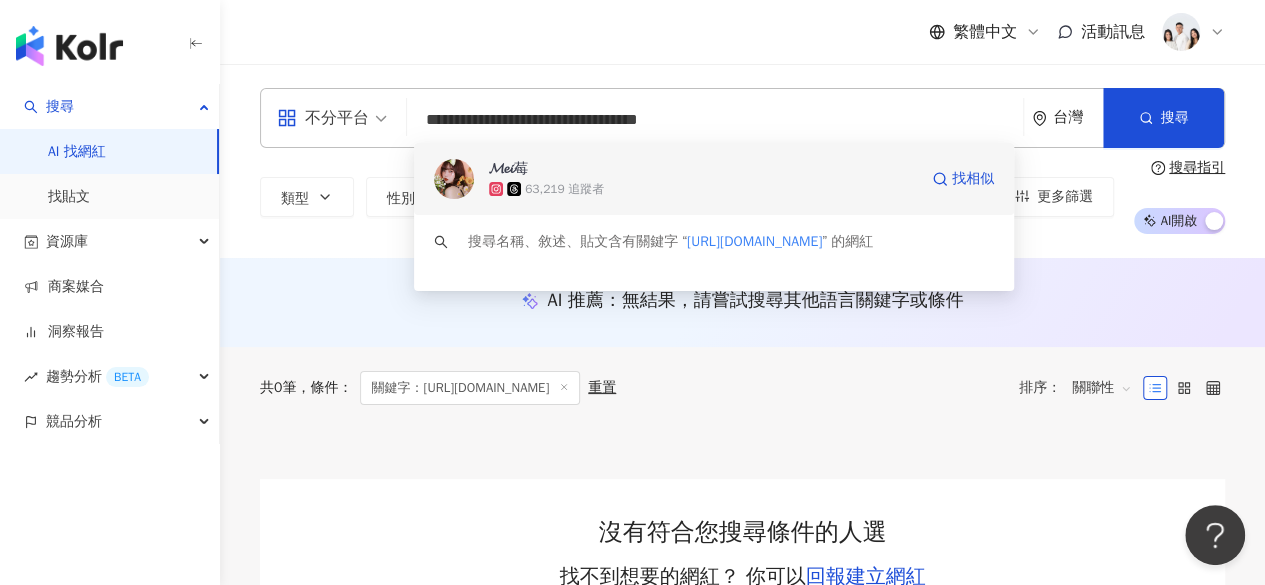 click on "63,219   追蹤者" at bounding box center (564, 189) 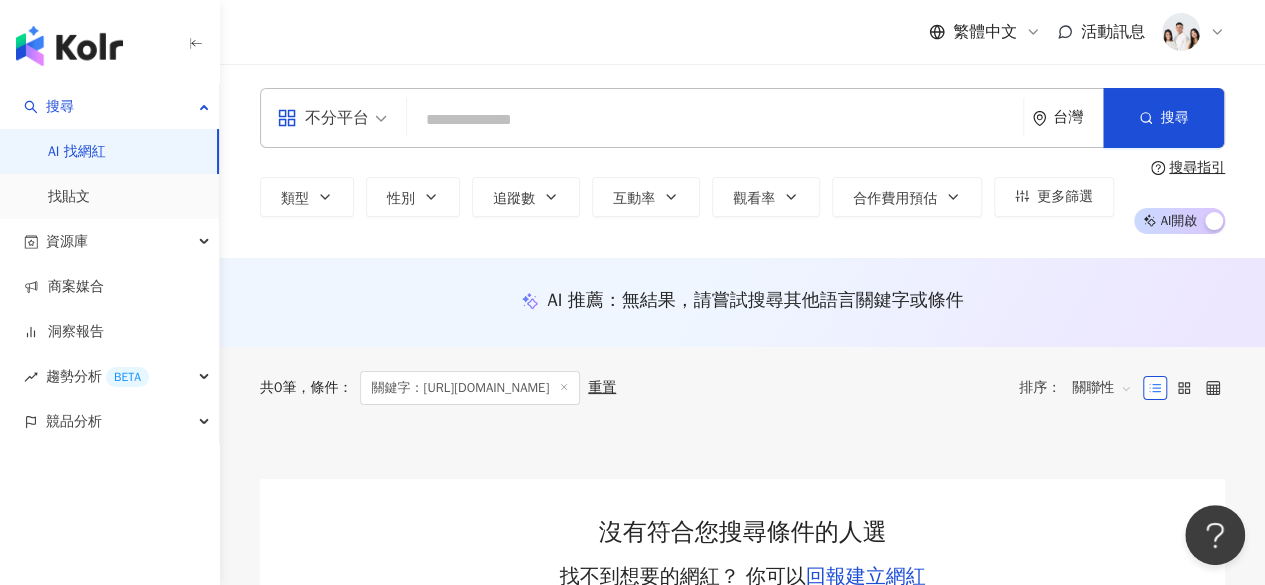paste on "**********" 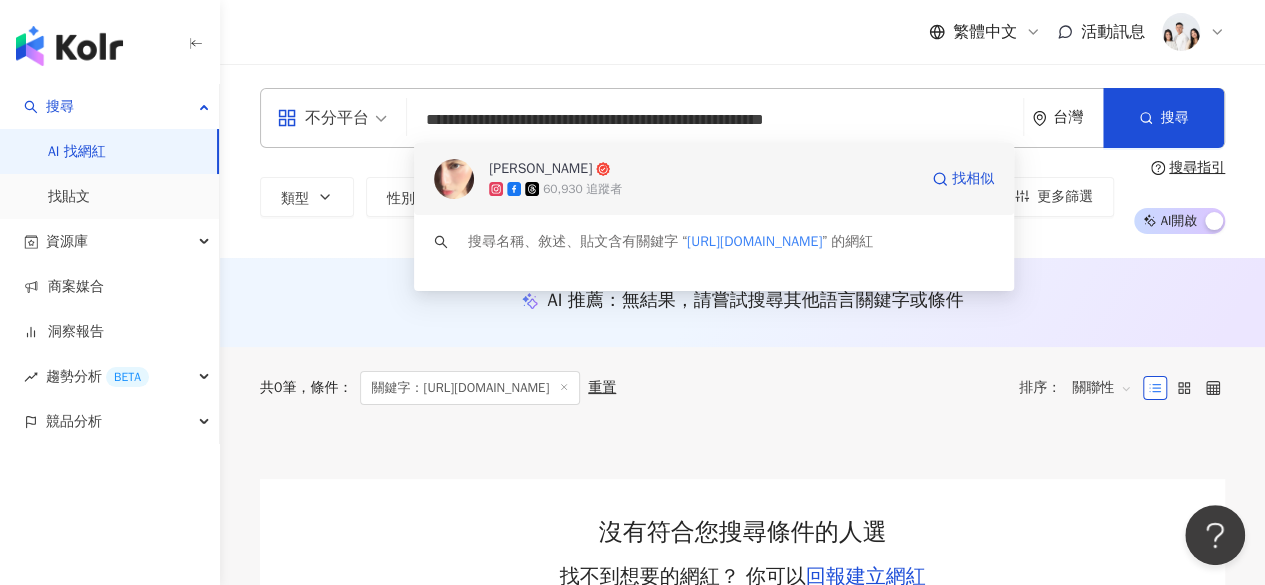 click on "60,930   追蹤者" at bounding box center (582, 189) 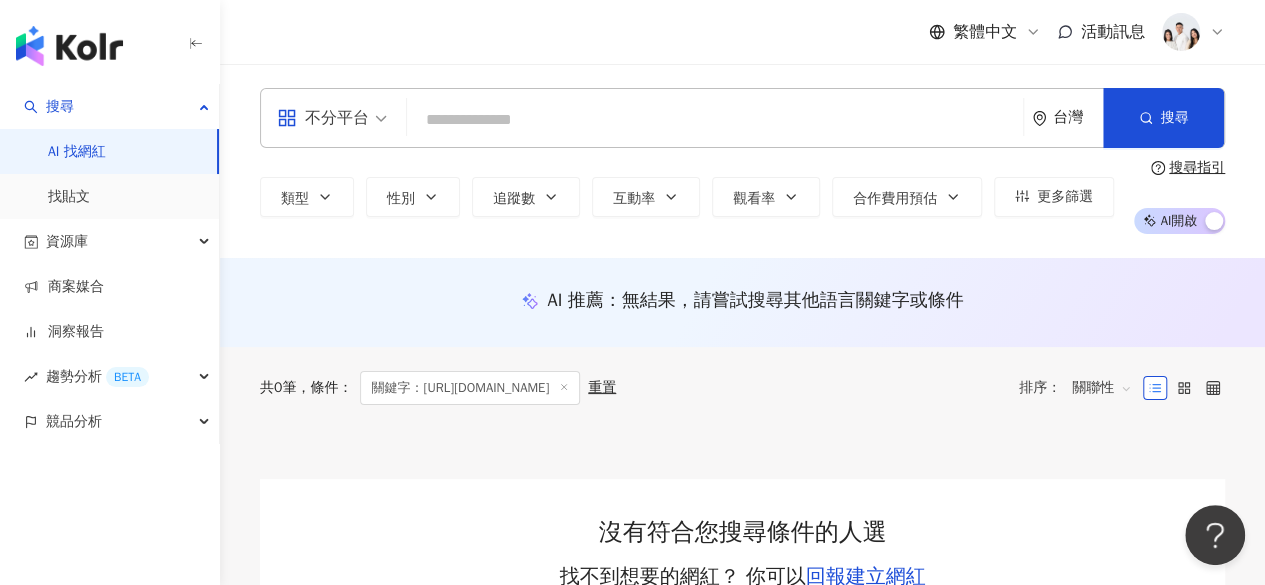 paste on "**********" 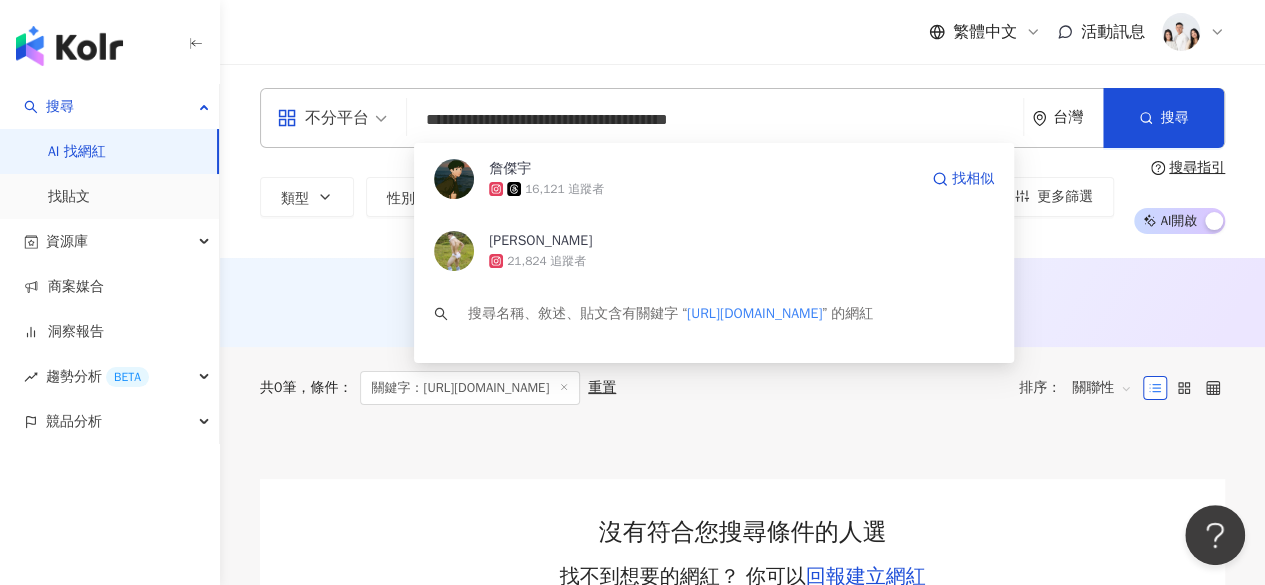 click on "詹傑宇" at bounding box center [703, 169] 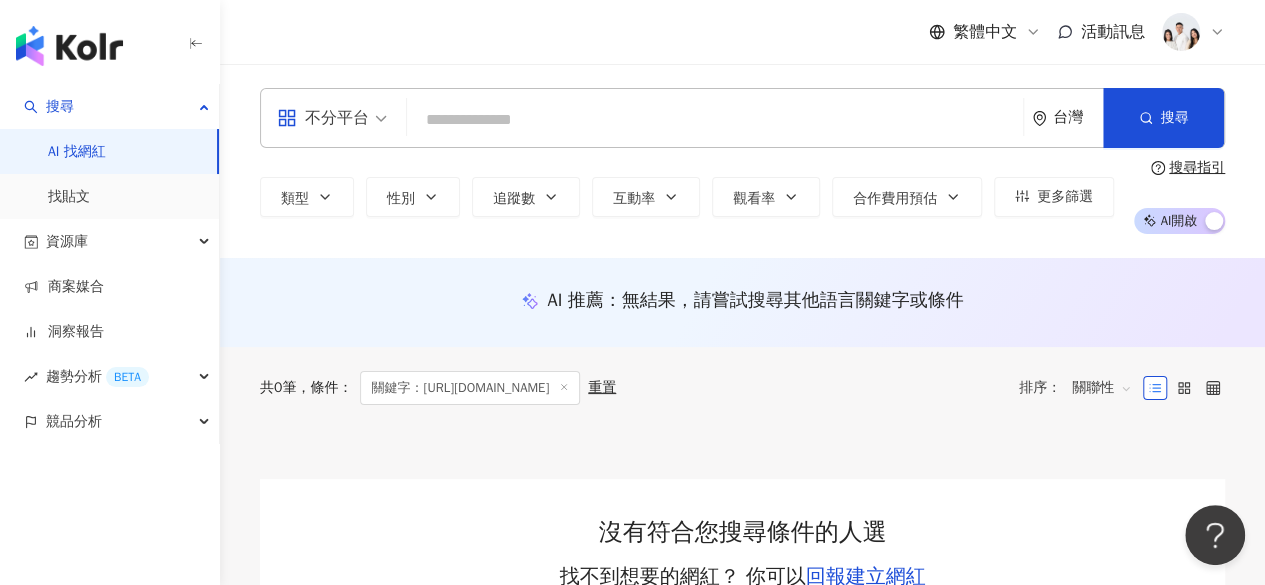 paste on "**********" 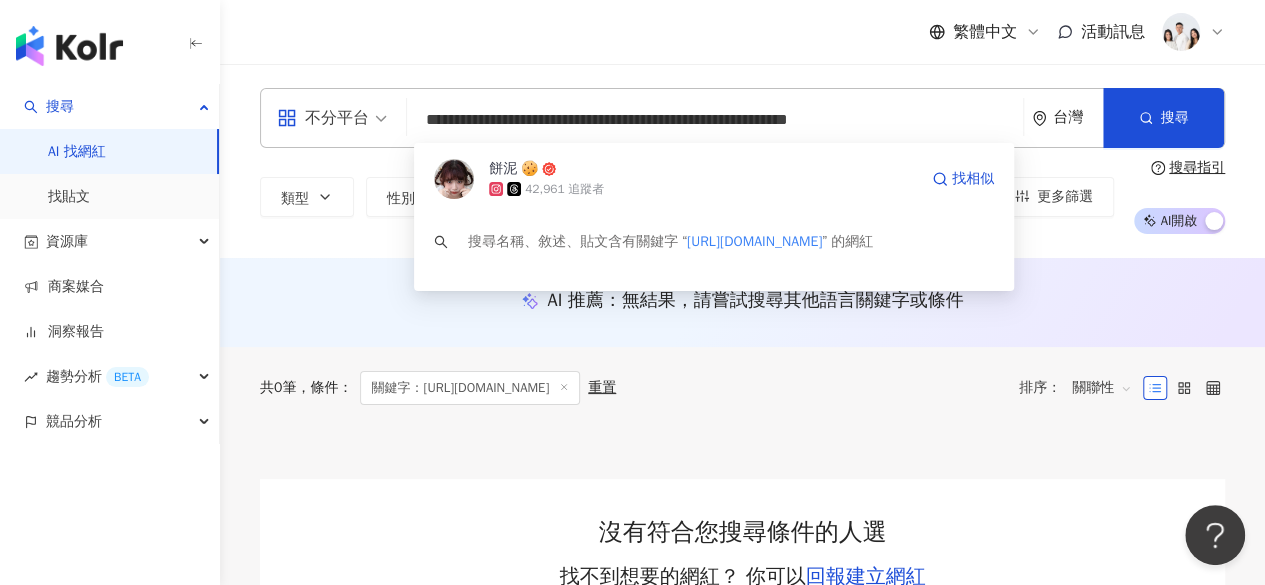 click on "餅泥 🍪" at bounding box center [703, 169] 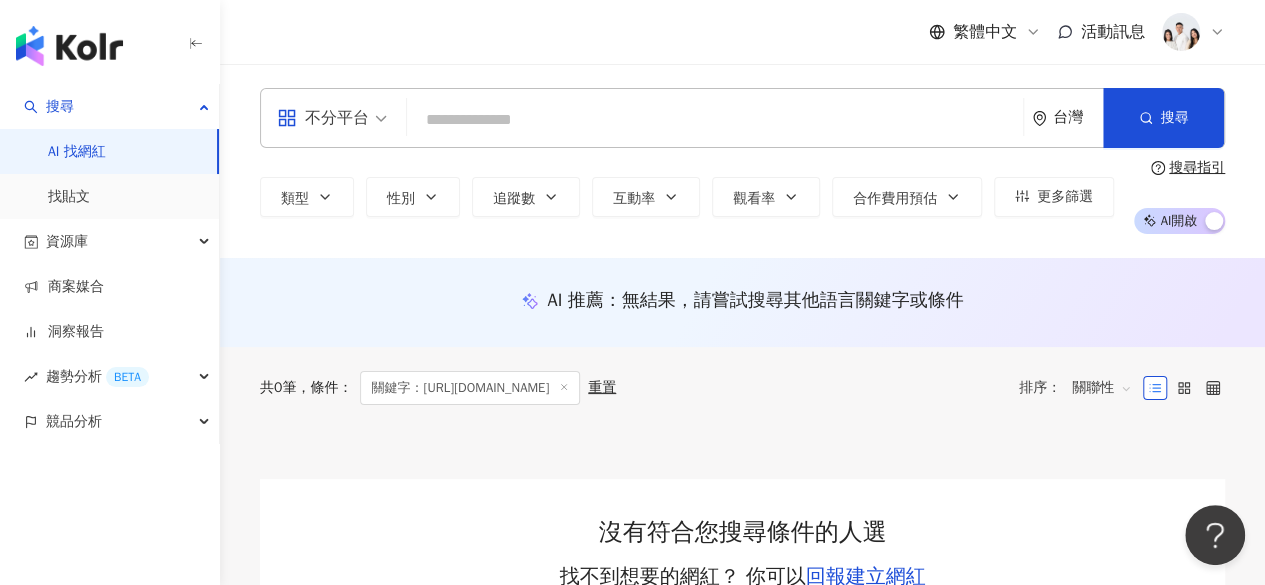paste on "**********" 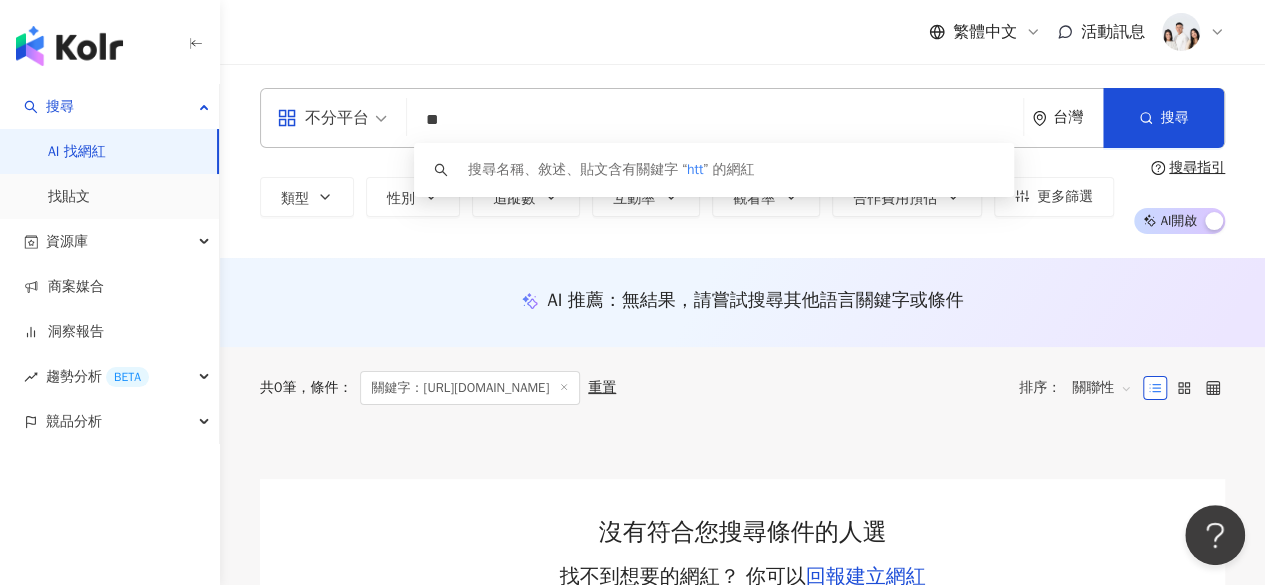 type on "*" 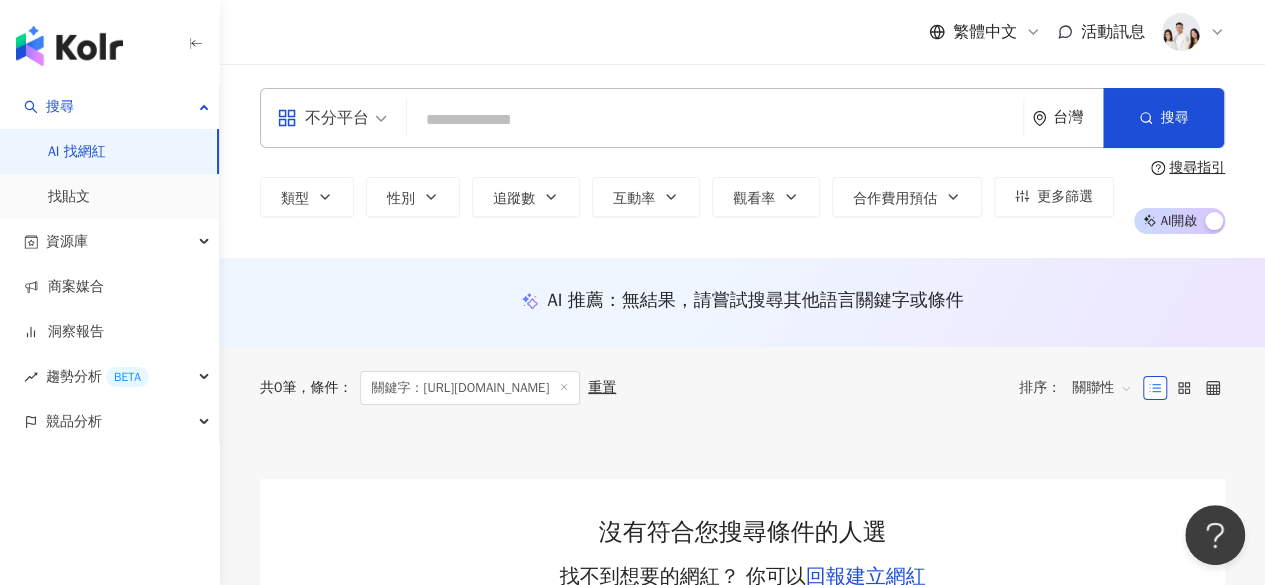 paste on "**********" 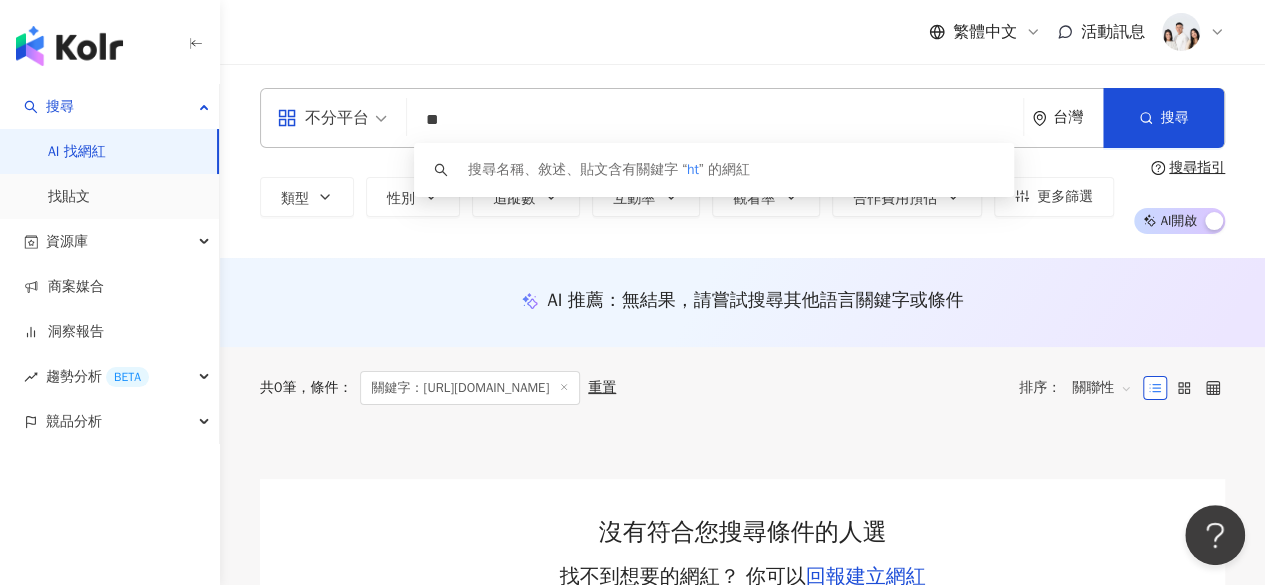 type on "*" 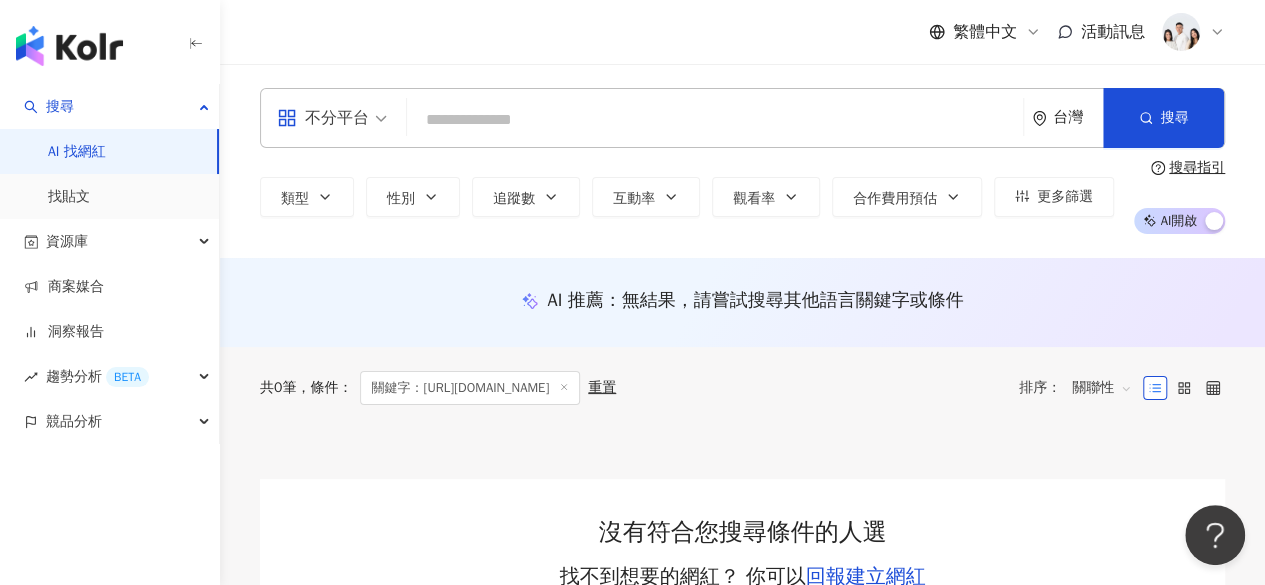 paste on "**********" 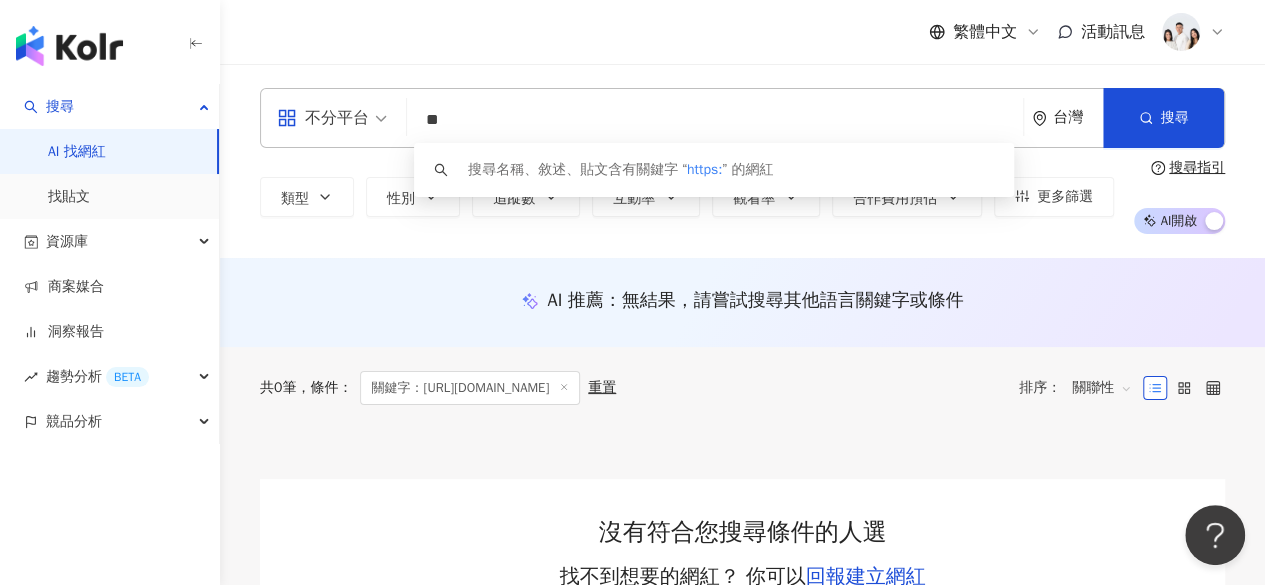 type on "*" 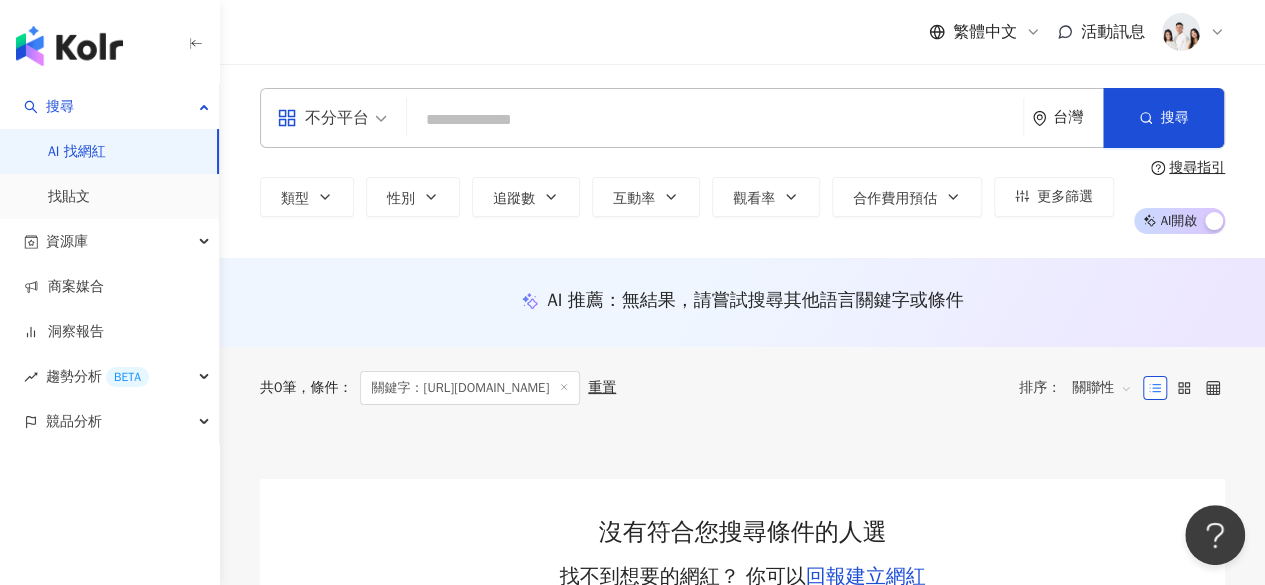 paste on "**********" 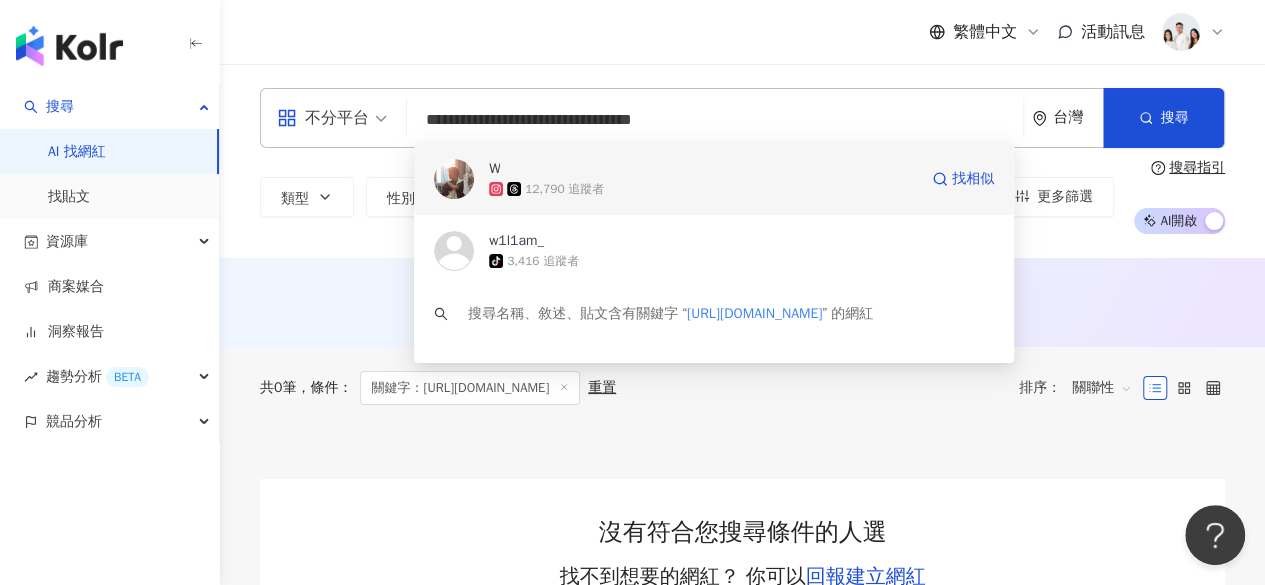 click on "12,790   追蹤者" at bounding box center (564, 189) 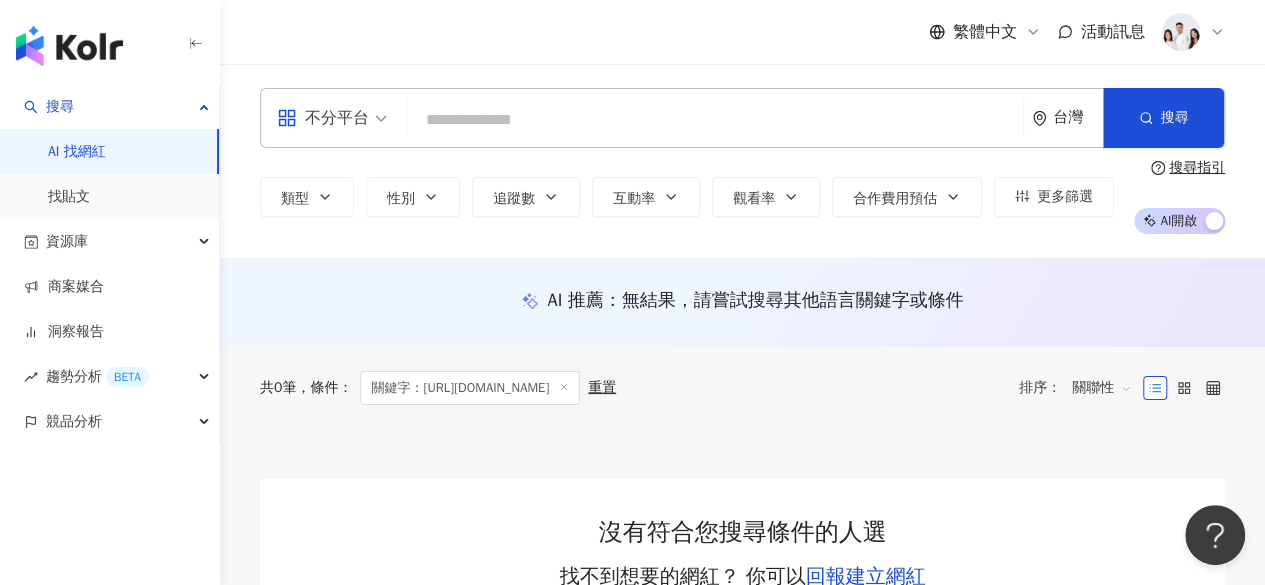 paste on "**********" 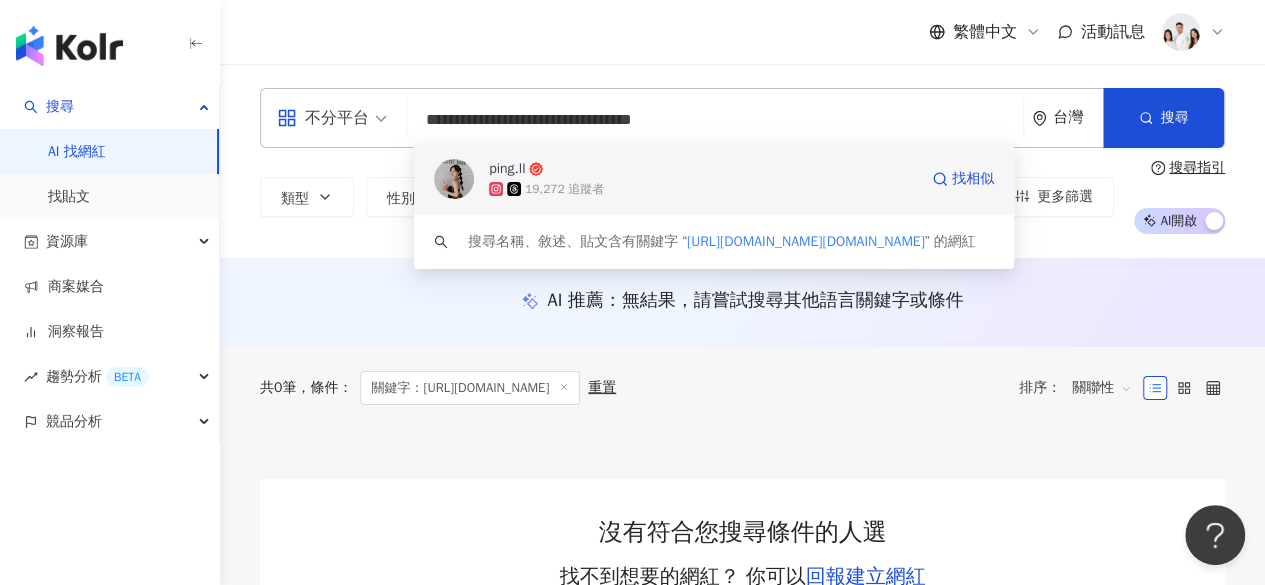 click on "ping.ll 19,272   追蹤者 找相似" at bounding box center [714, 179] 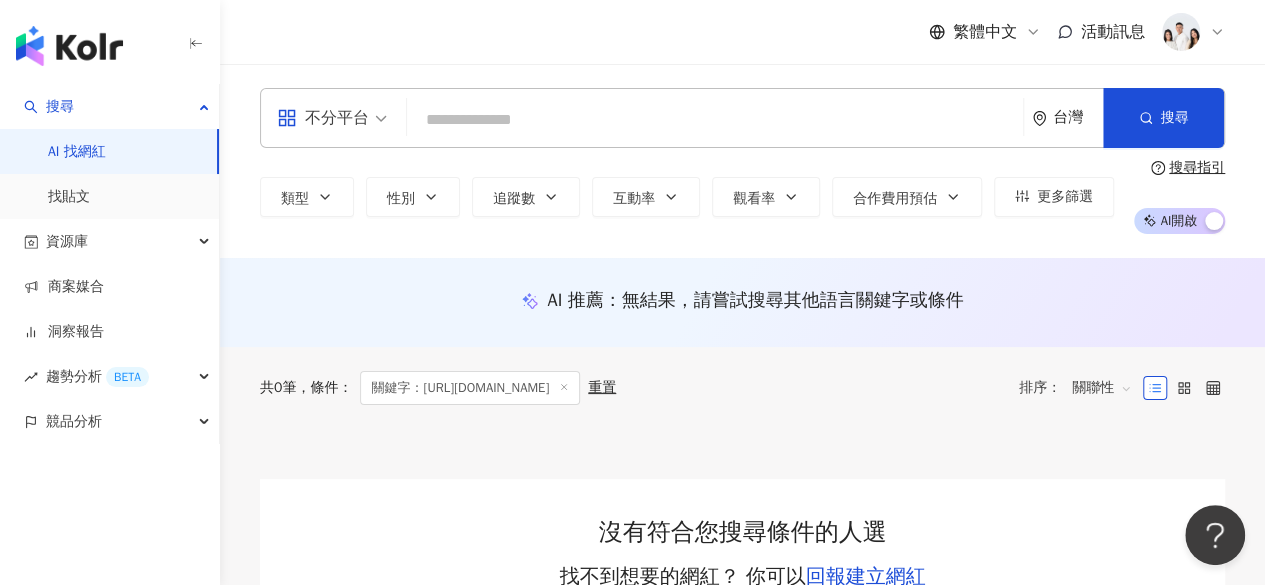 paste on "**********" 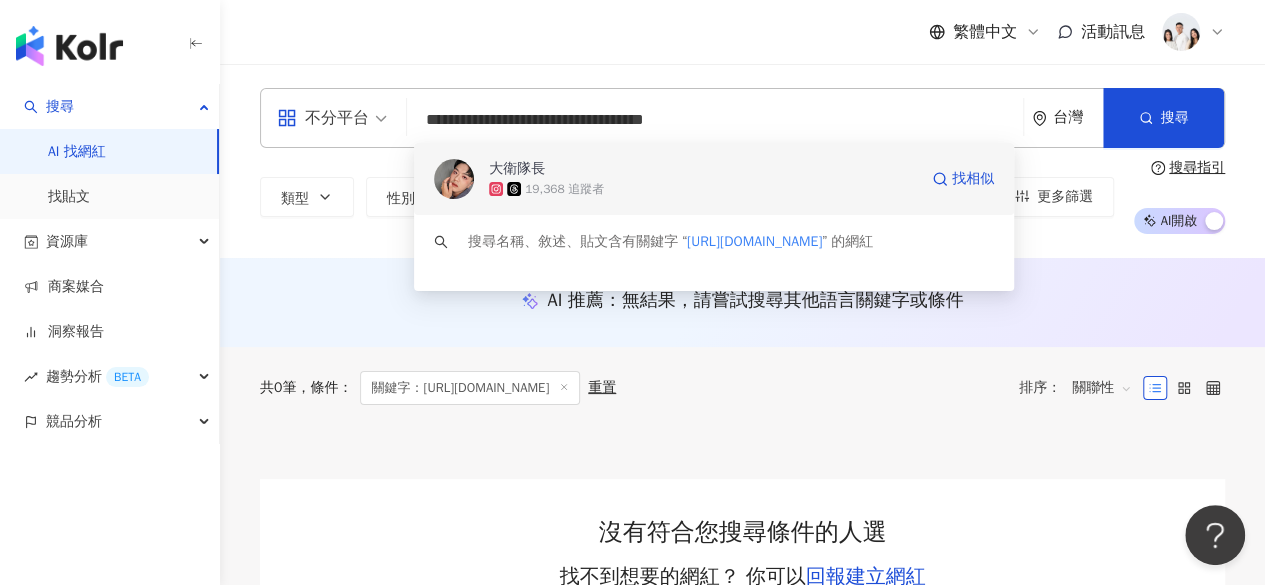 click on "大衛隊長" at bounding box center (703, 169) 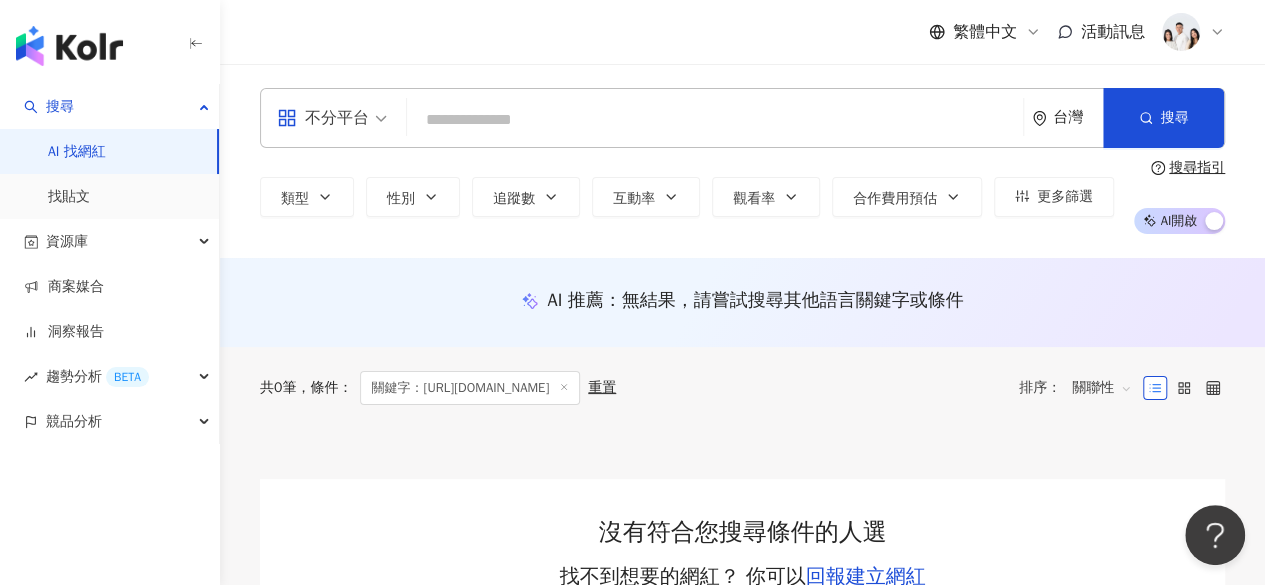 paste on "**********" 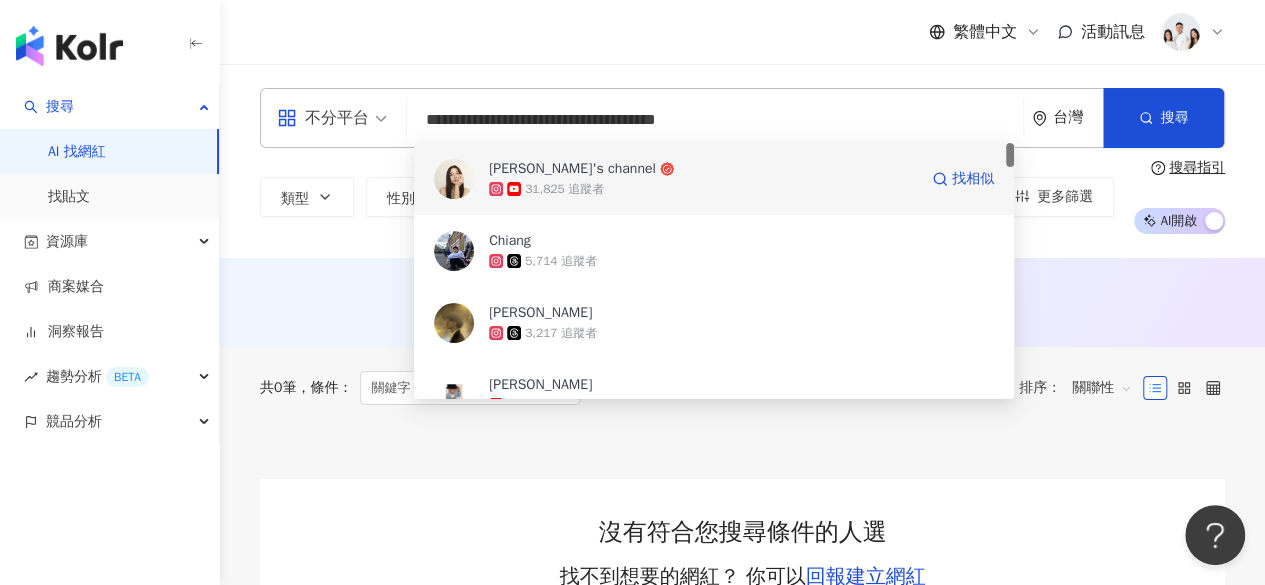 click on "31,825   追蹤者" at bounding box center (564, 189) 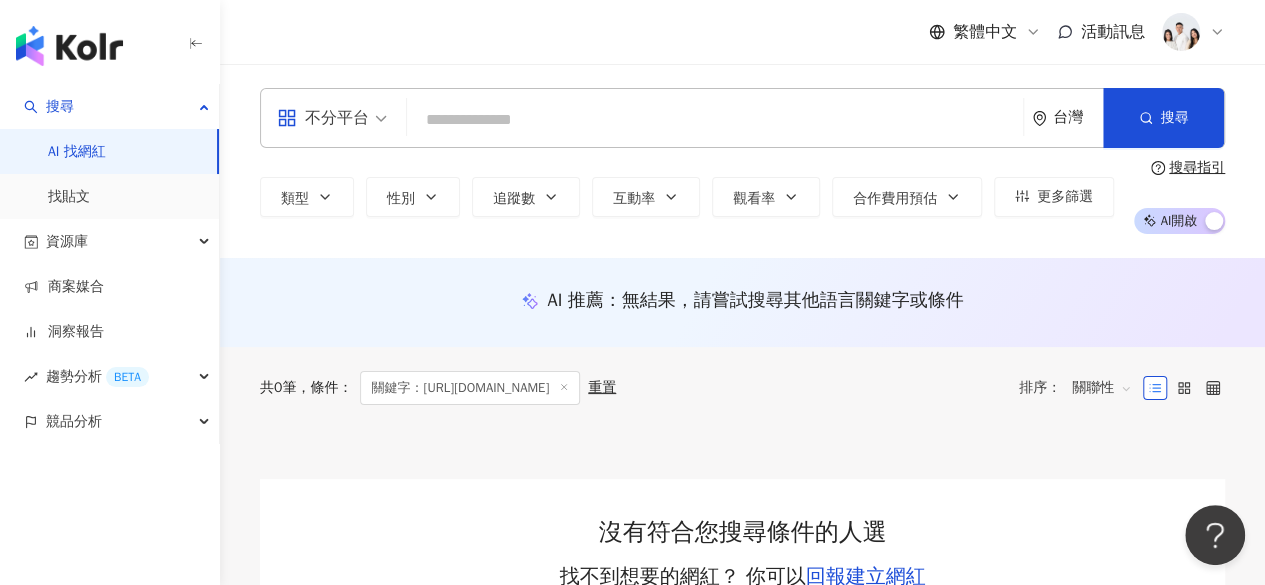paste on "**********" 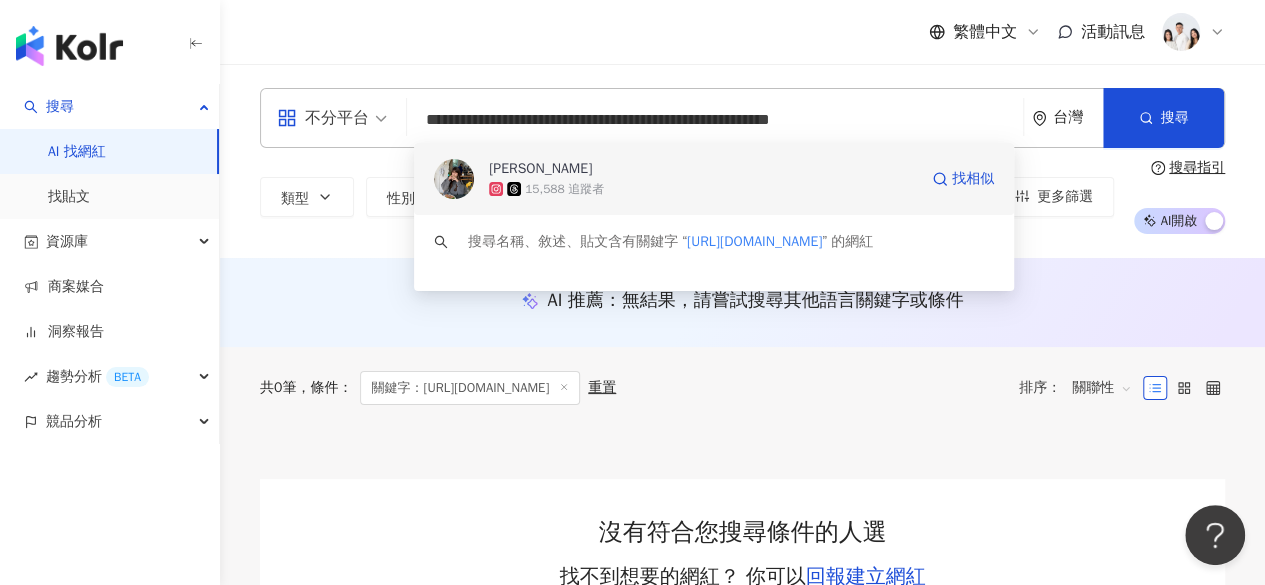 click on "Ali 15,588   追蹤者 找相似" at bounding box center [714, 179] 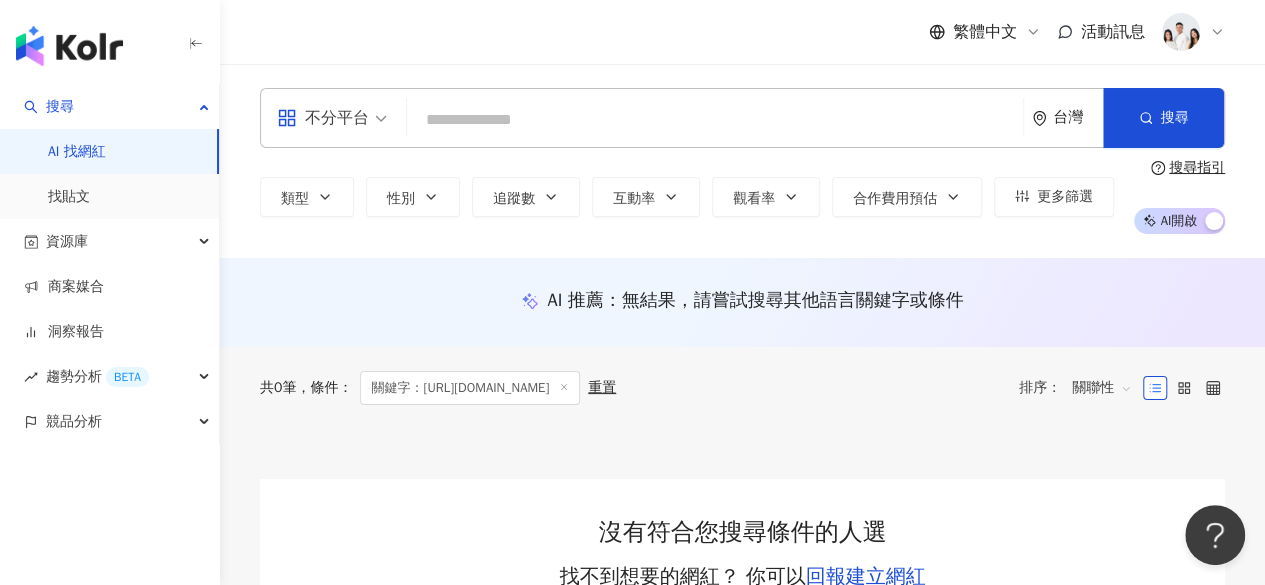 paste on "**********" 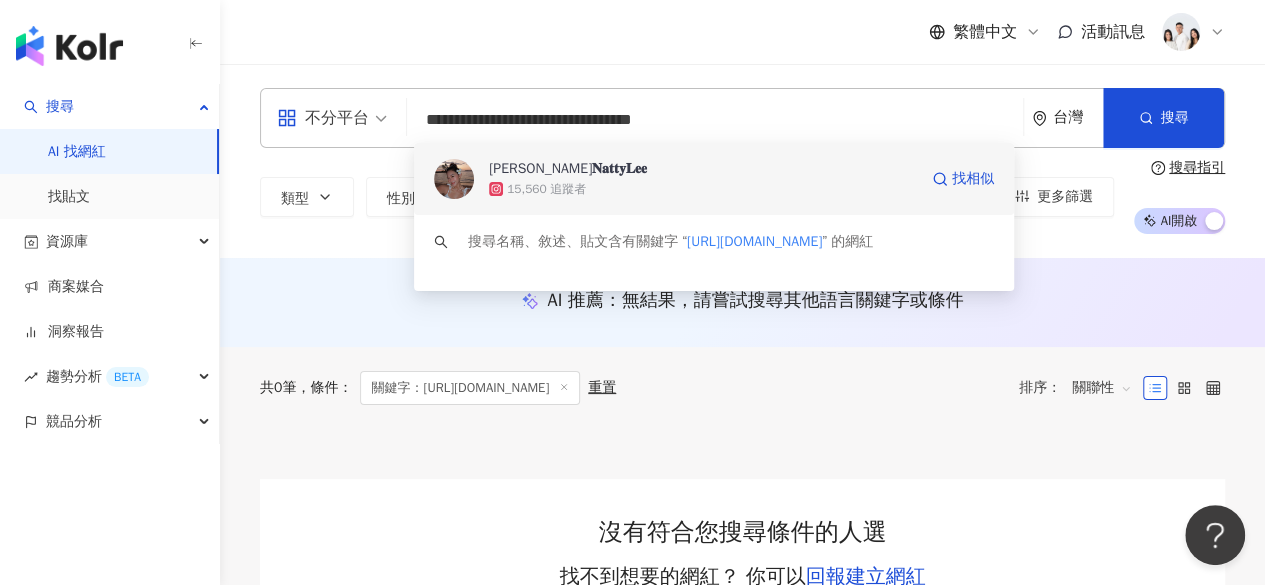 click on "李子妮𝐍𝐚𝐭𝐭𝐲𝐋𝐞𝐞" at bounding box center [568, 169] 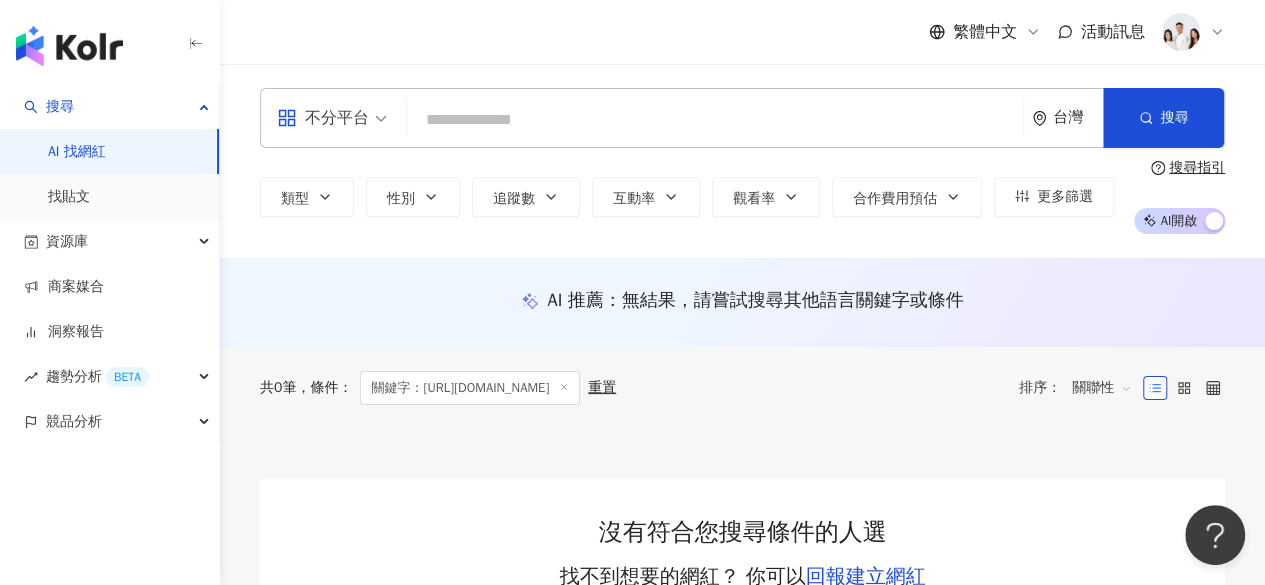 paste on "**********" 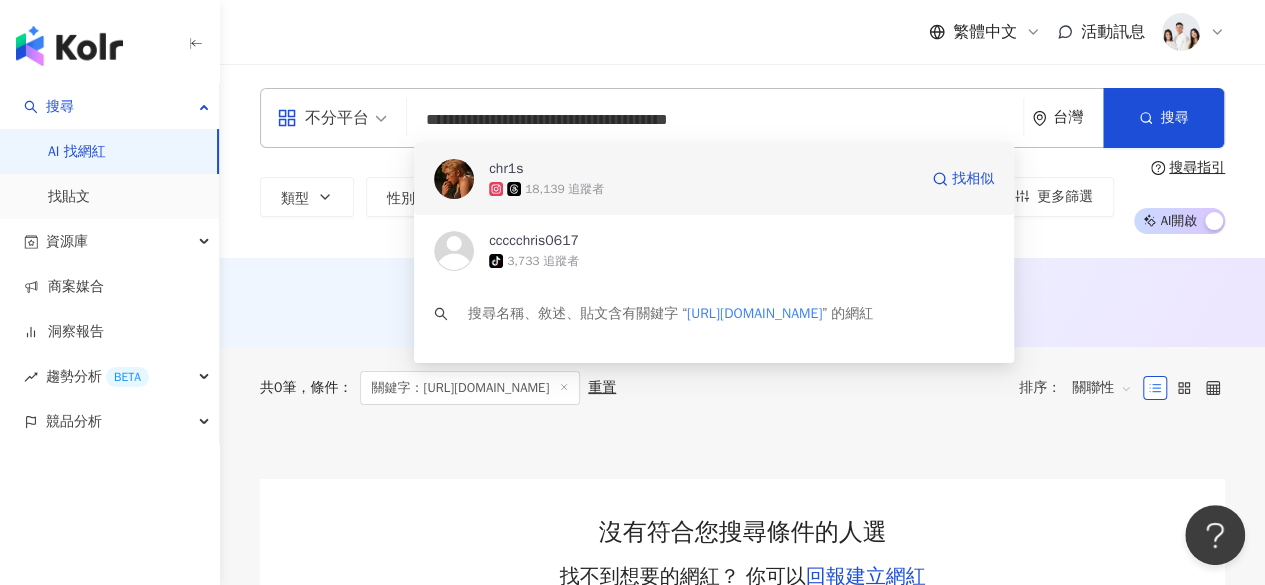click on "chr1s" at bounding box center [703, 169] 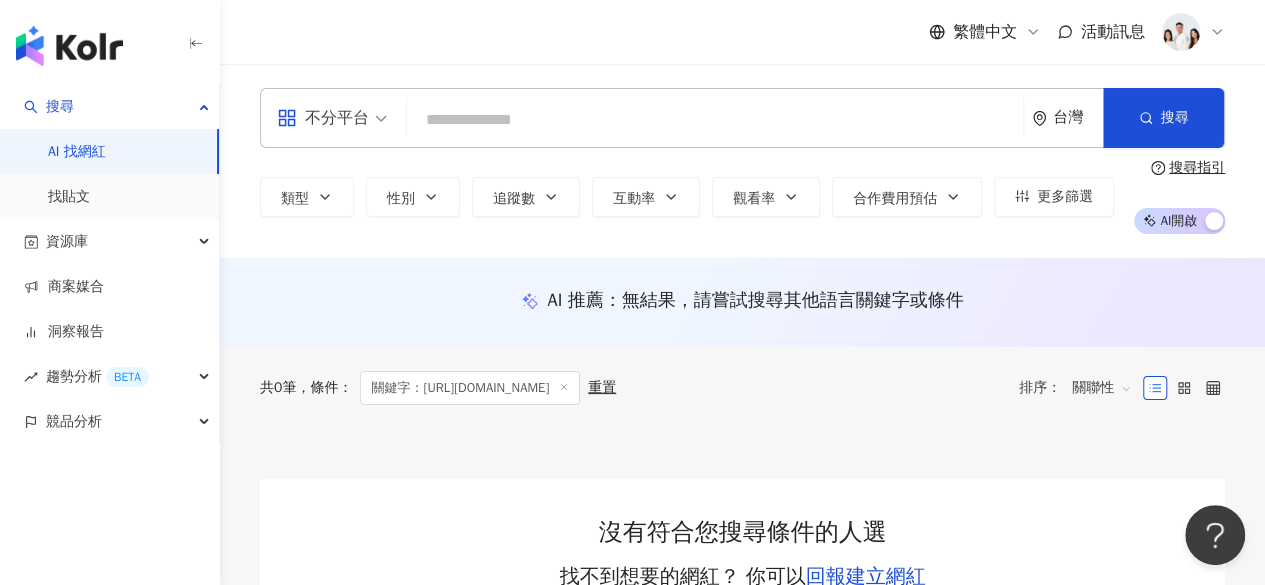 paste on "**********" 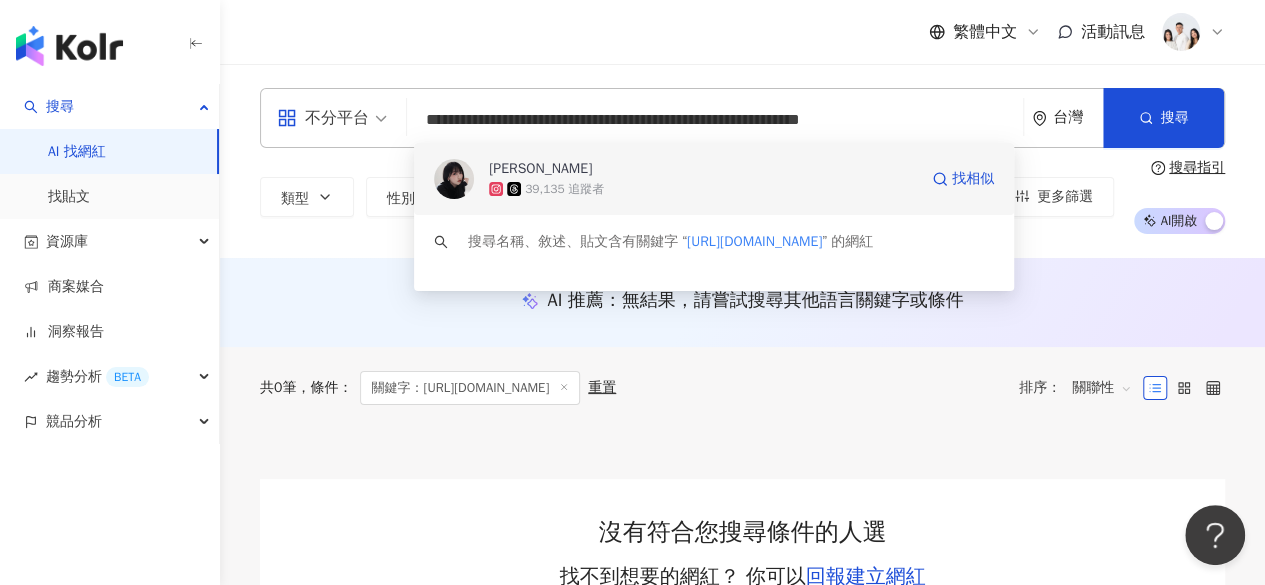 click on "39,135   追蹤者" at bounding box center [564, 189] 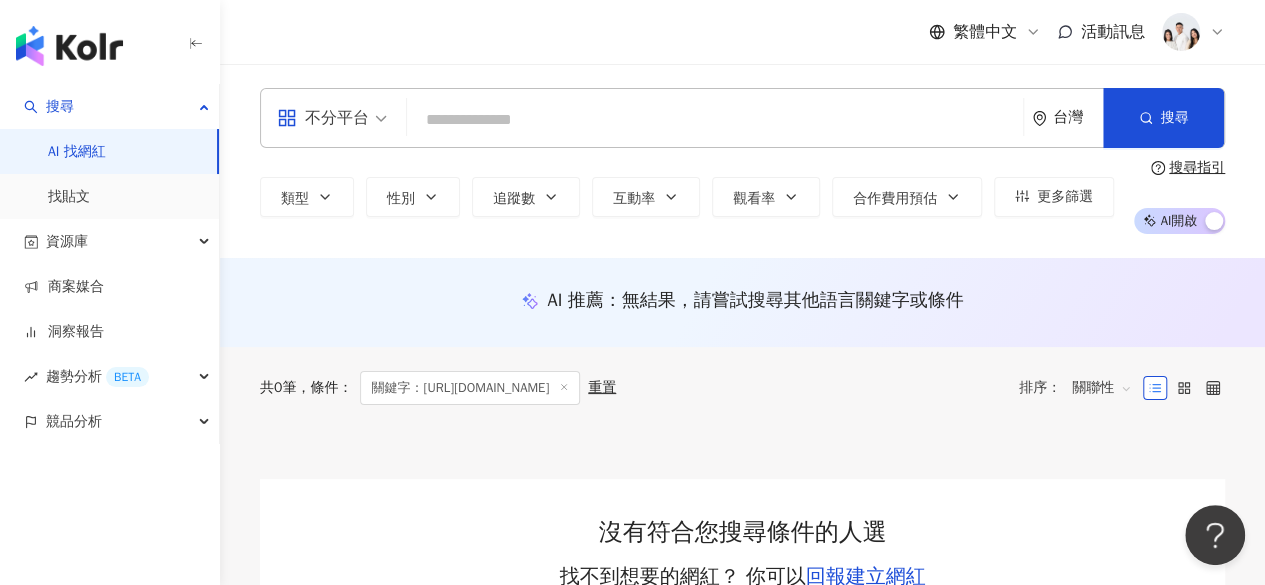 paste on "**********" 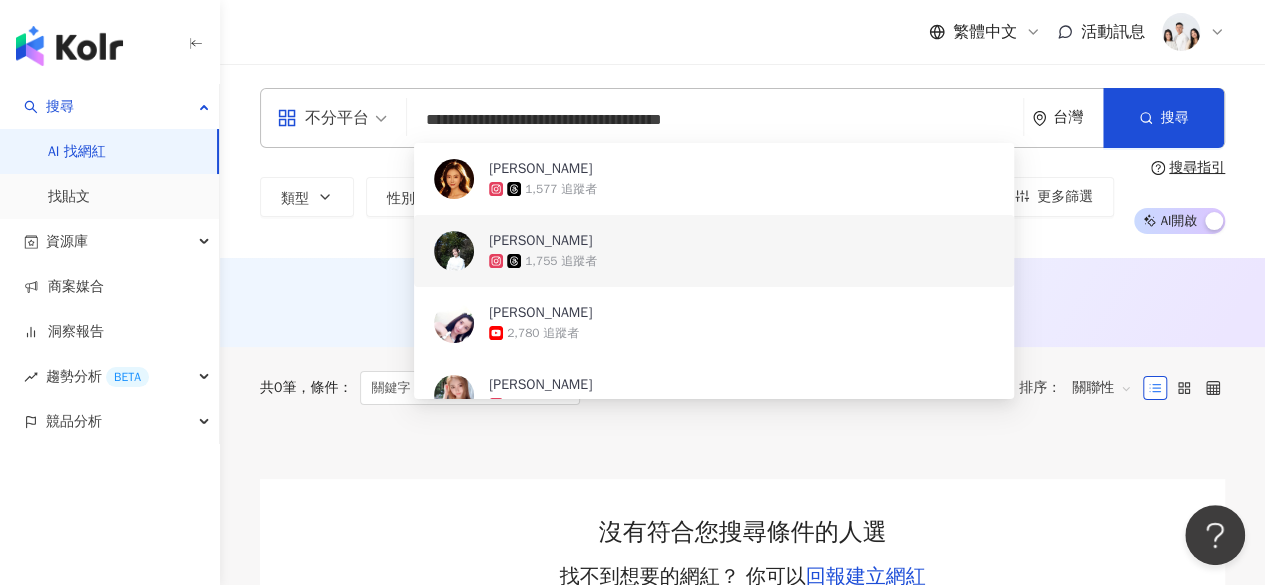 type on "**********" 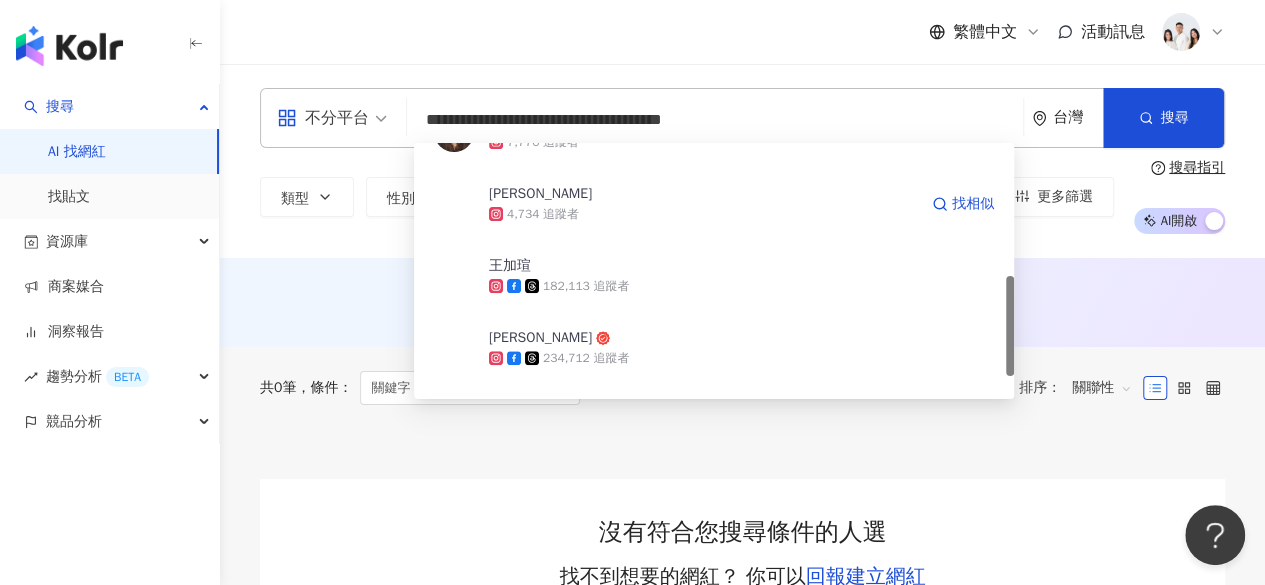 scroll, scrollTop: 339, scrollLeft: 0, axis: vertical 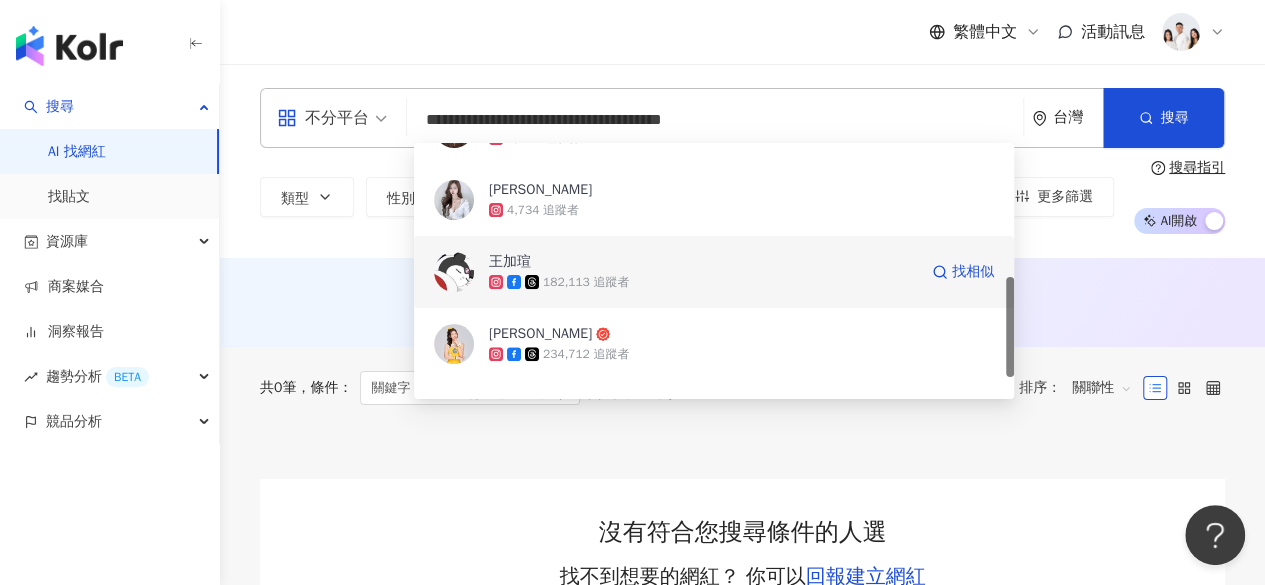 click on "王加瑄" at bounding box center (703, 262) 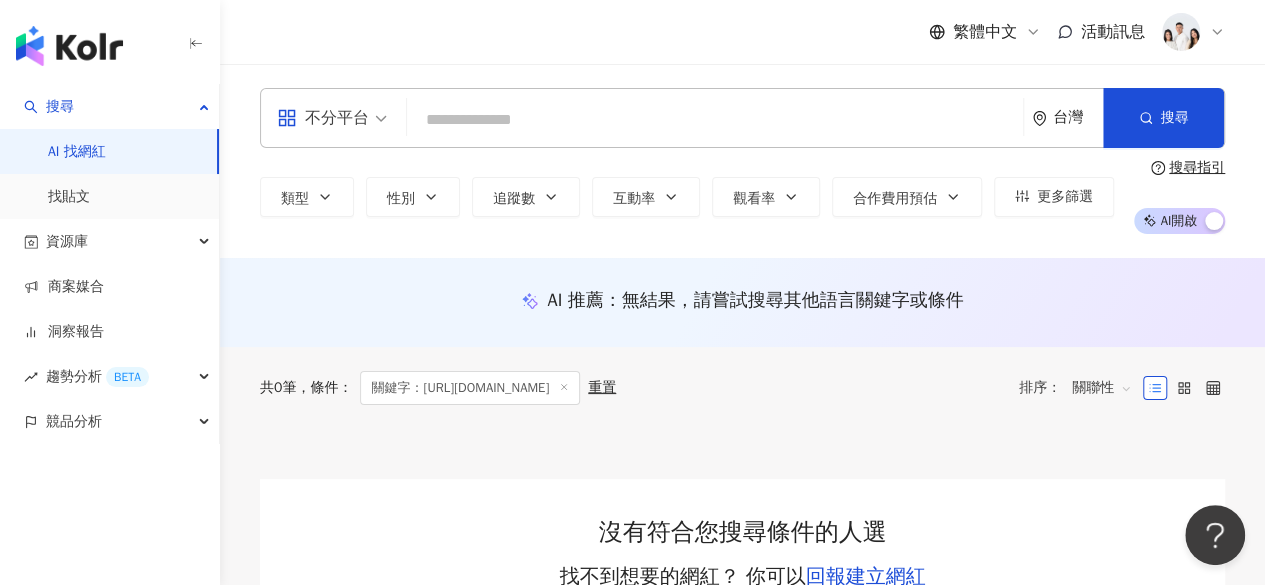 paste on "**********" 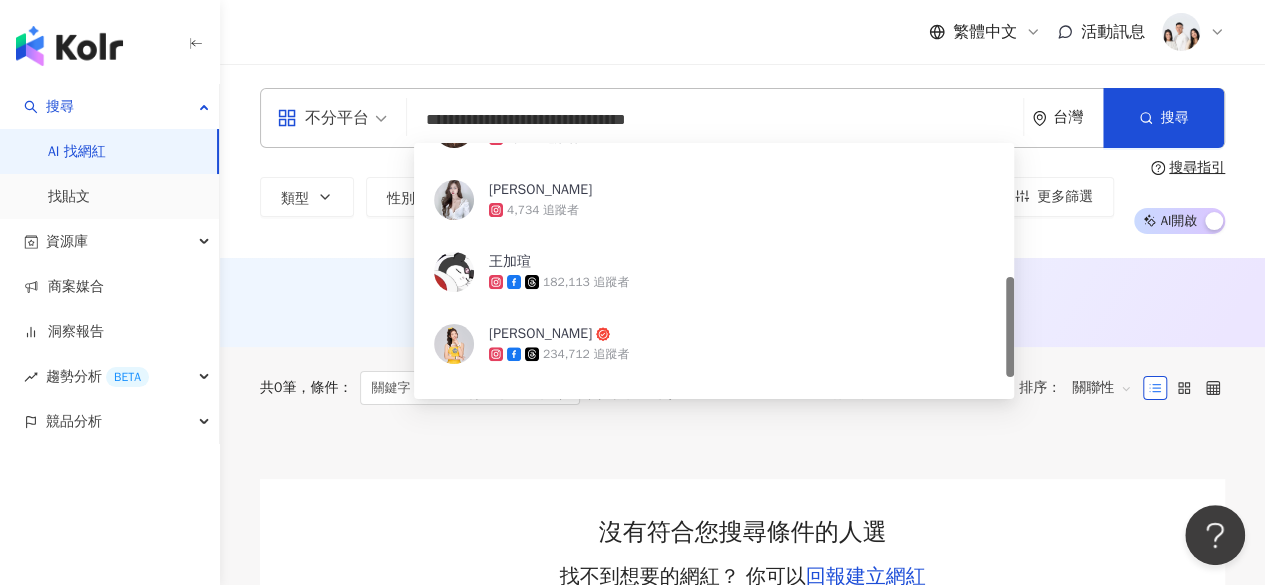 scroll, scrollTop: 0, scrollLeft: 0, axis: both 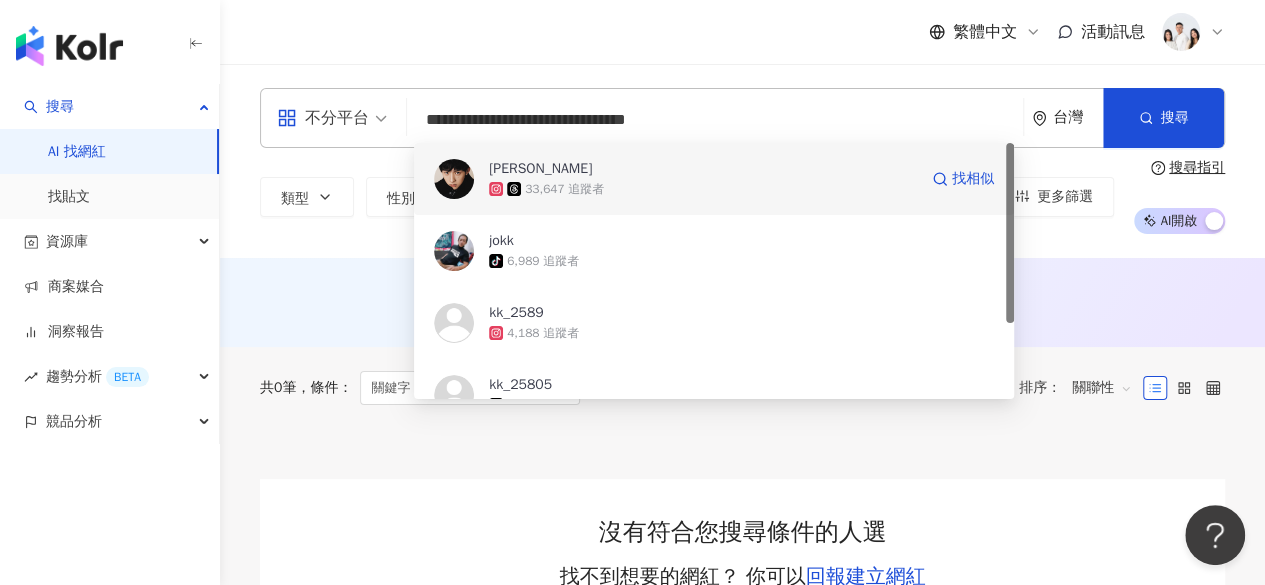 click on "徐愷昱" at bounding box center [540, 169] 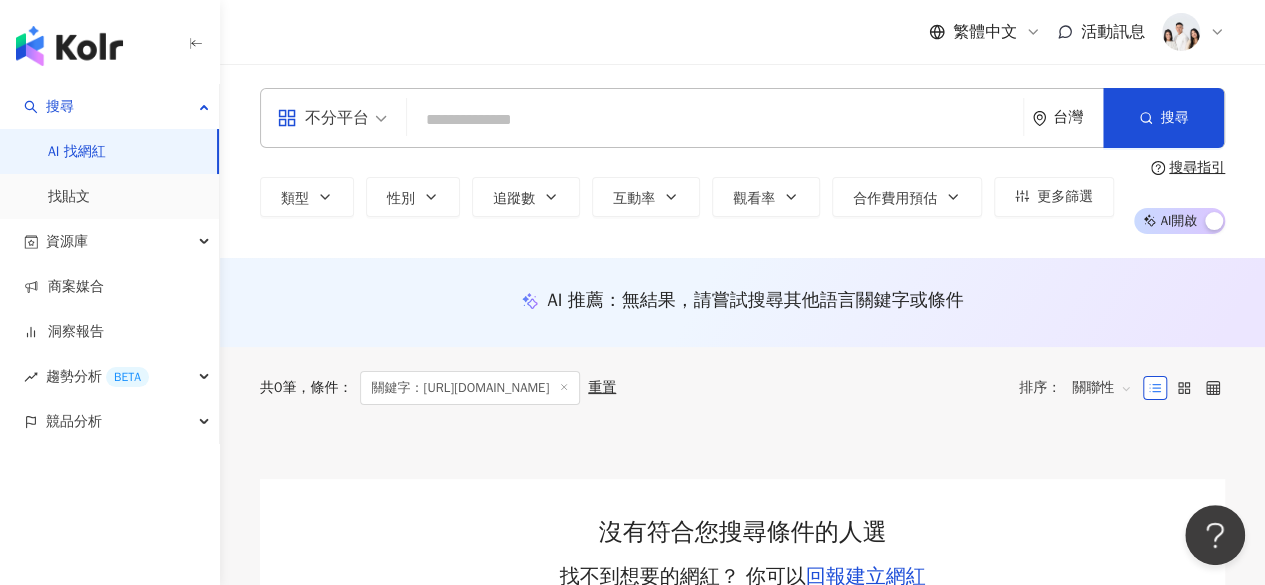 paste on "**********" 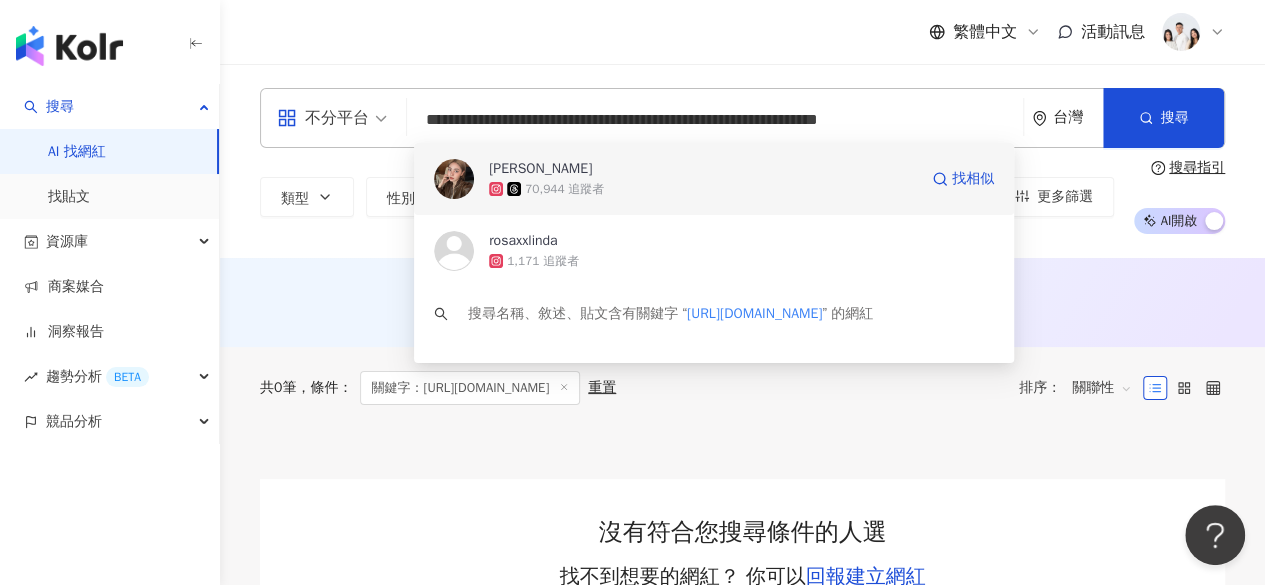 click on "70,944   追蹤者" at bounding box center (564, 189) 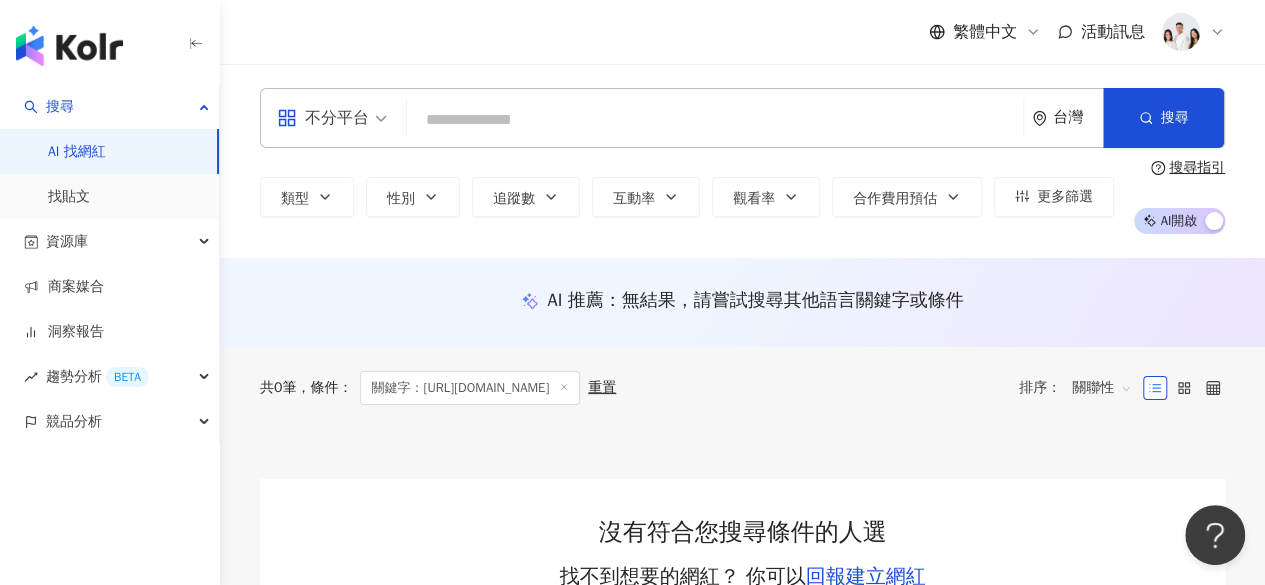 paste on "**********" 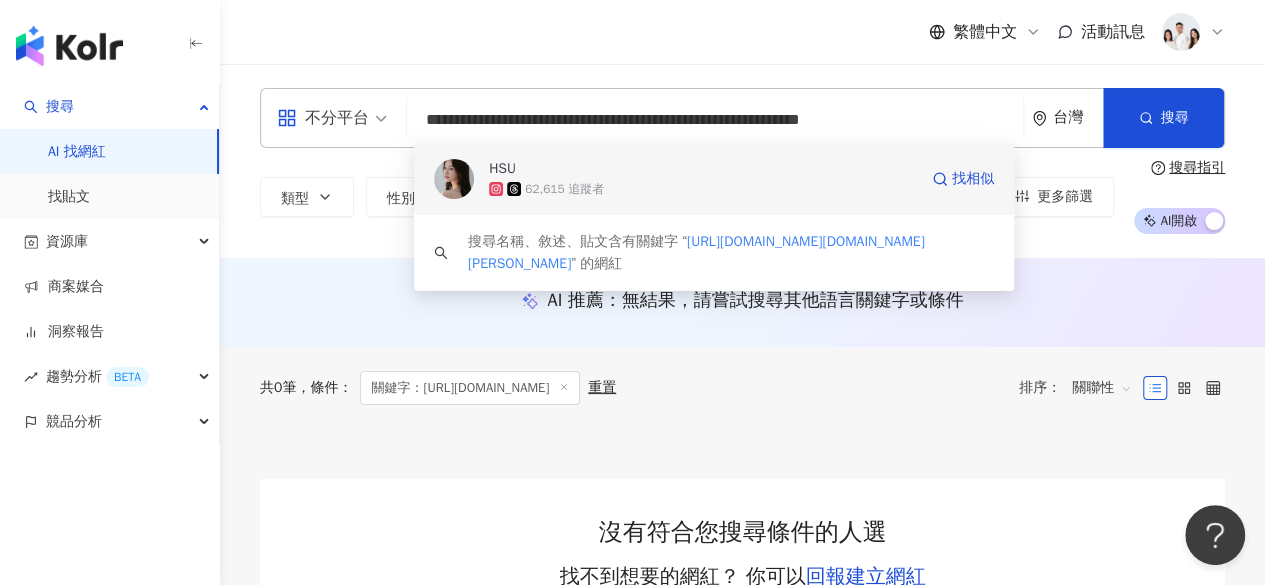 click on "62,615   追蹤者" at bounding box center [564, 189] 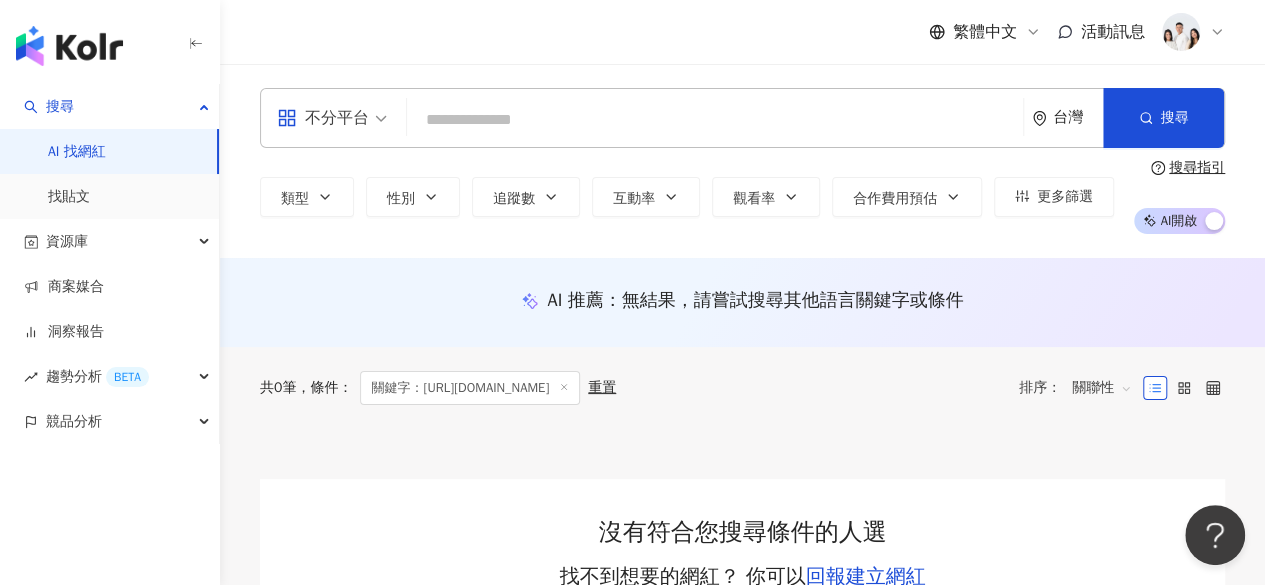 paste on "**********" 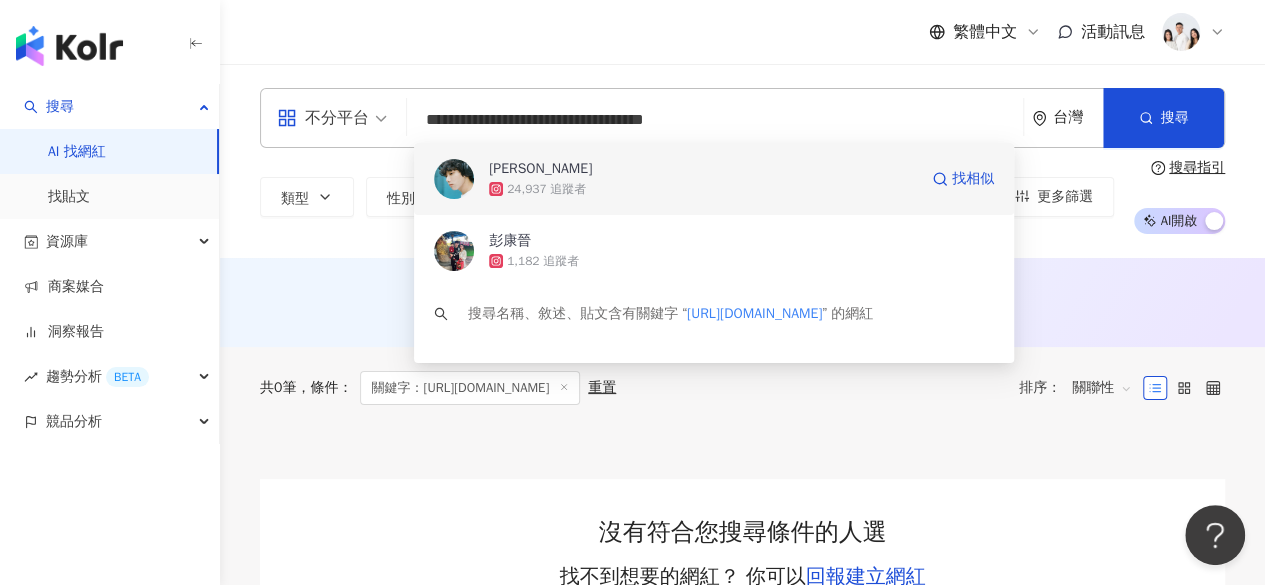click on "彭康" at bounding box center [703, 169] 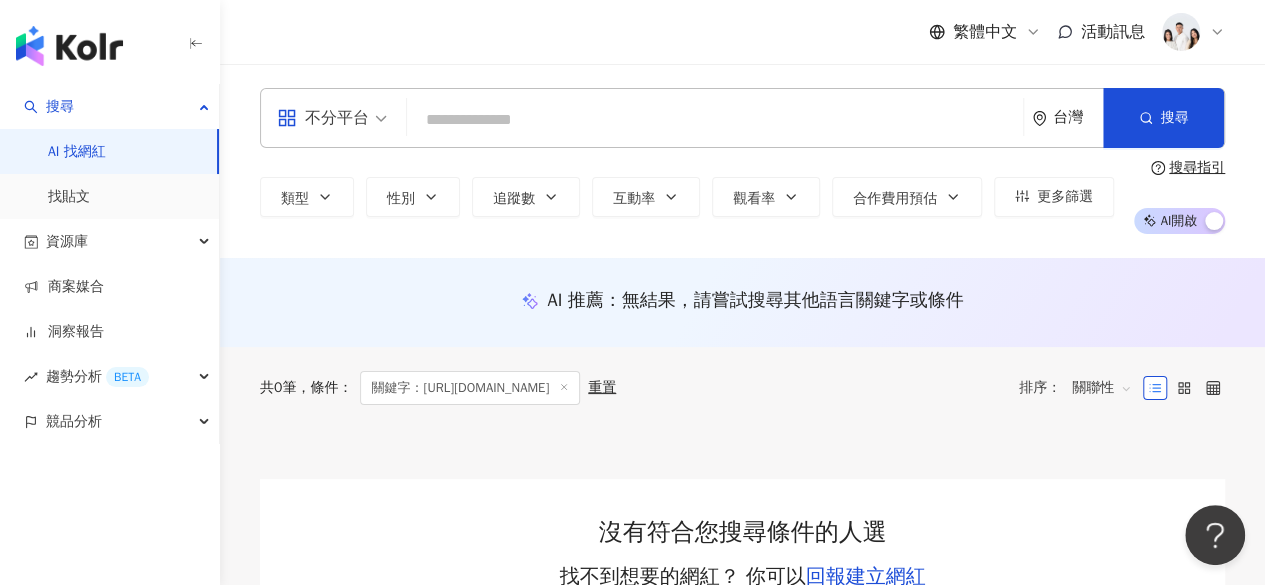 paste on "**********" 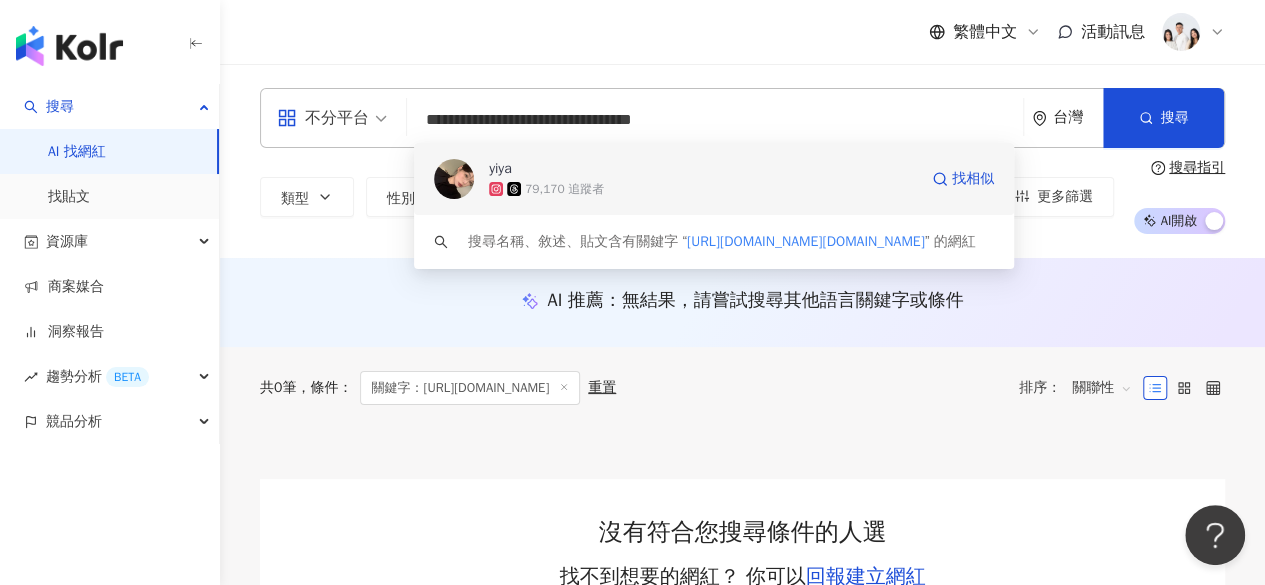 click on "79,170   追蹤者" at bounding box center (564, 189) 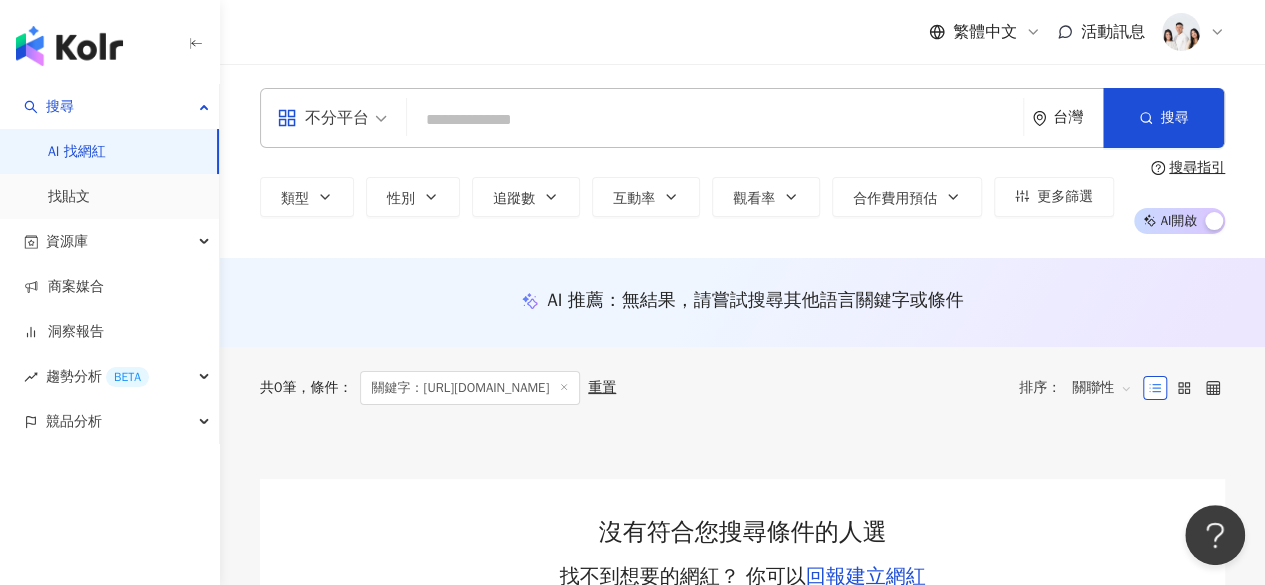 paste on "**********" 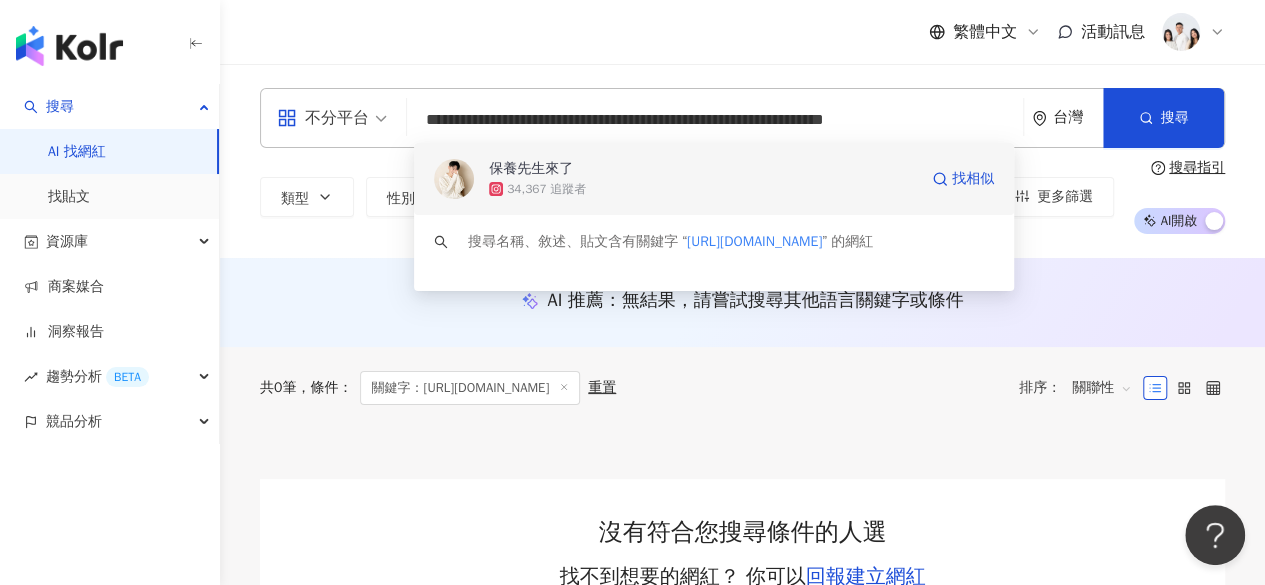 click on "34,367   追蹤者" at bounding box center (546, 189) 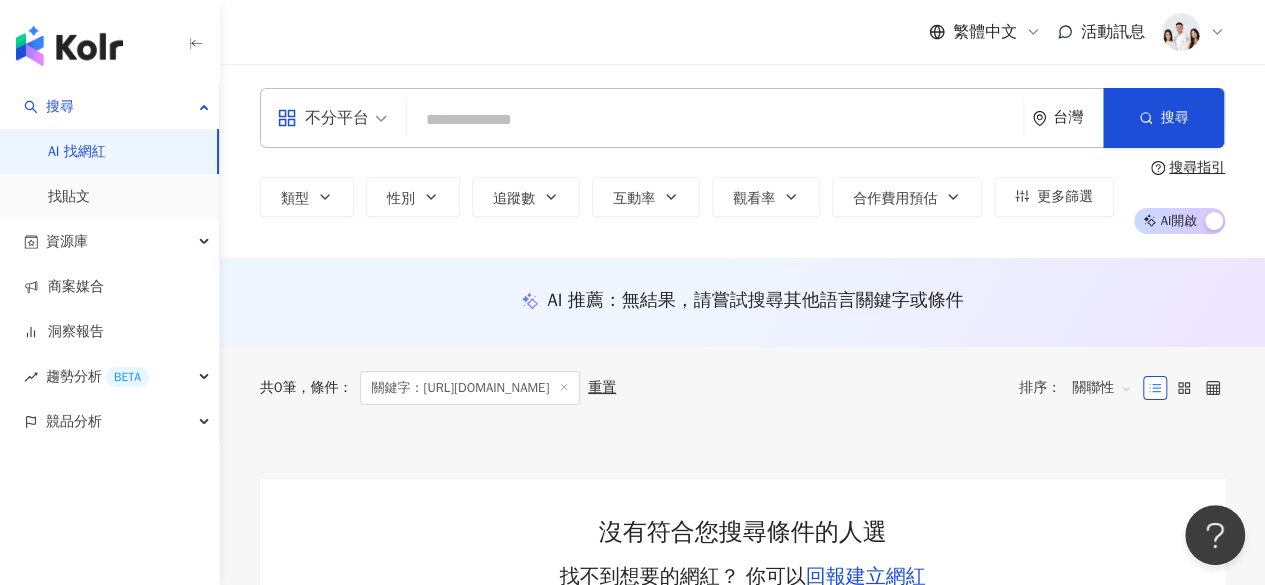paste on "**********" 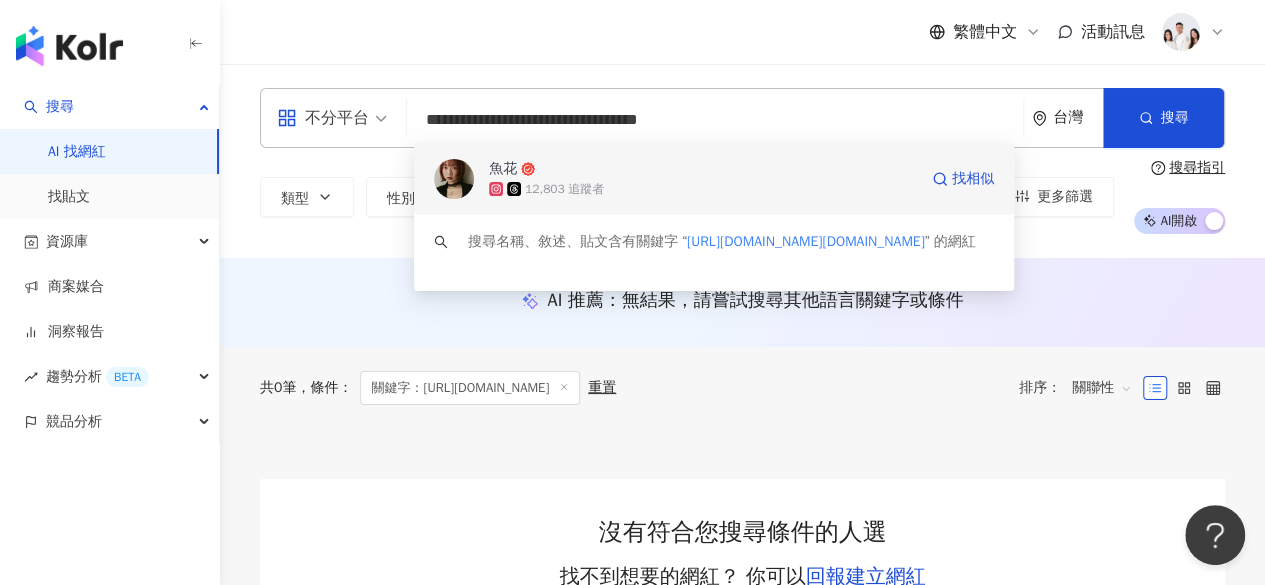 click at bounding box center [454, 179] 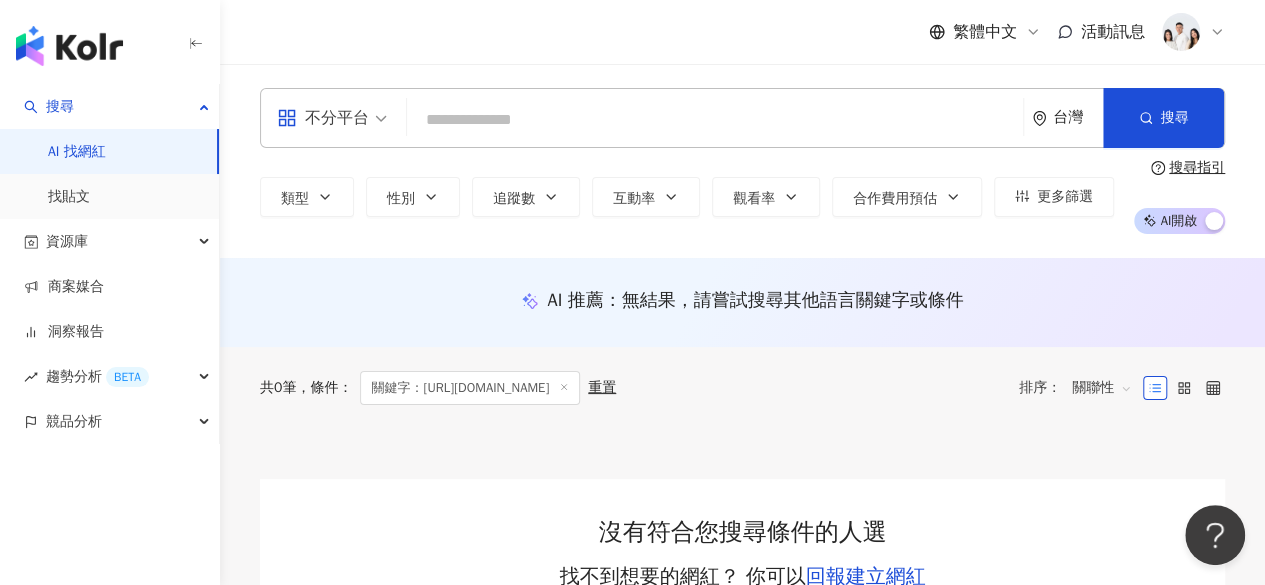 paste on "**********" 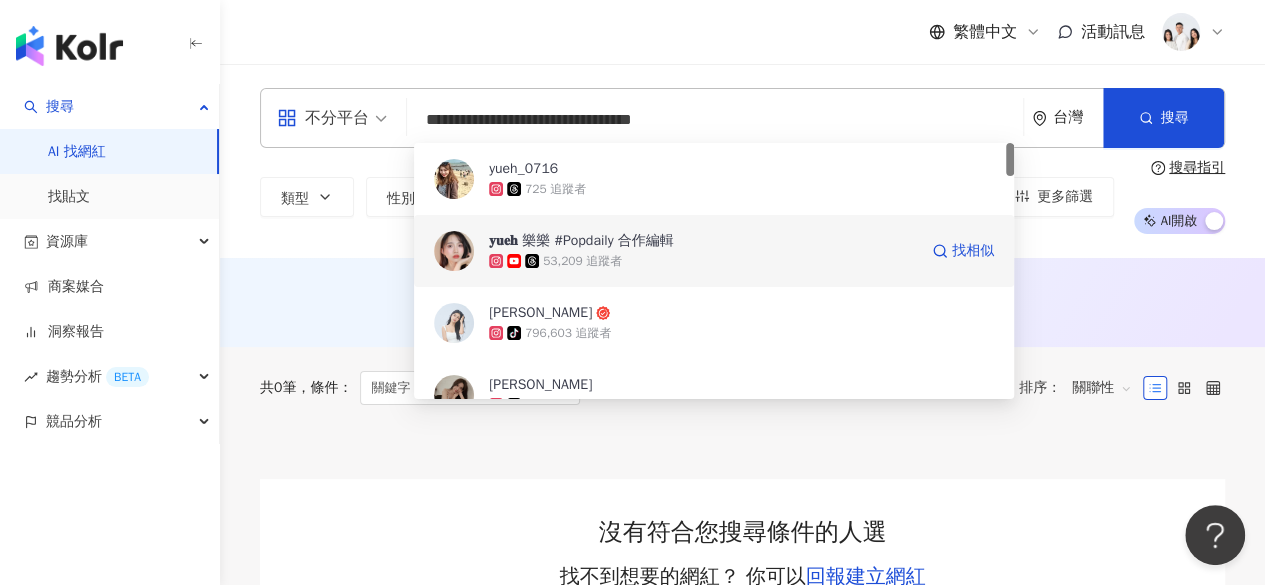 click on "53,209   追蹤者" at bounding box center (582, 261) 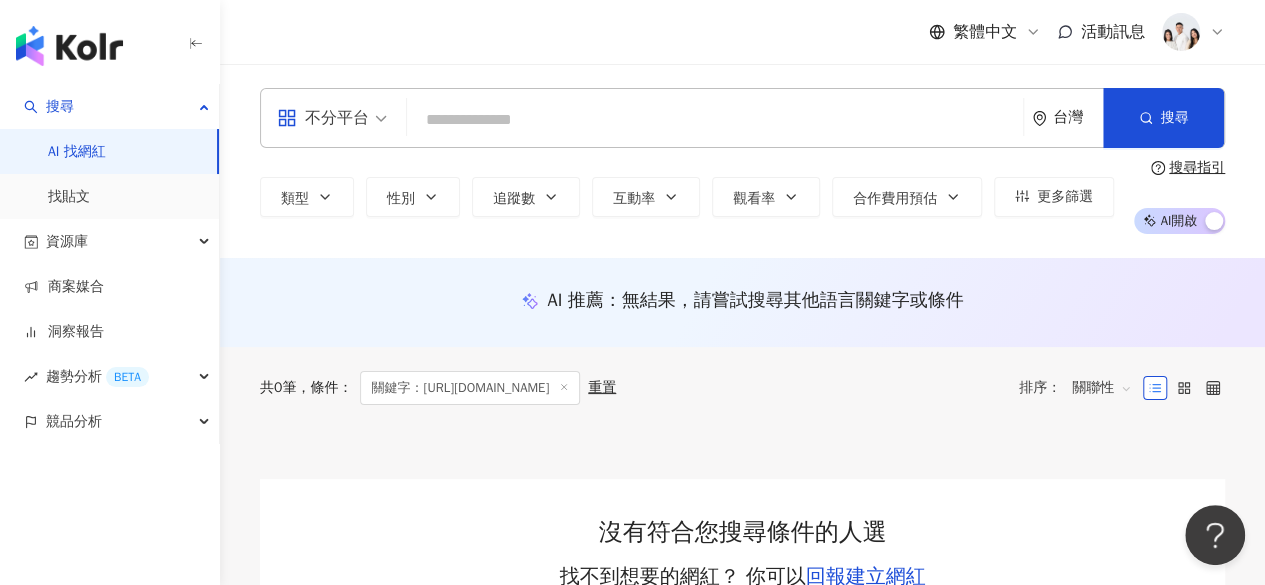 paste on "**********" 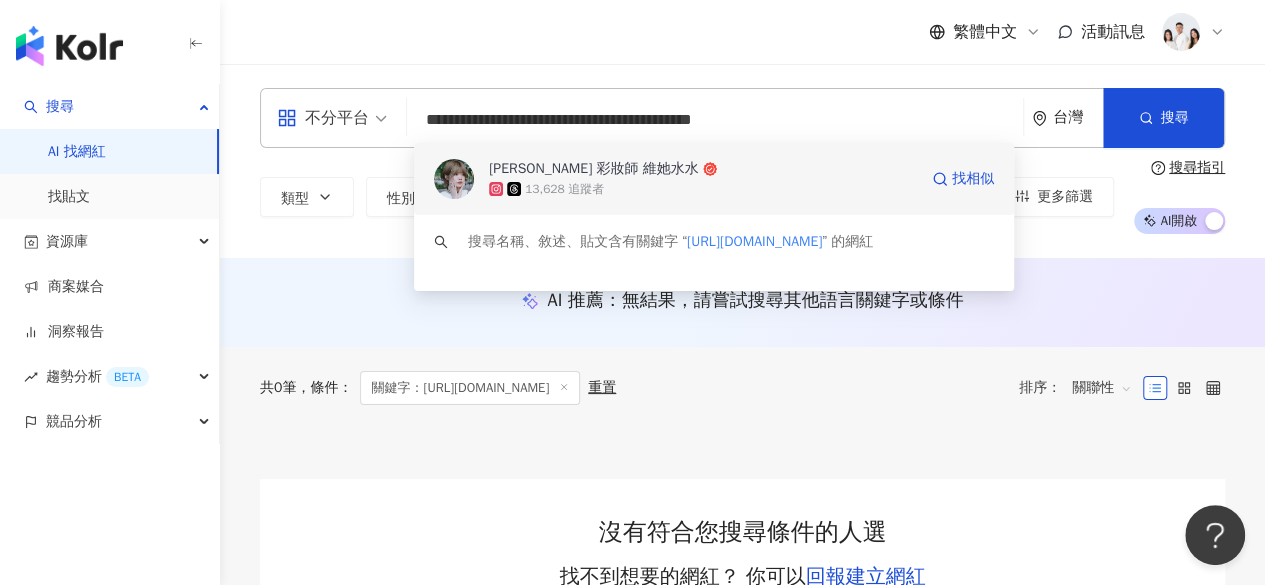 click on "13,628   追蹤者" at bounding box center (564, 189) 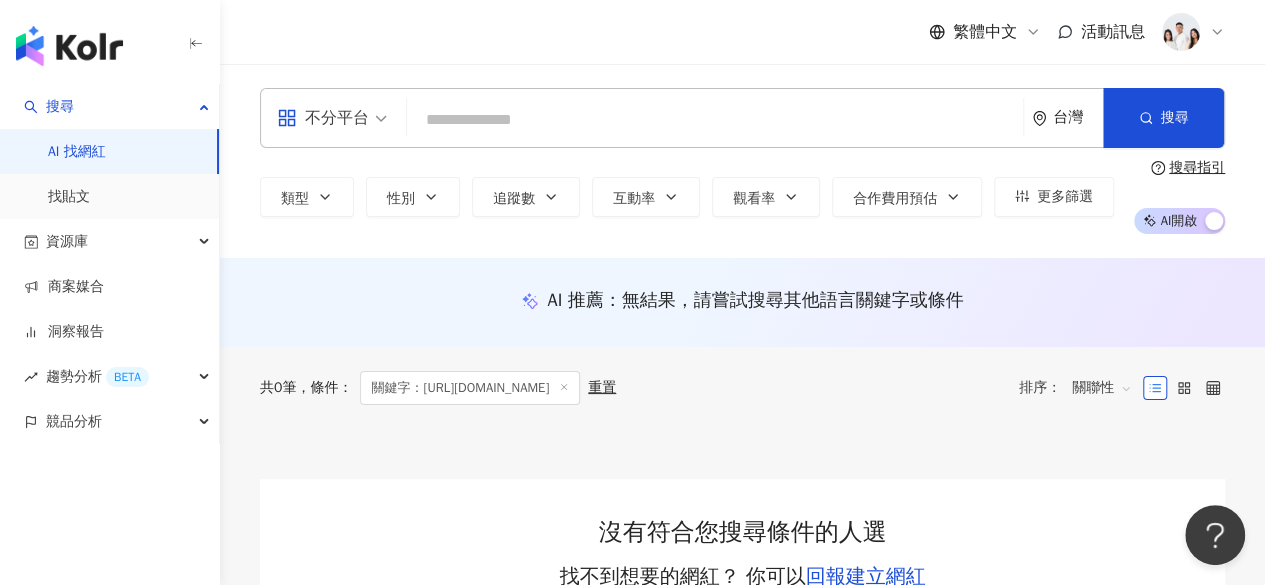 paste on "**********" 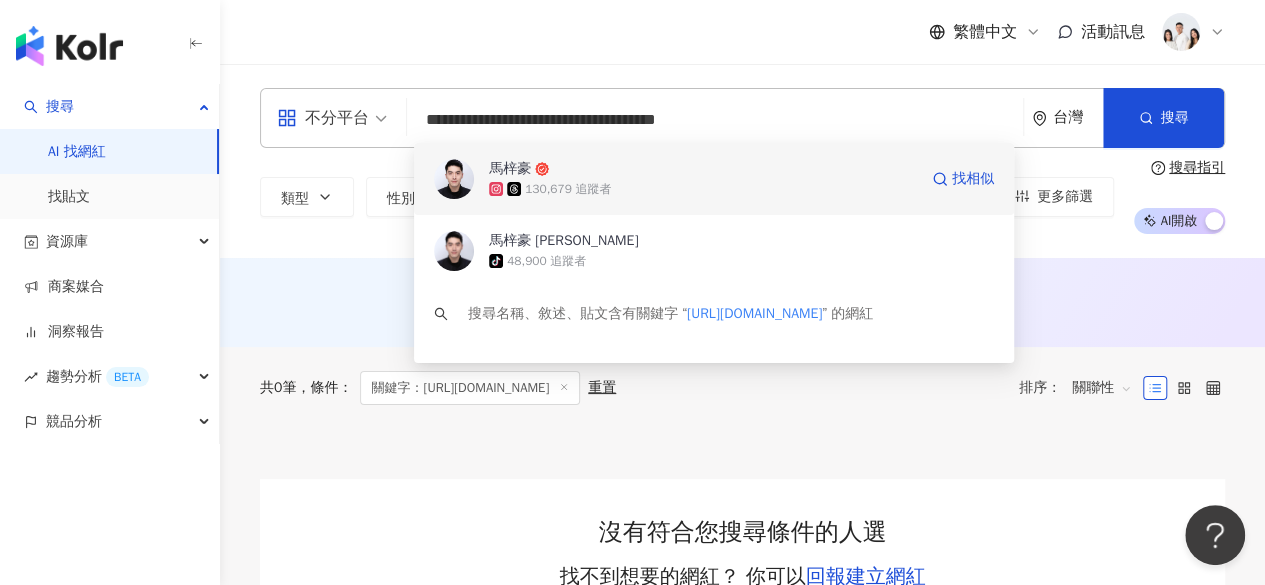 click on "130,679   追蹤者" at bounding box center (568, 189) 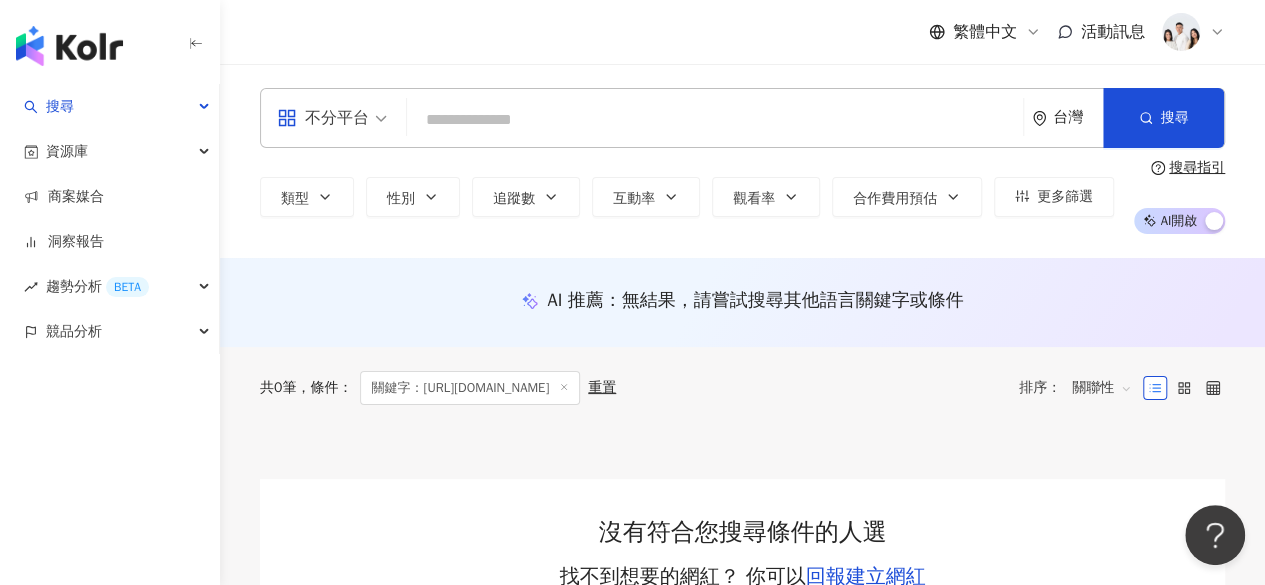 paste on "**********" 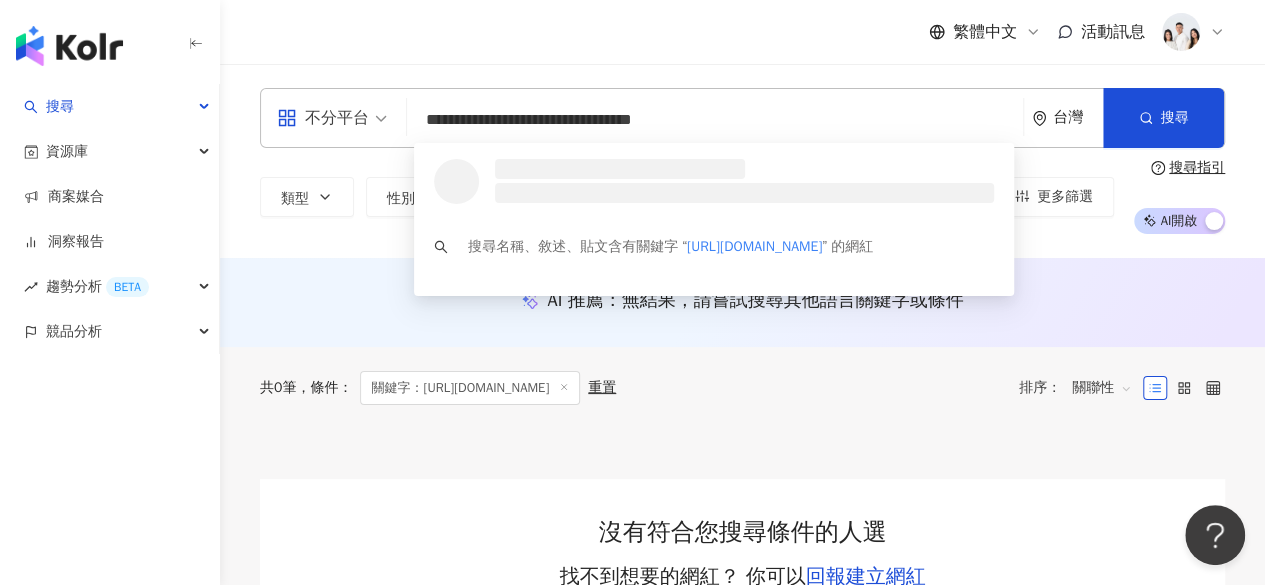 type on "**********" 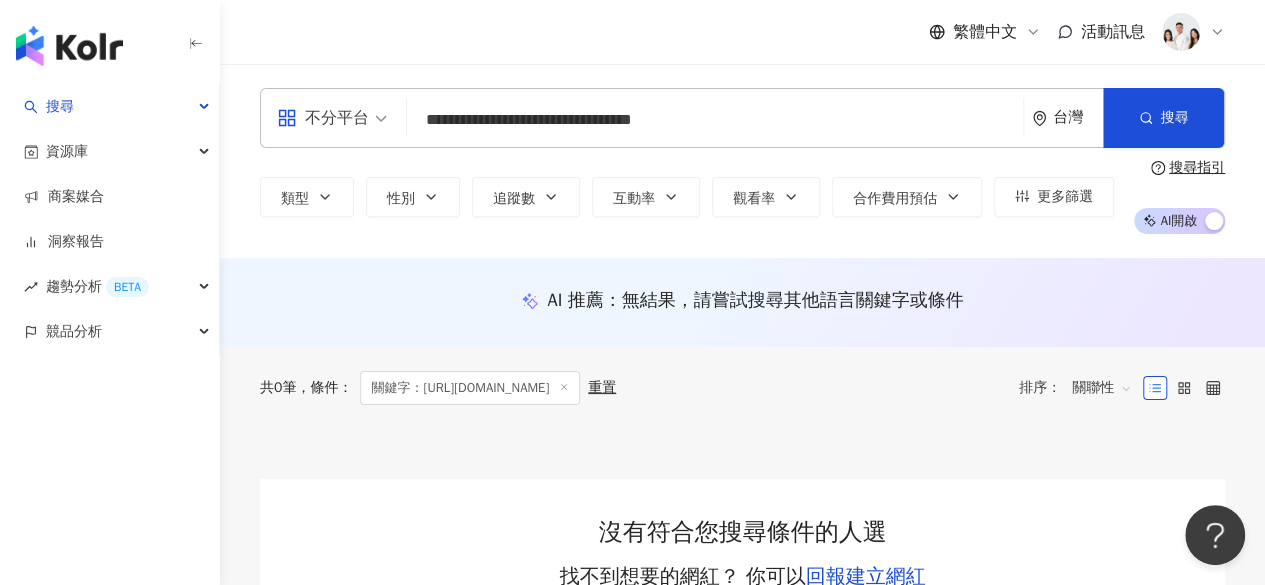click on "**********" at bounding box center (715, 120) 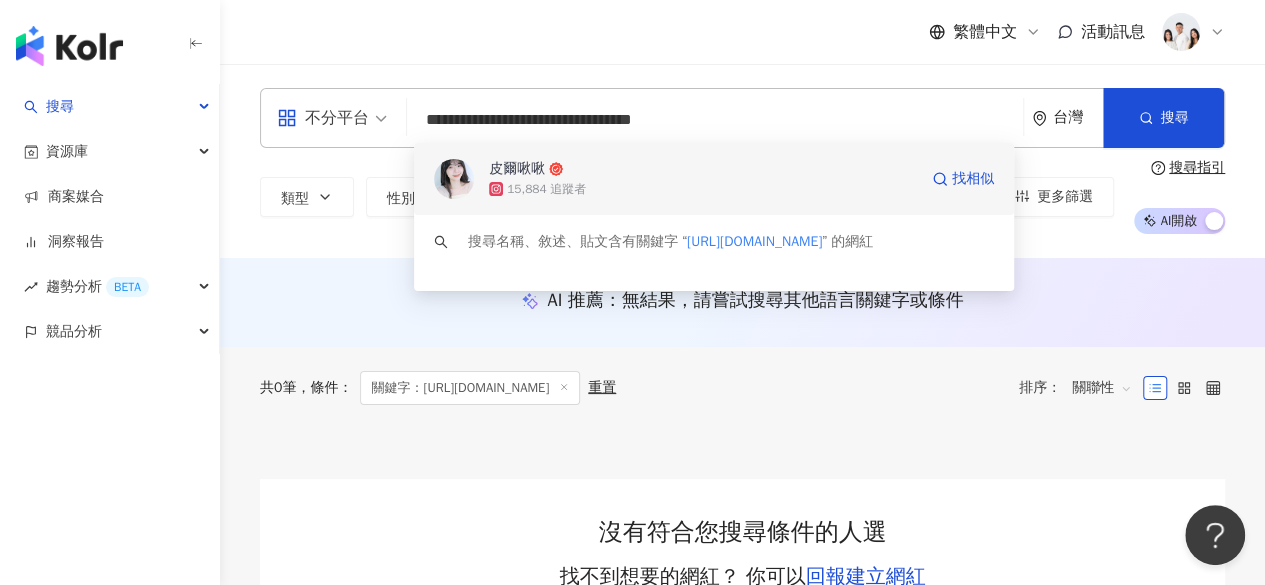 click on "15,884   追蹤者" at bounding box center [703, 189] 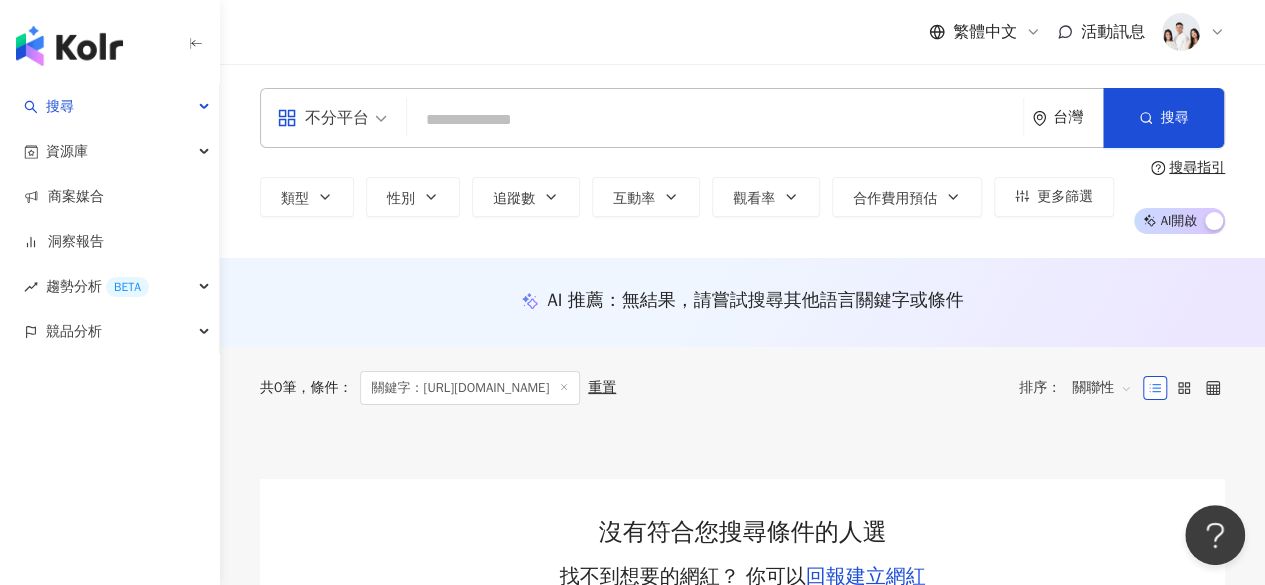 paste on "**********" 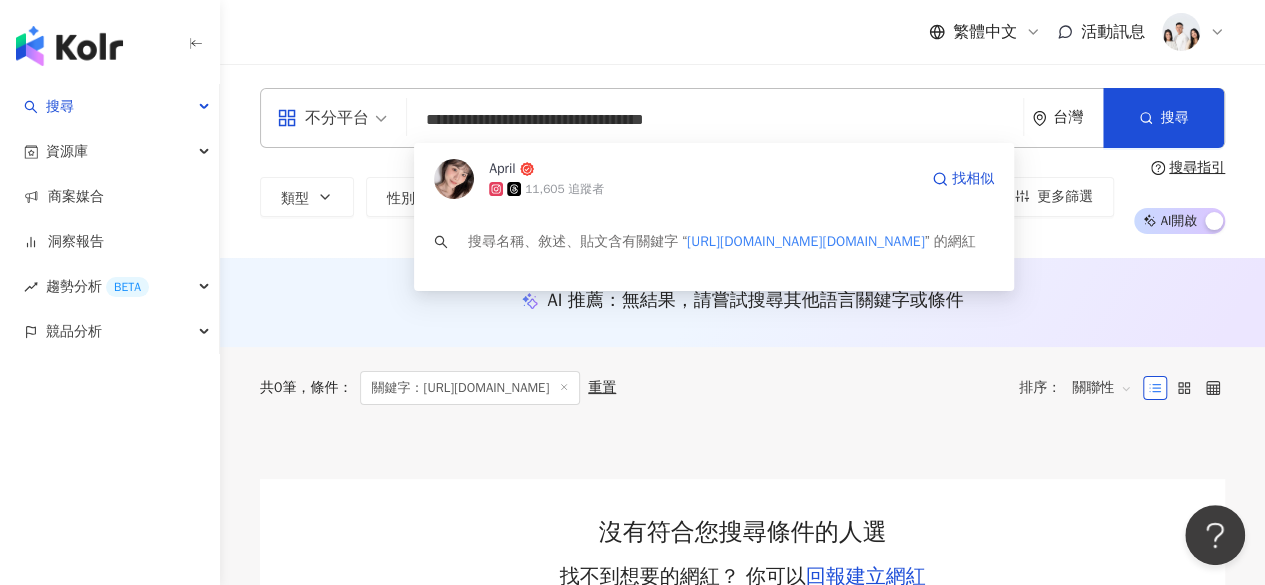 click on "April" at bounding box center [703, 169] 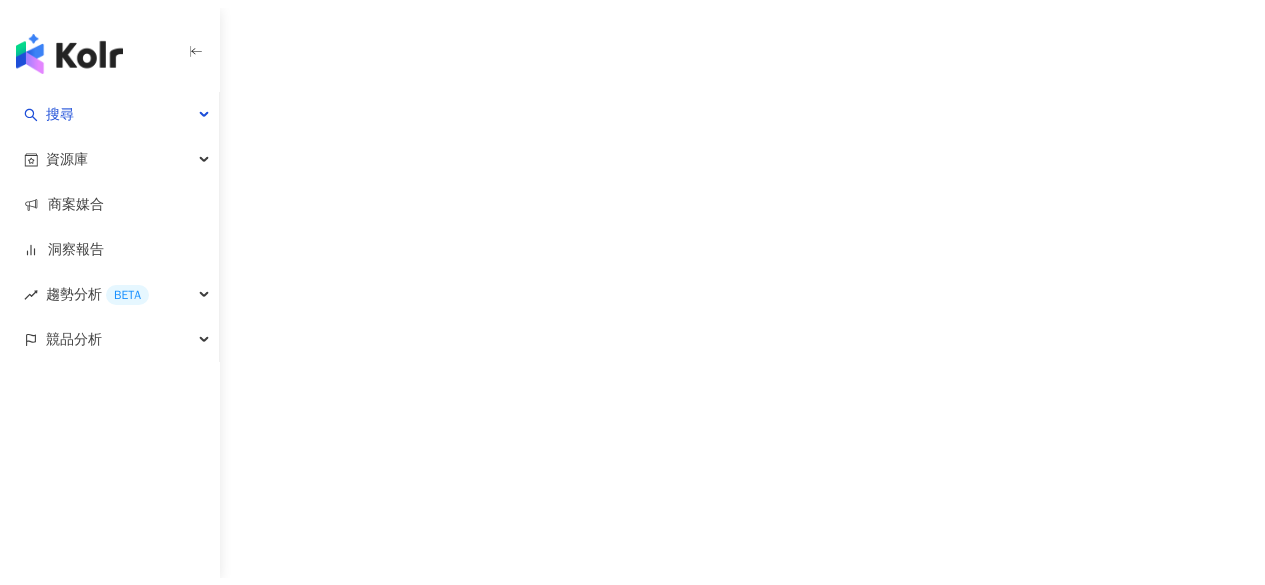 scroll, scrollTop: 0, scrollLeft: 0, axis: both 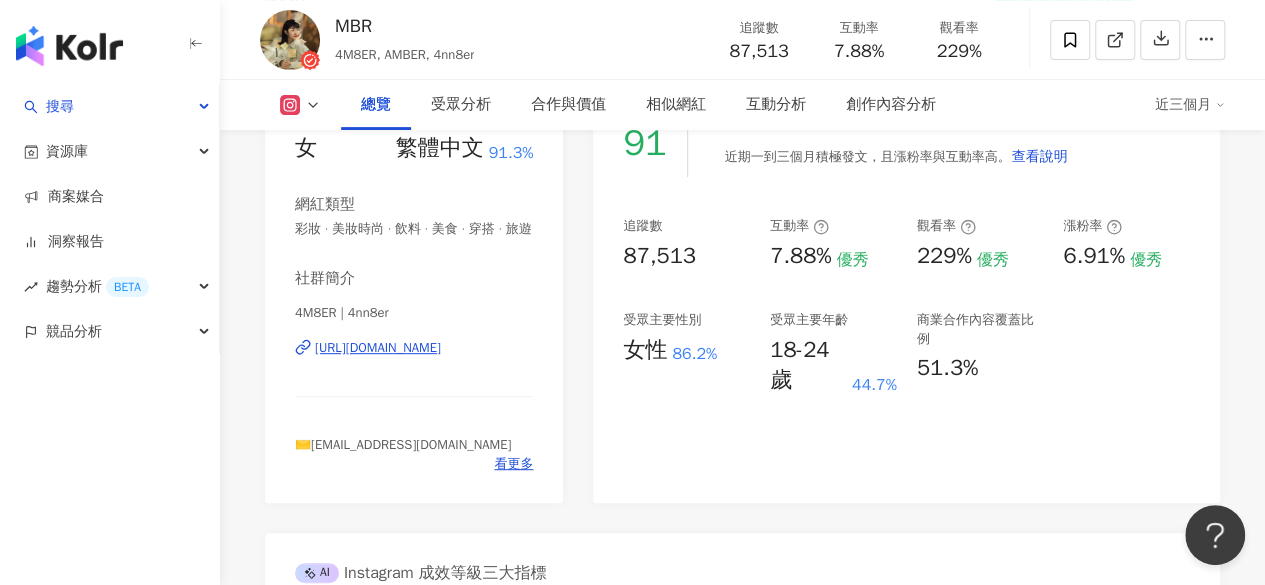 click on "18-24 歲" at bounding box center [808, 366] 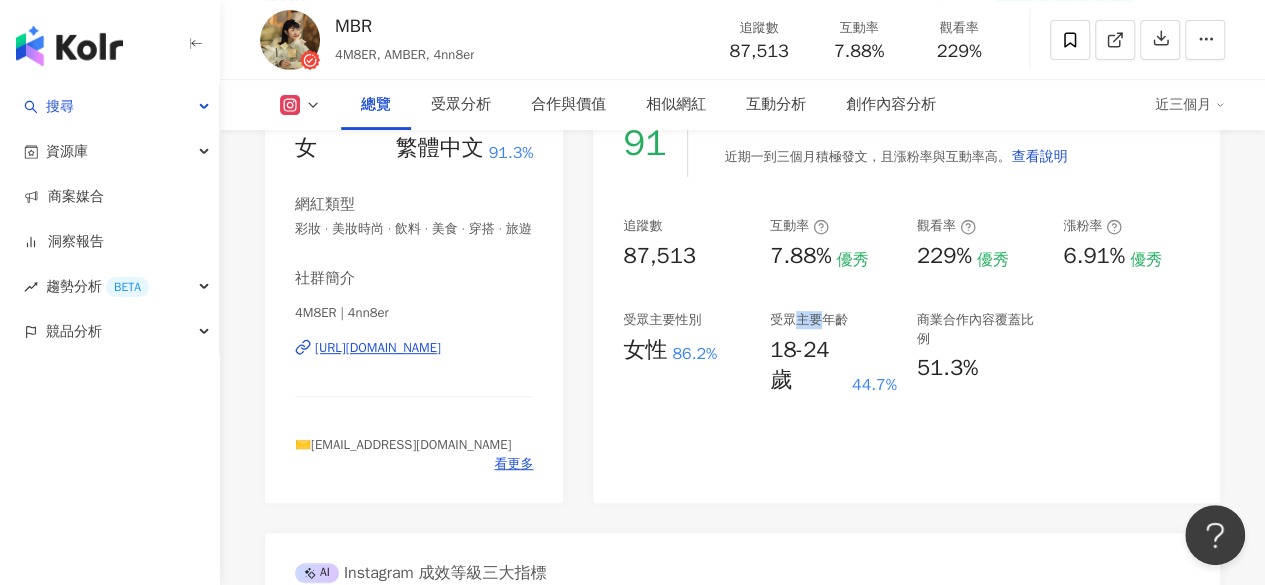 click on "受眾主要年齡" at bounding box center (809, 320) 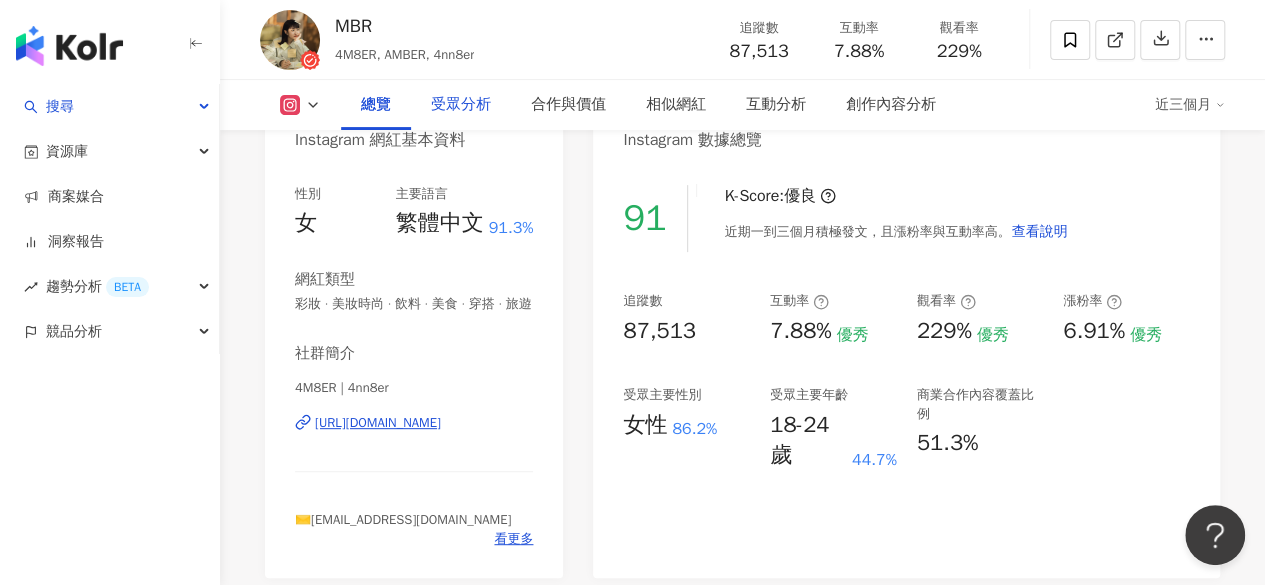 click on "受眾分析" at bounding box center (461, 105) 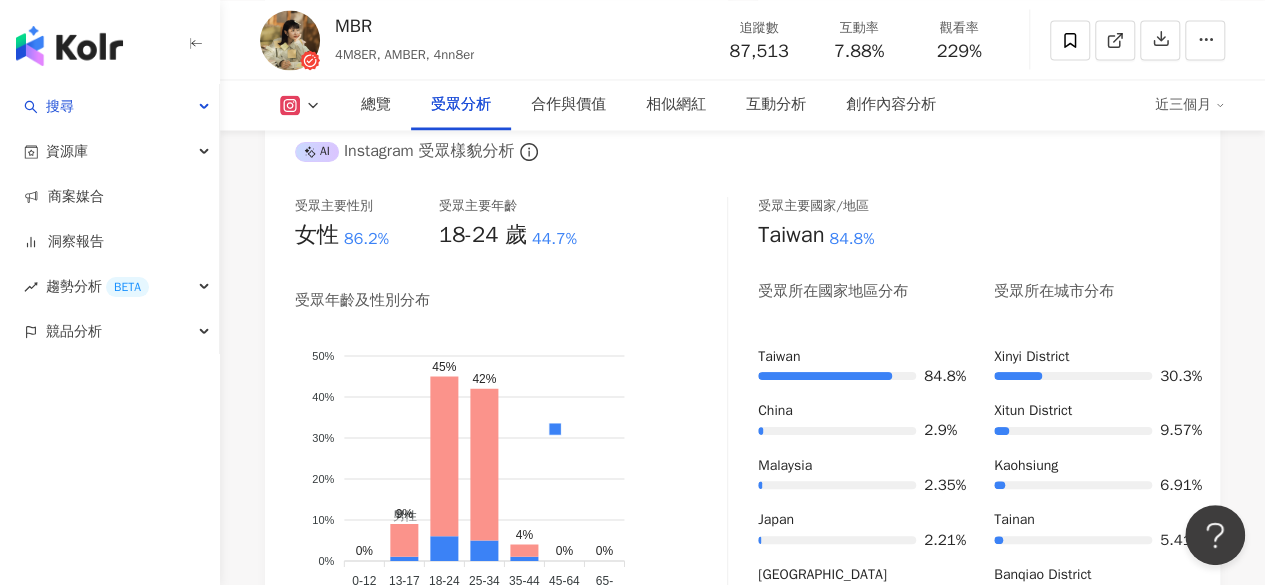 scroll, scrollTop: 1777, scrollLeft: 0, axis: vertical 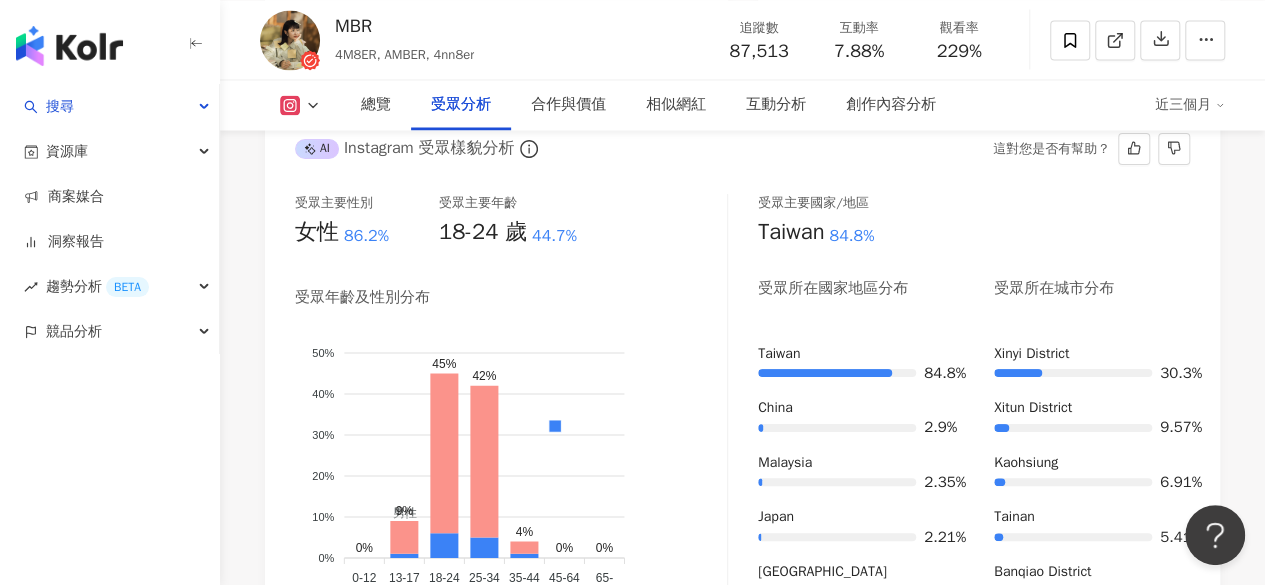 click on "18-24 歲" at bounding box center [483, 232] 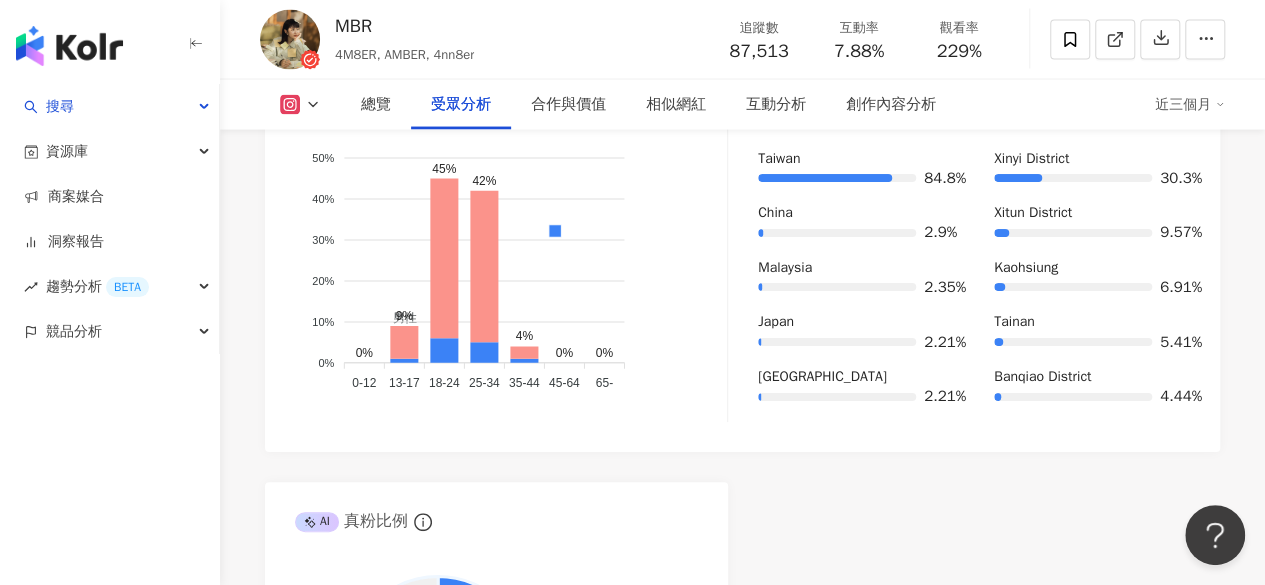 scroll, scrollTop: 1979, scrollLeft: 0, axis: vertical 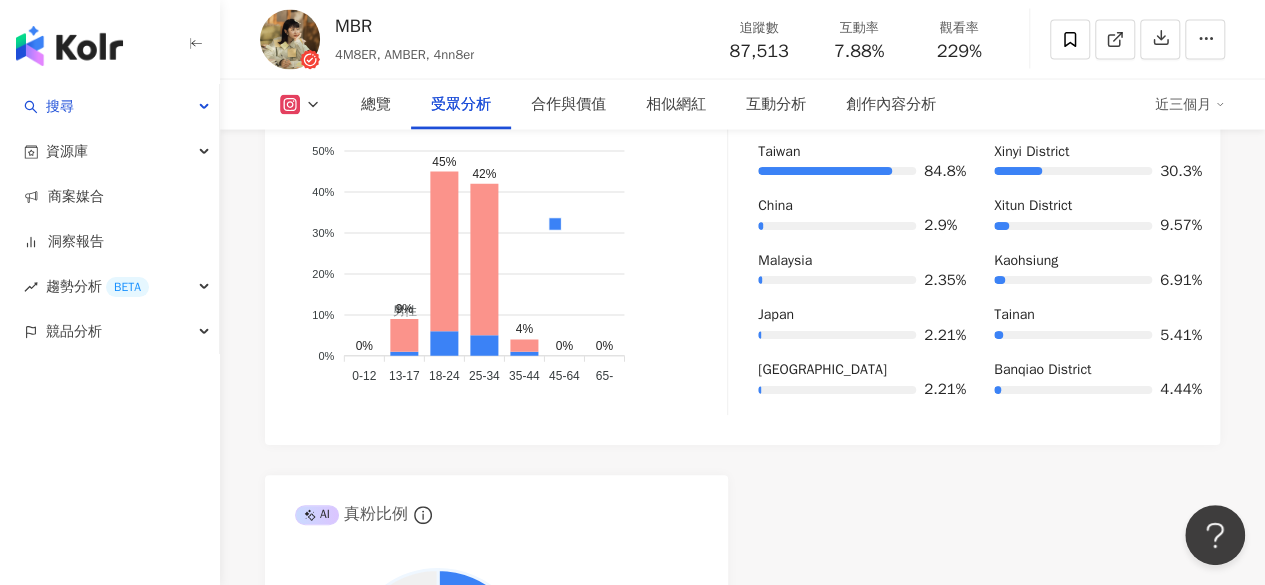 click on "25-34" 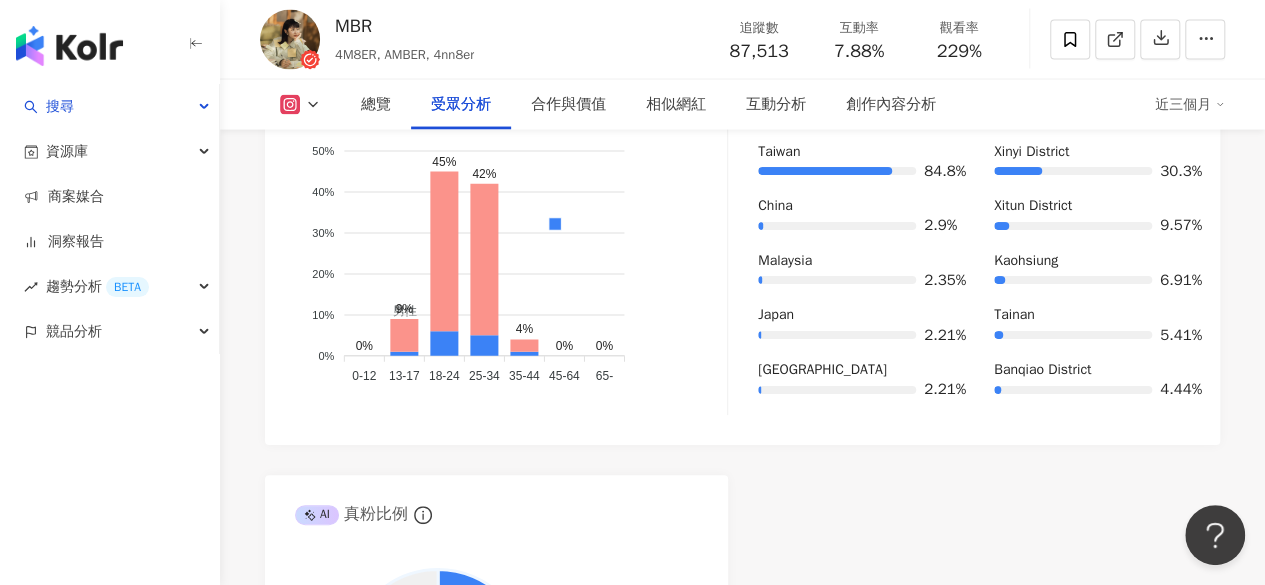 click on "25-34" 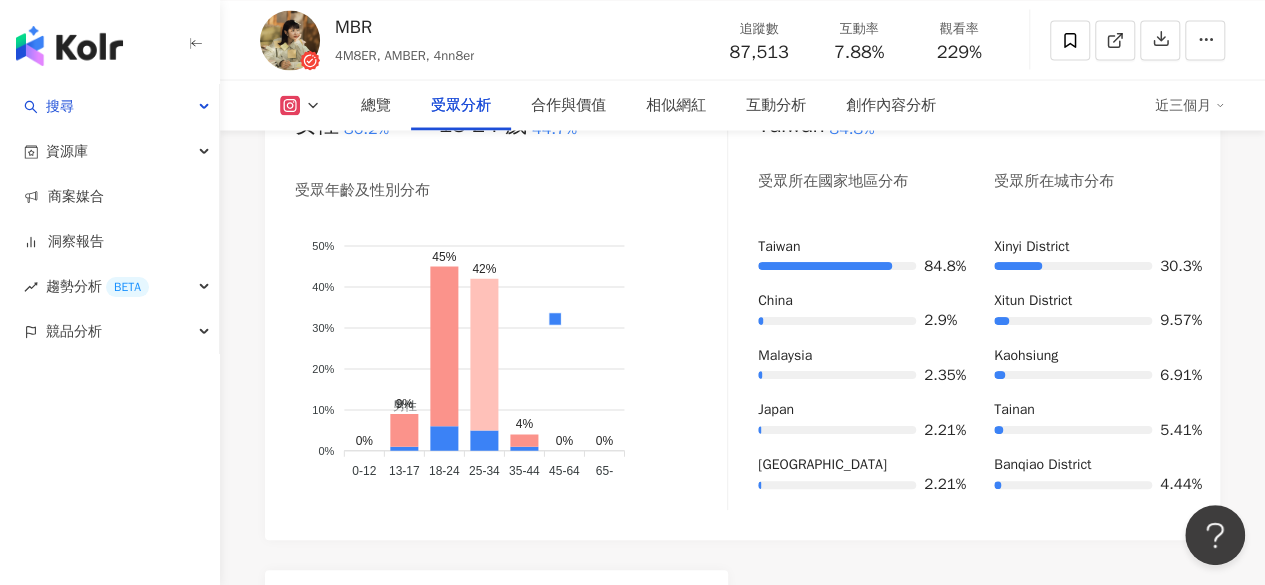 scroll, scrollTop: 1874, scrollLeft: 0, axis: vertical 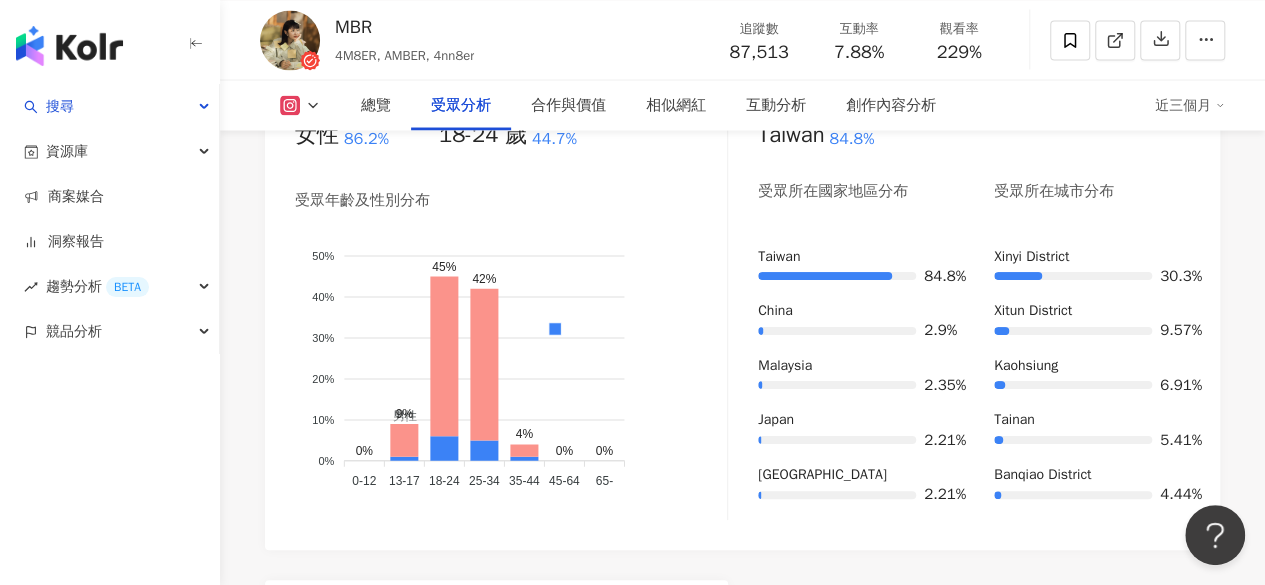 click on "男性 女性" 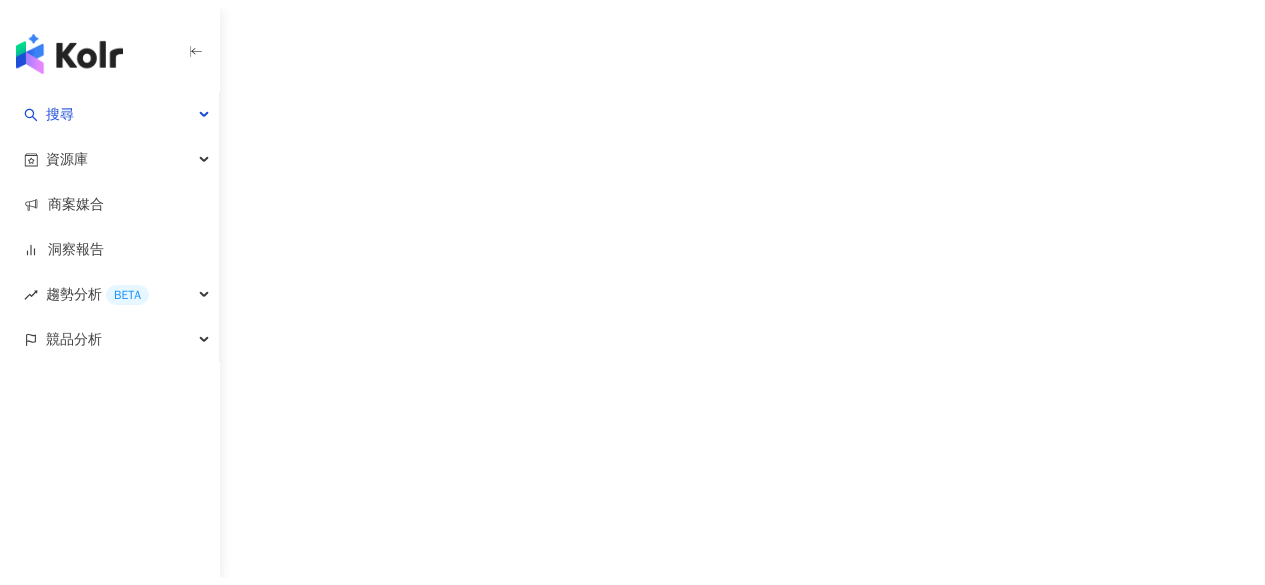 scroll, scrollTop: 0, scrollLeft: 0, axis: both 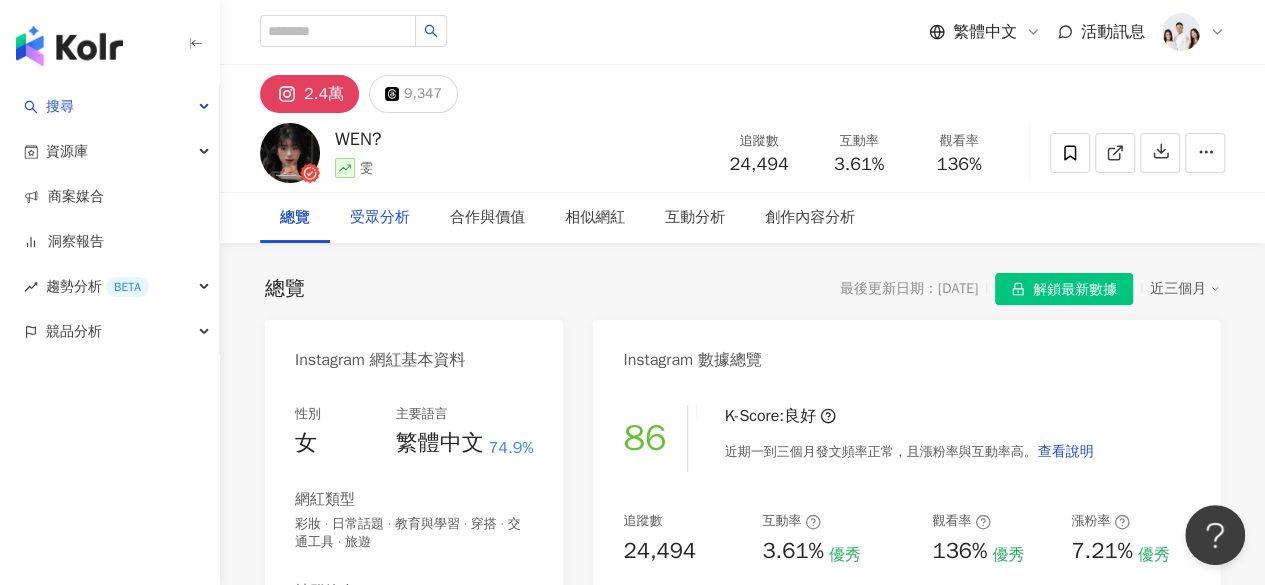 click on "受眾分析" at bounding box center (380, 218) 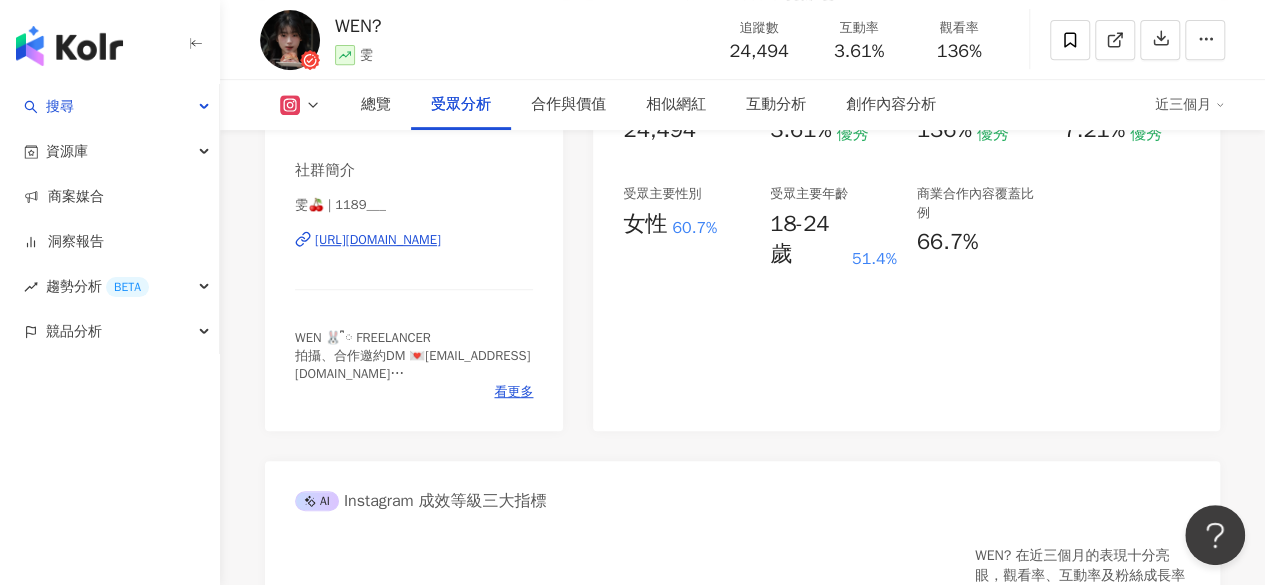 scroll, scrollTop: 2029, scrollLeft: 0, axis: vertical 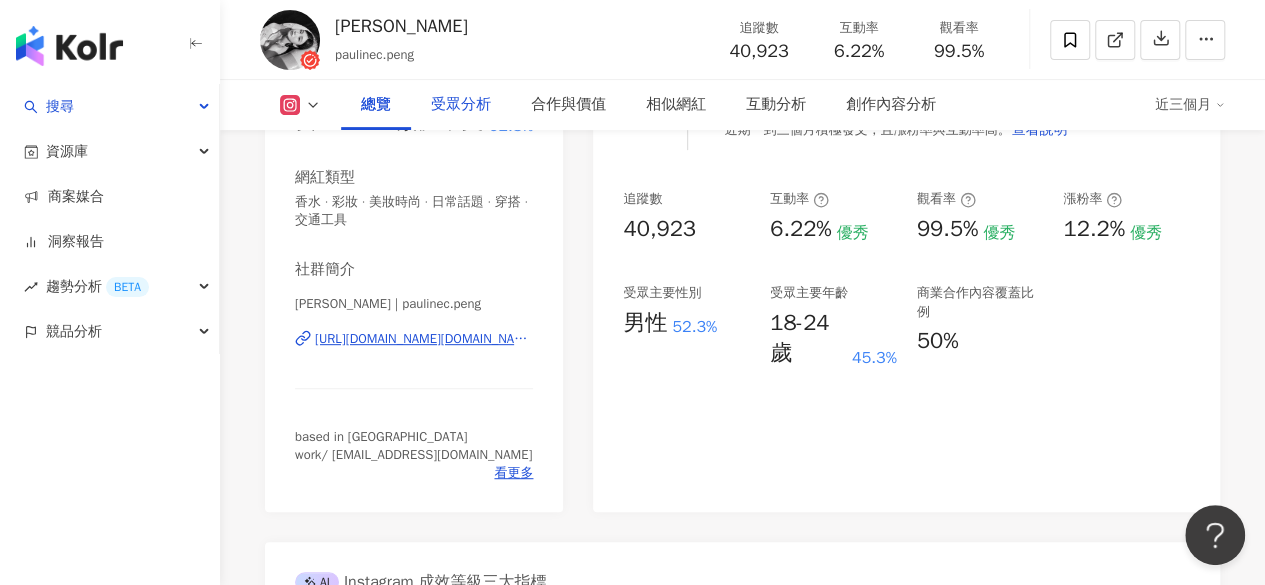 click on "受眾分析" at bounding box center [461, 105] 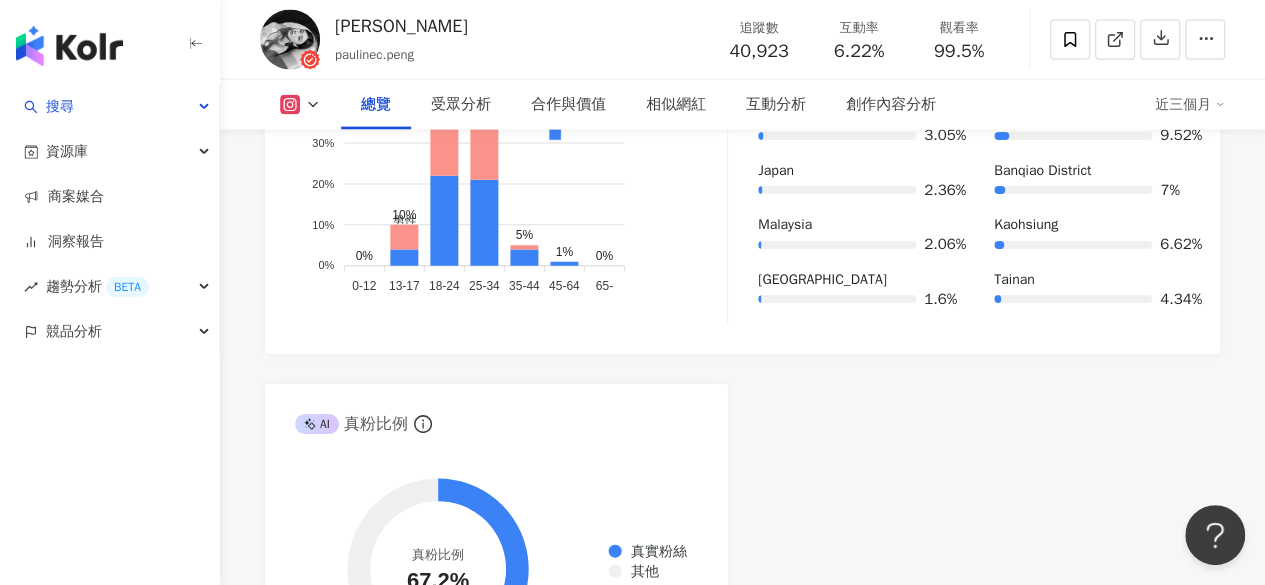 scroll, scrollTop: 1645, scrollLeft: 0, axis: vertical 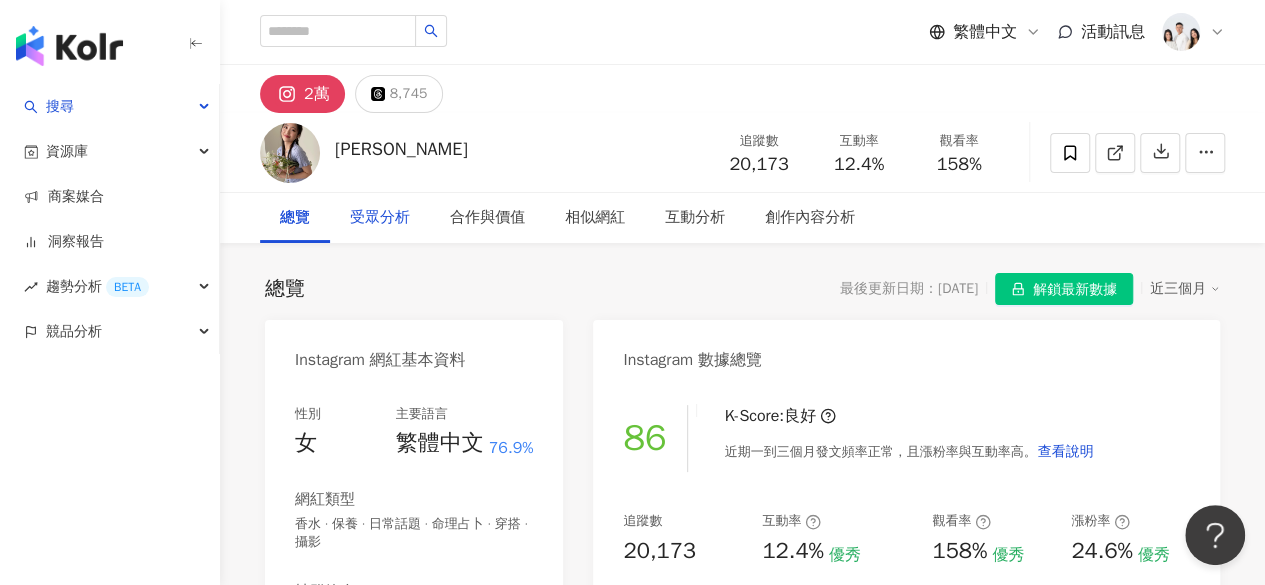 click on "受眾分析" at bounding box center [380, 218] 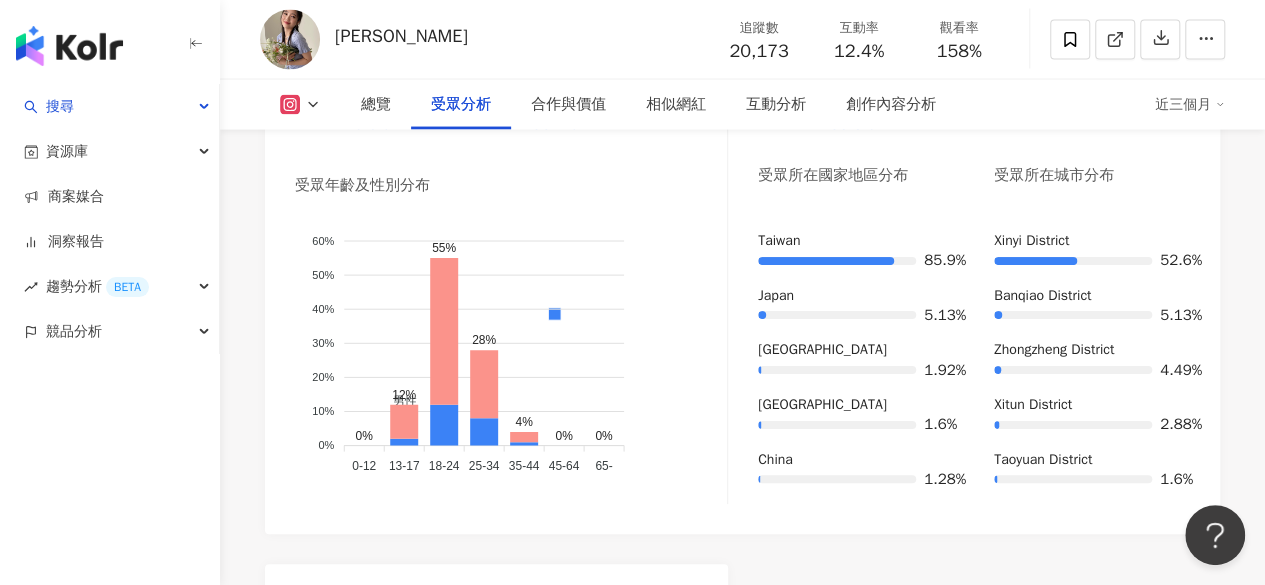 scroll, scrollTop: 1958, scrollLeft: 0, axis: vertical 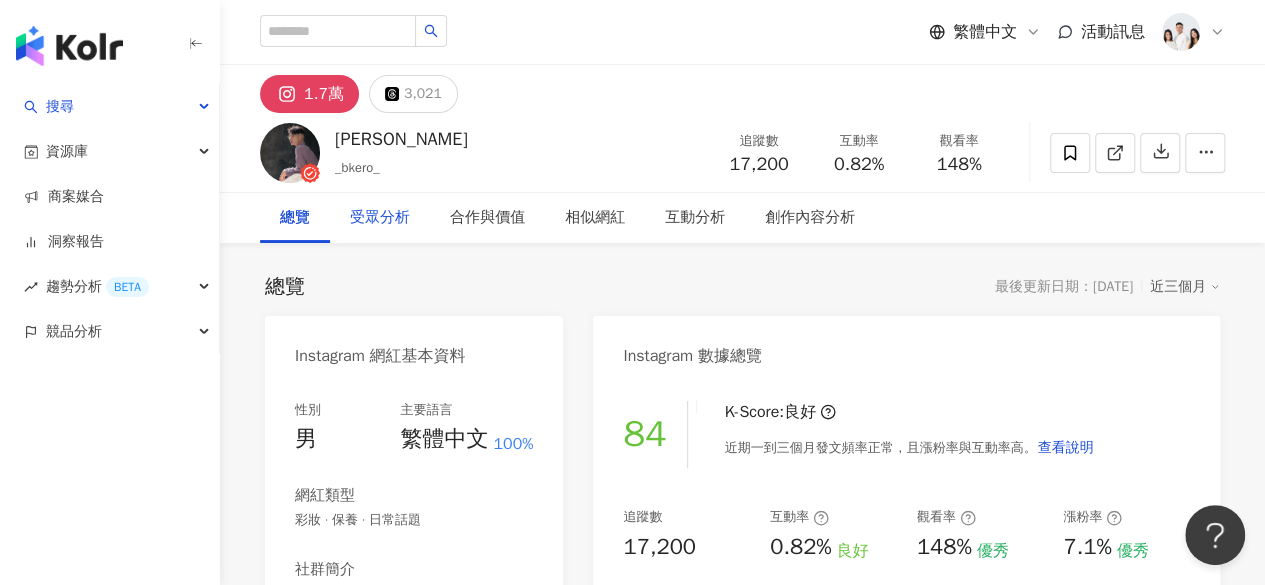 click on "受眾分析" at bounding box center (380, 218) 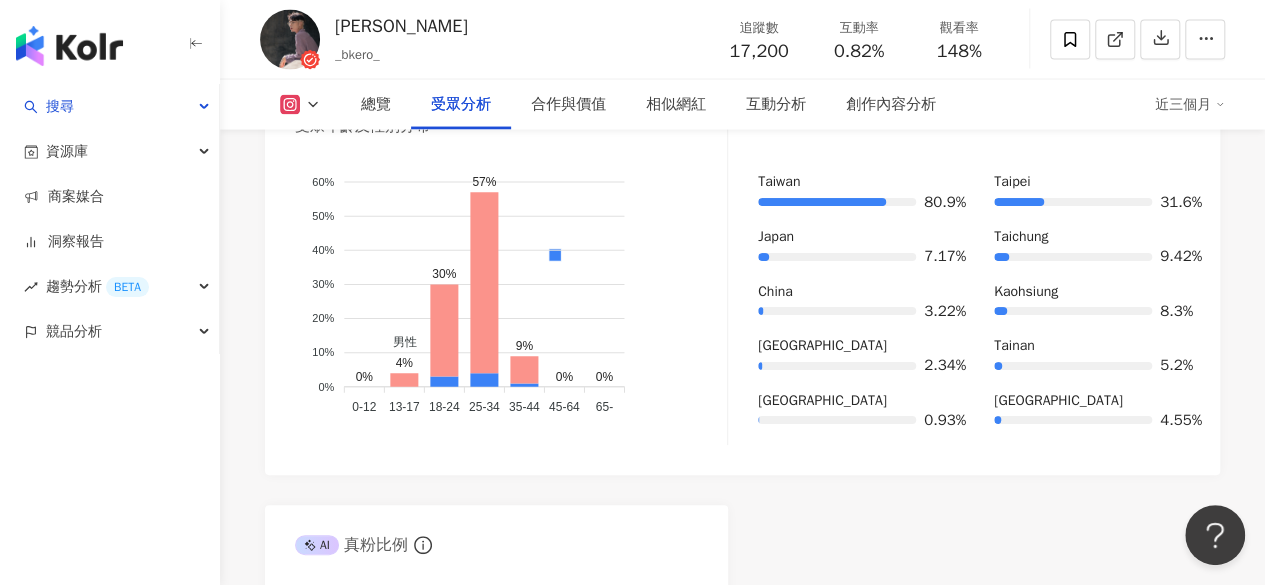 scroll, scrollTop: 1984, scrollLeft: 0, axis: vertical 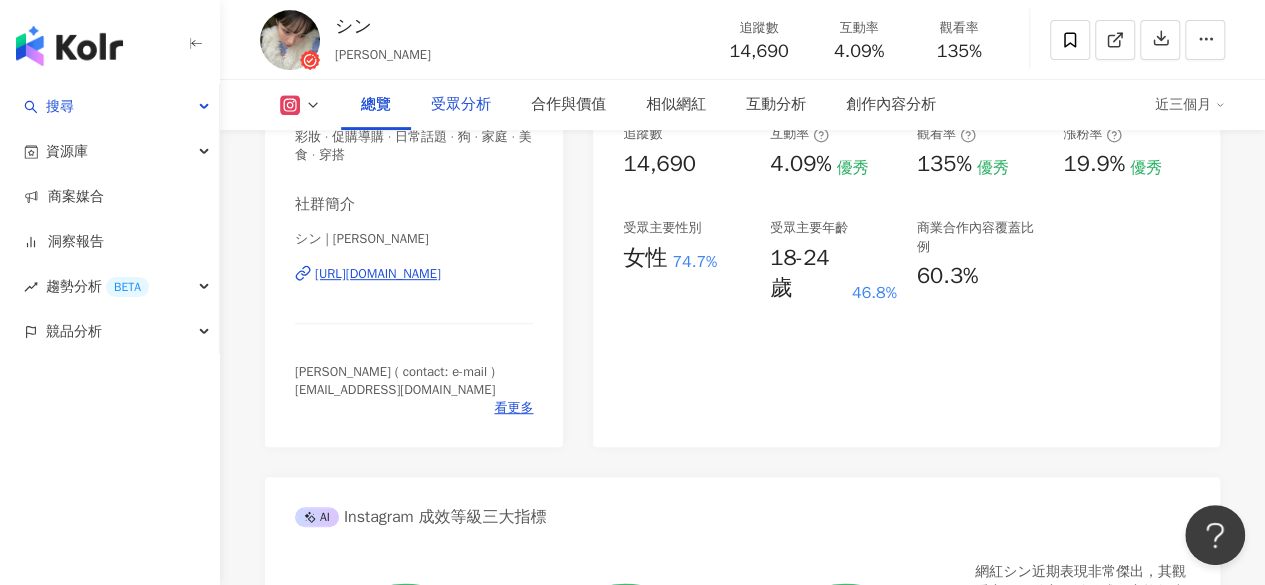 click on "受眾分析" at bounding box center [461, 105] 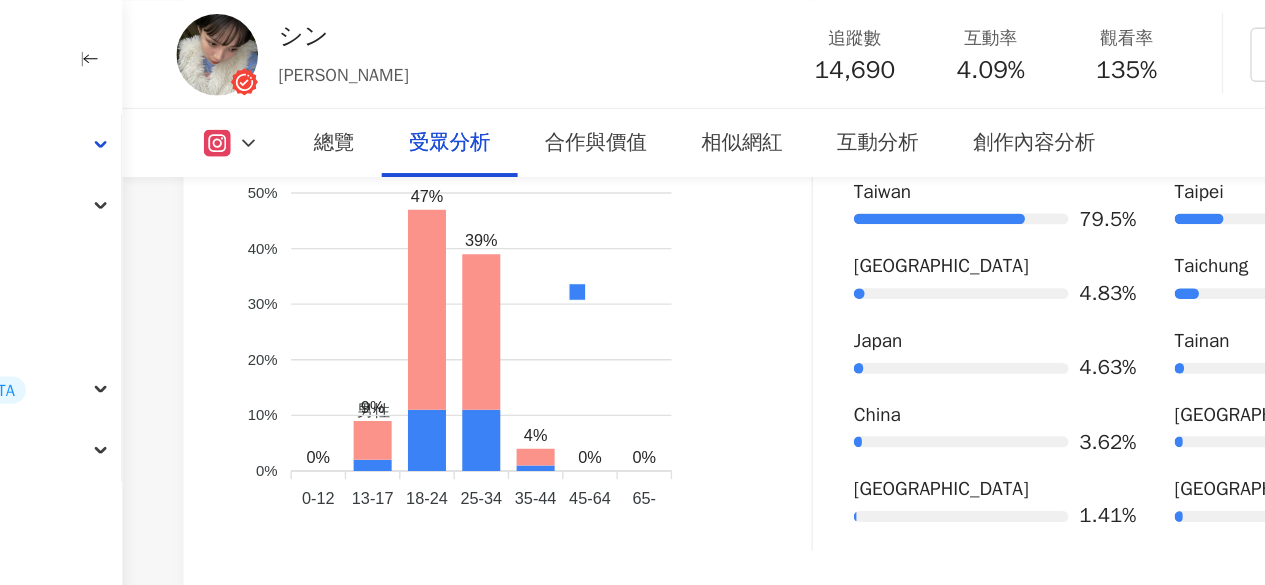 scroll, scrollTop: 2052, scrollLeft: 0, axis: vertical 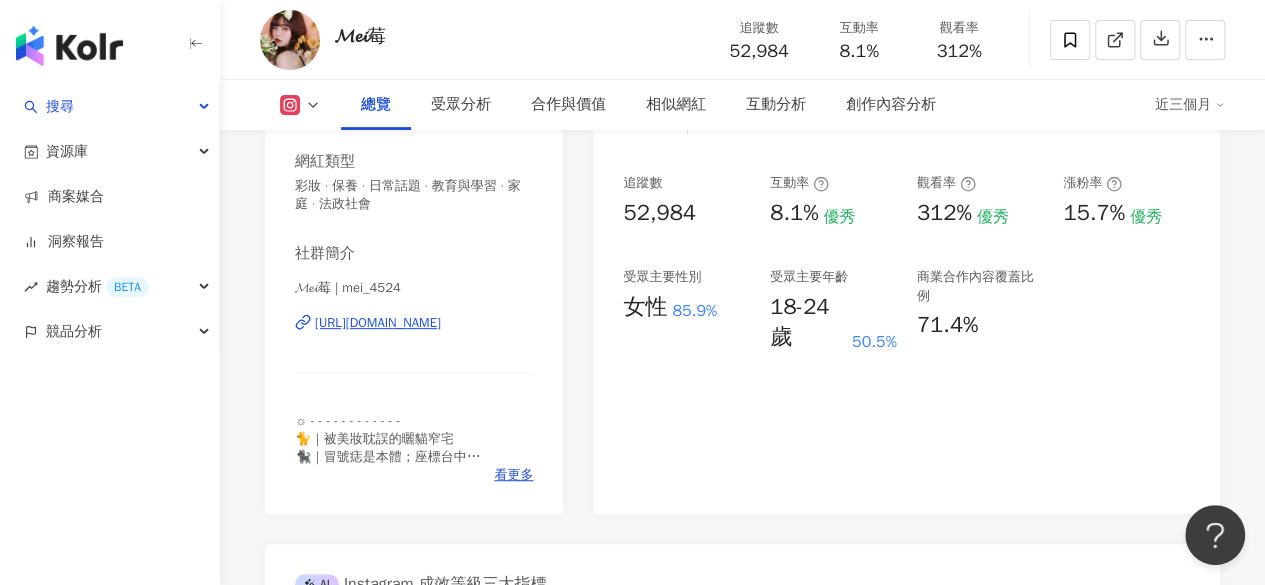 click on "性別   女 主要語言   繁體中文 90.3% 網紅類型 彩妝 · 保養 · 日常話題 · 教育與學習 · 家庭 · 法政社會 社群簡介 𝓜𝓮𝓲莓 | mei_4524 https://www.instagram.com/mei_4524/ ☼ - - - - - - - - - - - -
🐈｜被美妝耽誤的曬貓窄宅
🐈‍⬛｜冒號痣是本體；座標台中
🎀｜Make-up / Outfit / Japan-holic✨
-
合作請洽 ✉️ info.meimeimei@gmail.com
-︎ 看更多" at bounding box center [414, 275] 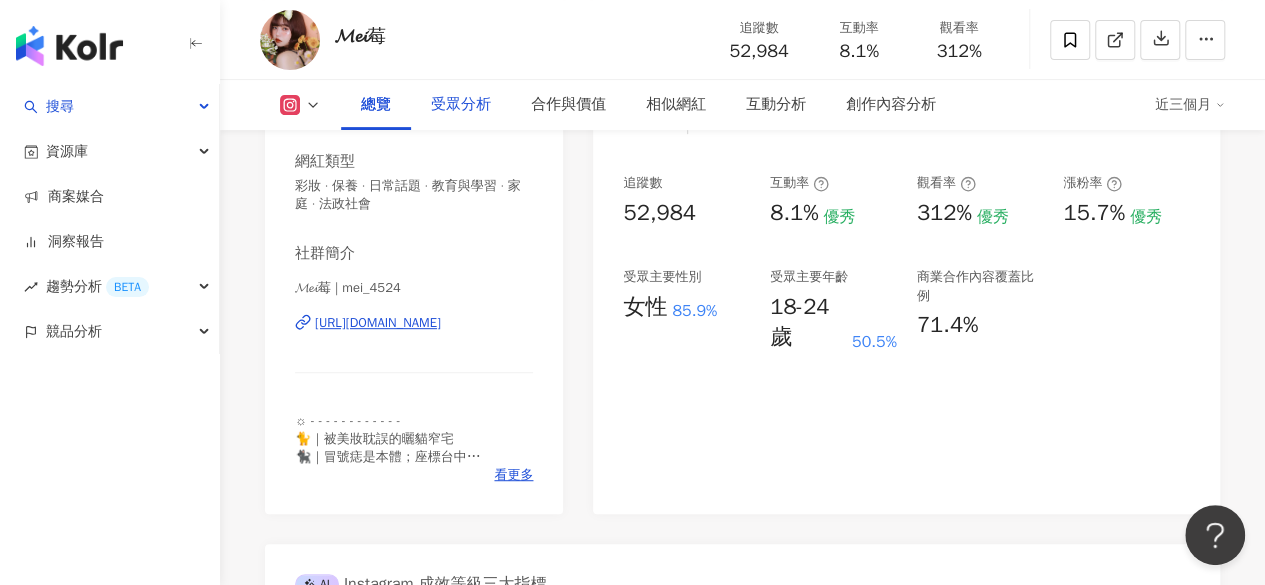 click on "受眾分析" at bounding box center (461, 105) 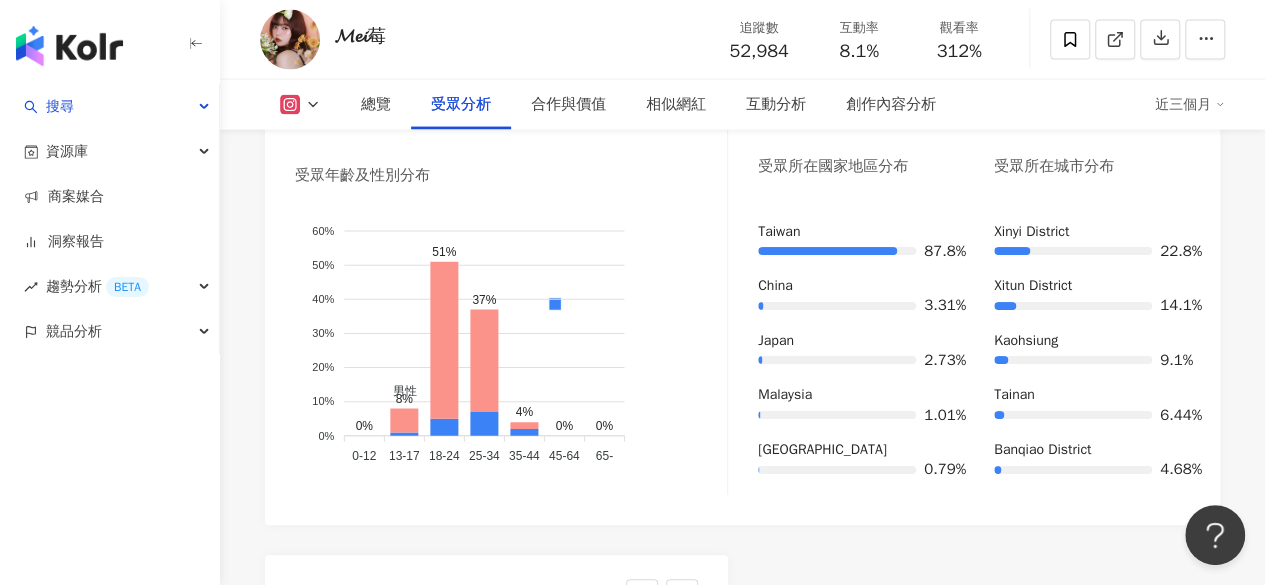 scroll, scrollTop: 2000, scrollLeft: 0, axis: vertical 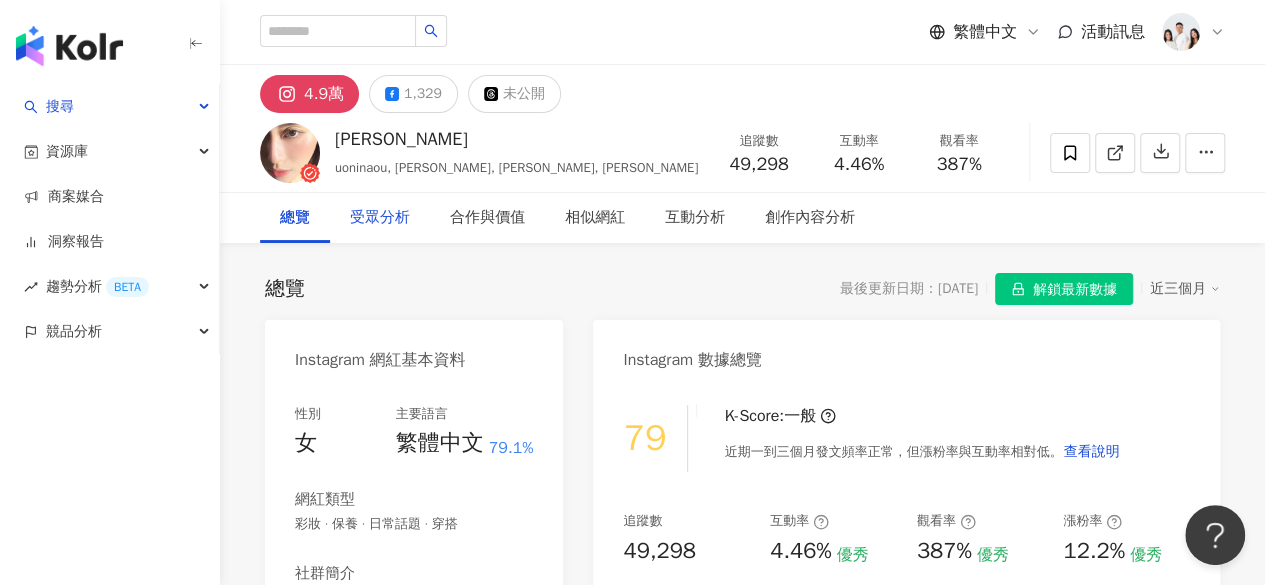 click on "受眾分析" at bounding box center (380, 218) 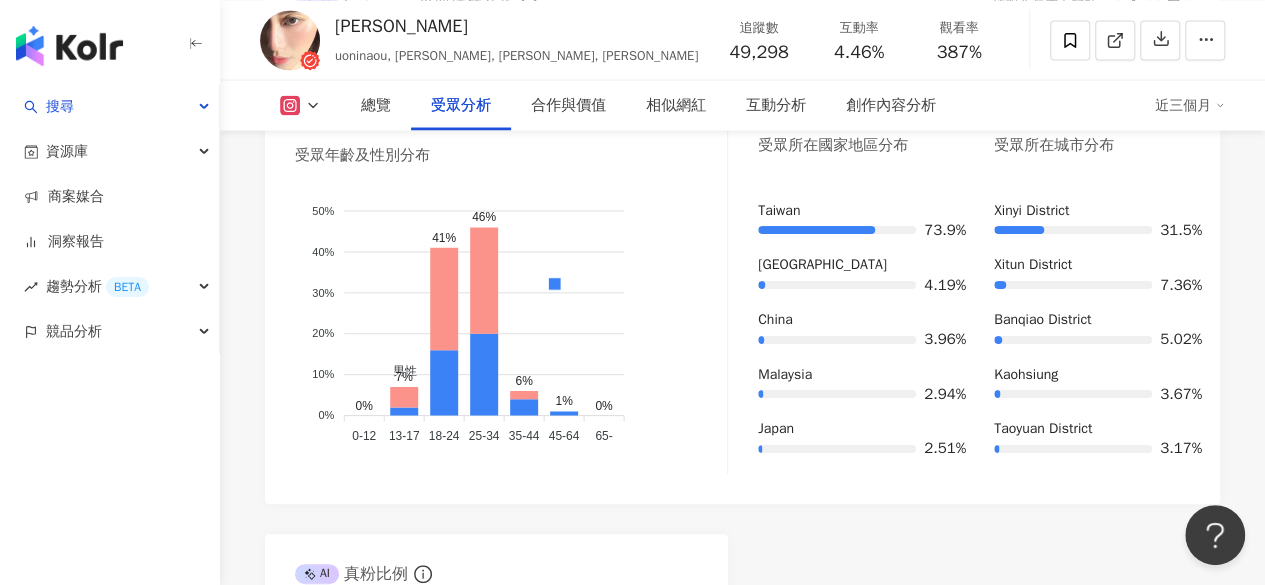 scroll, scrollTop: 1839, scrollLeft: 0, axis: vertical 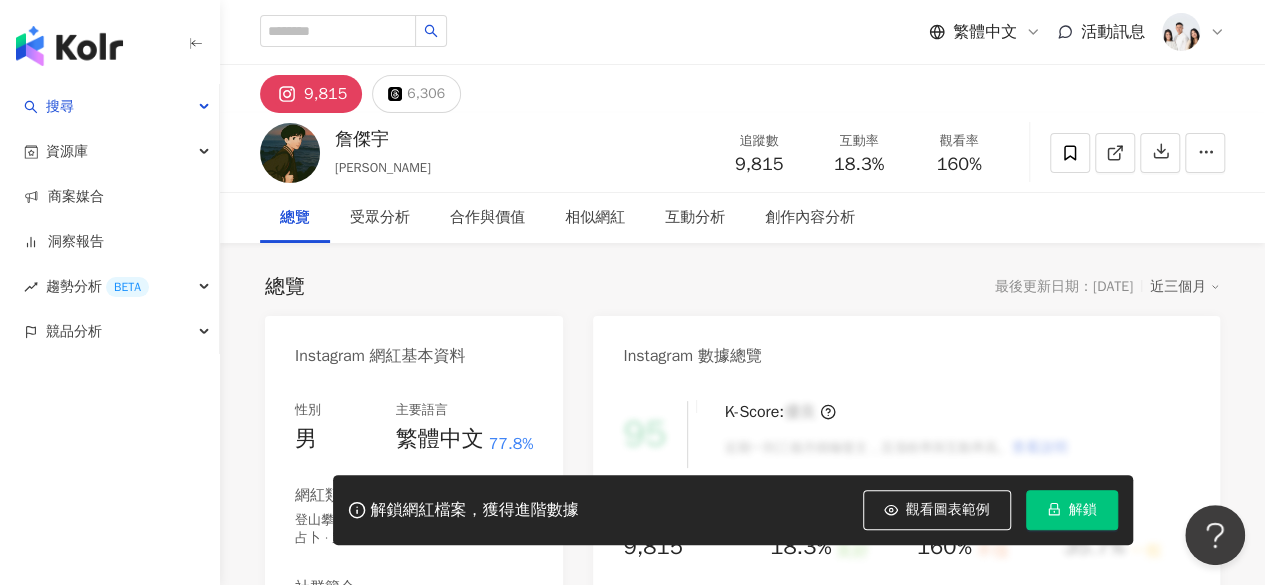 click on "解鎖" at bounding box center (1072, 510) 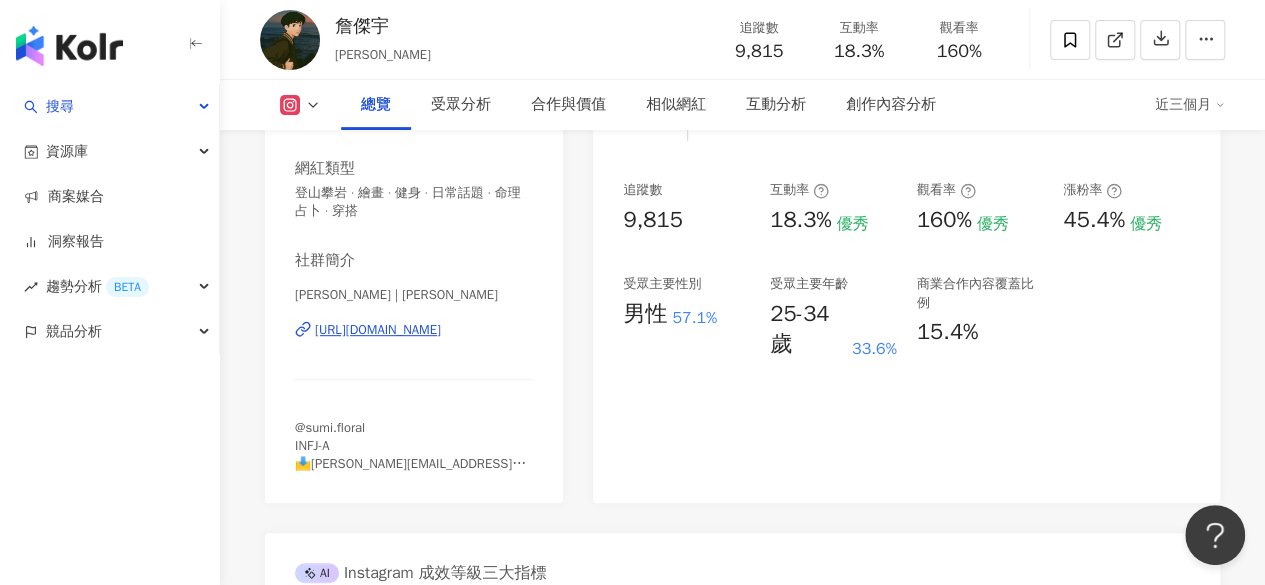 scroll, scrollTop: 322, scrollLeft: 0, axis: vertical 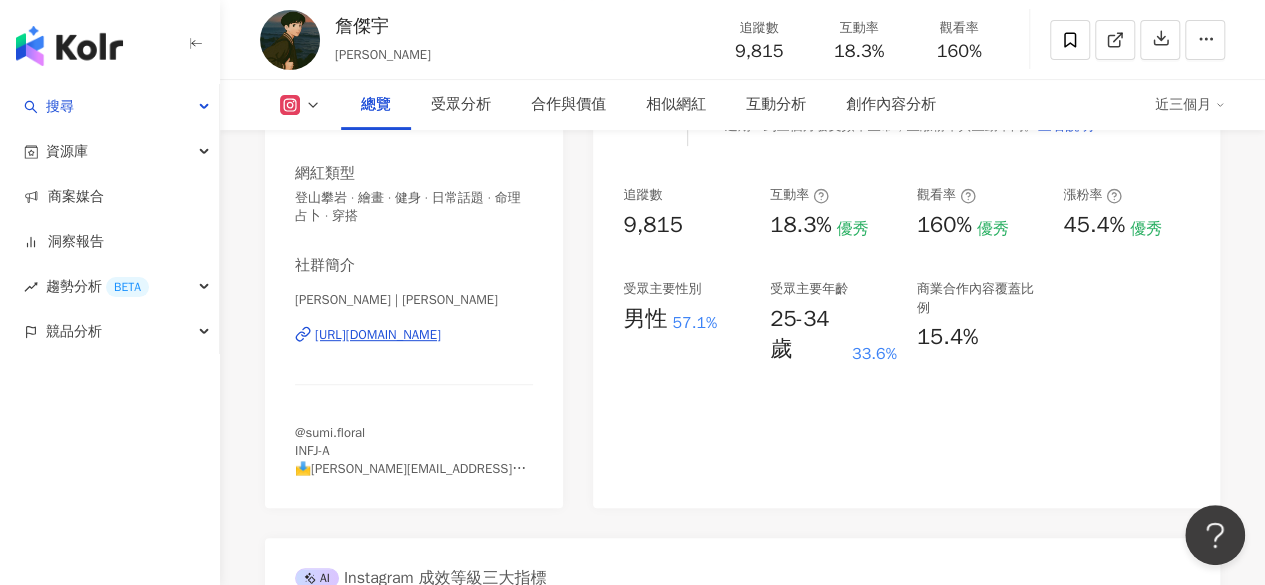 click on "https://www.instagram.com/jeffrey__zhan/" at bounding box center [378, 335] 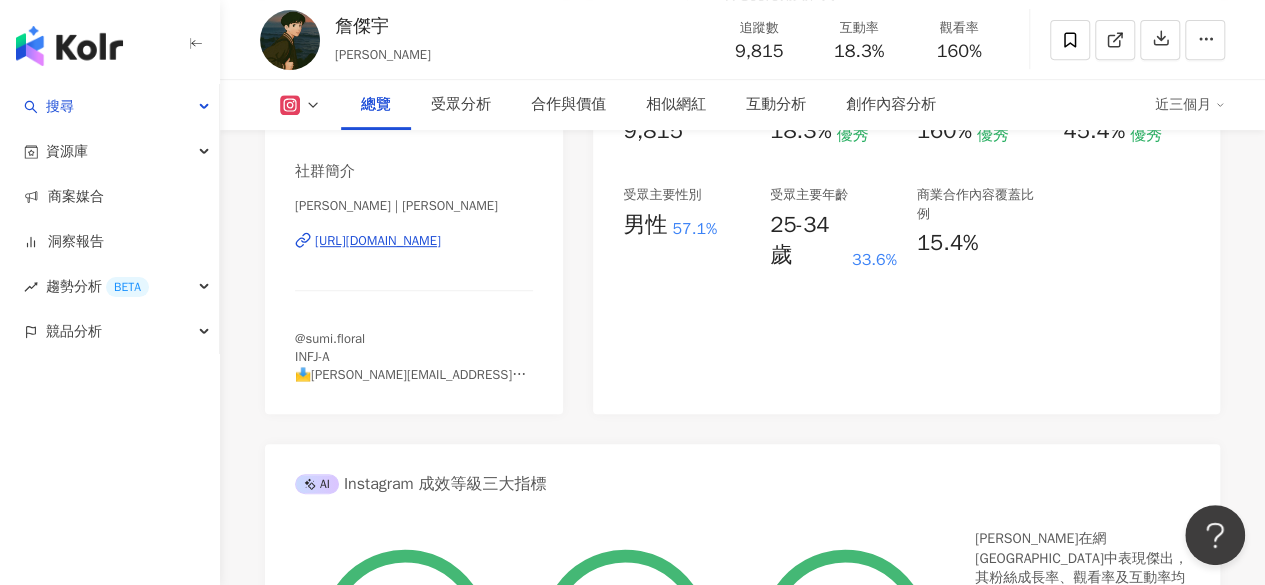 scroll, scrollTop: 407, scrollLeft: 0, axis: vertical 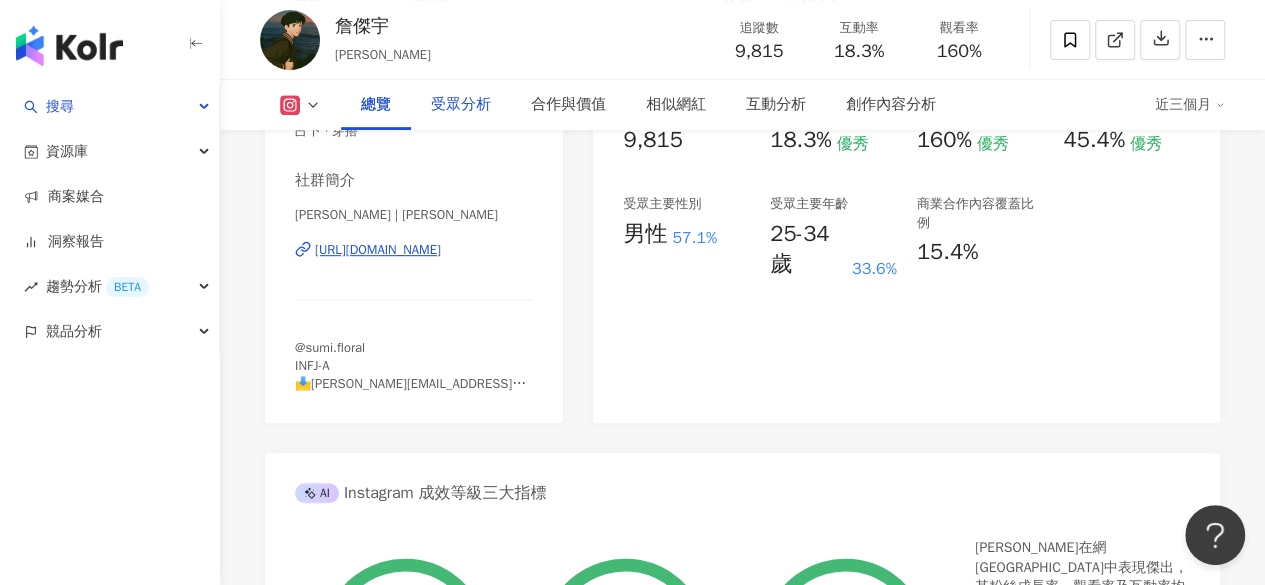 click on "受眾分析" at bounding box center [461, 105] 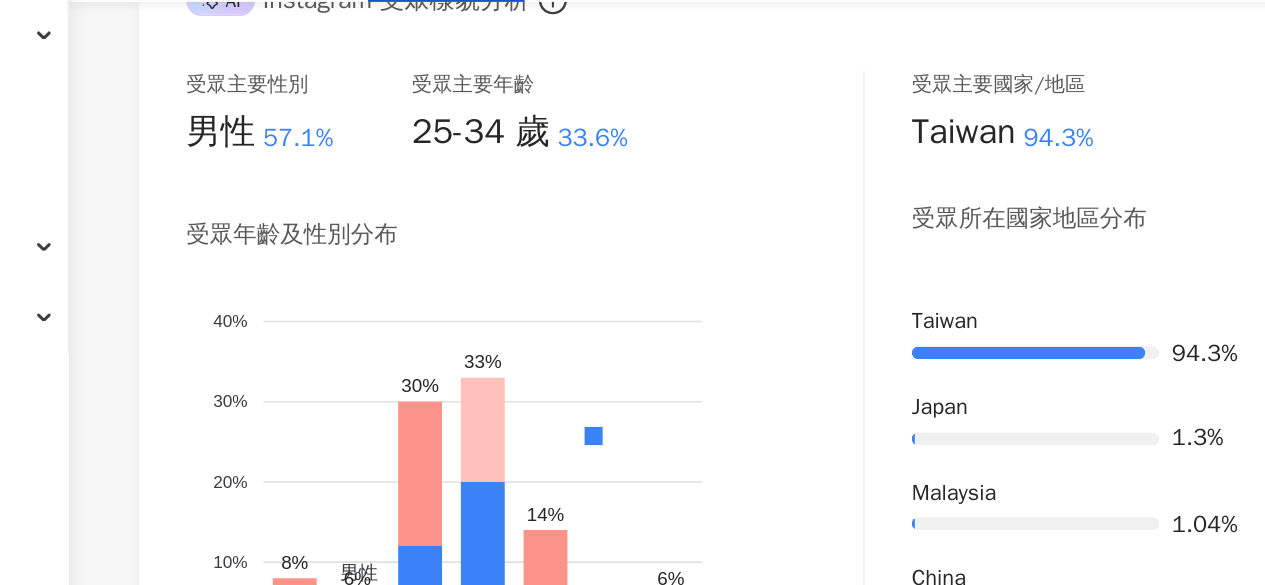 scroll, scrollTop: 1879, scrollLeft: 0, axis: vertical 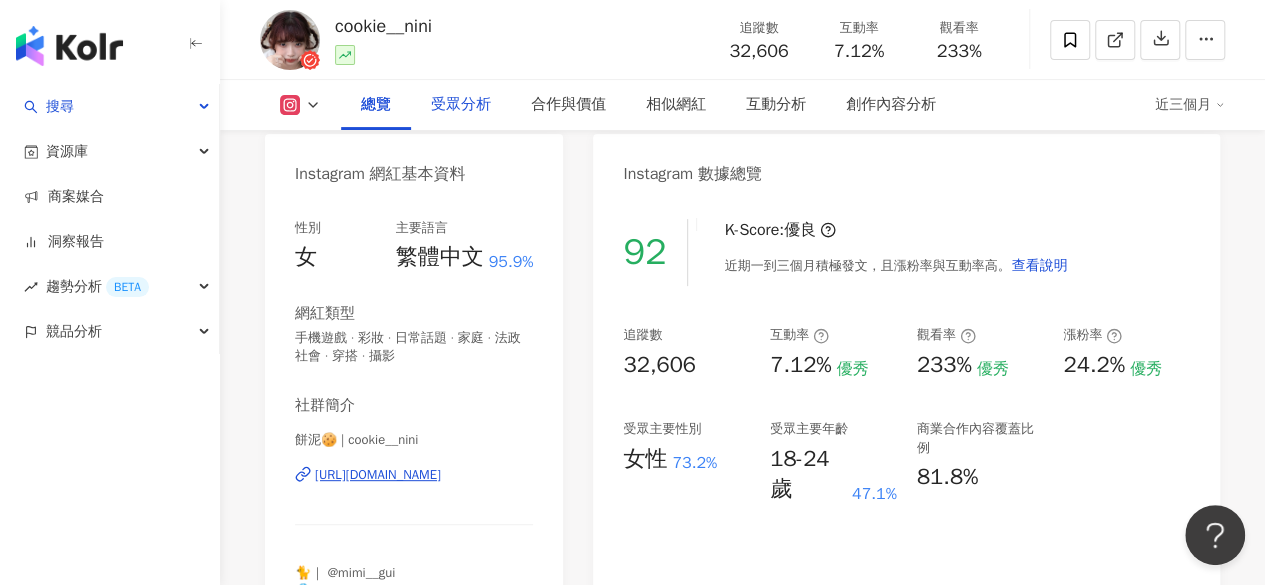 click on "受眾分析" at bounding box center (461, 105) 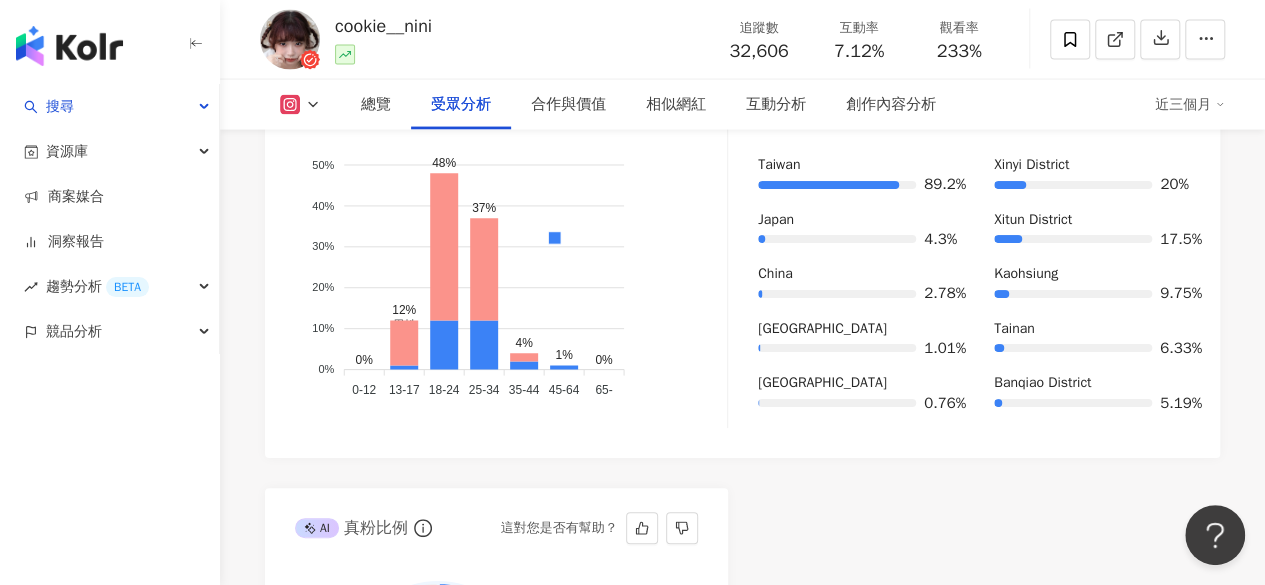 scroll, scrollTop: 2050, scrollLeft: 0, axis: vertical 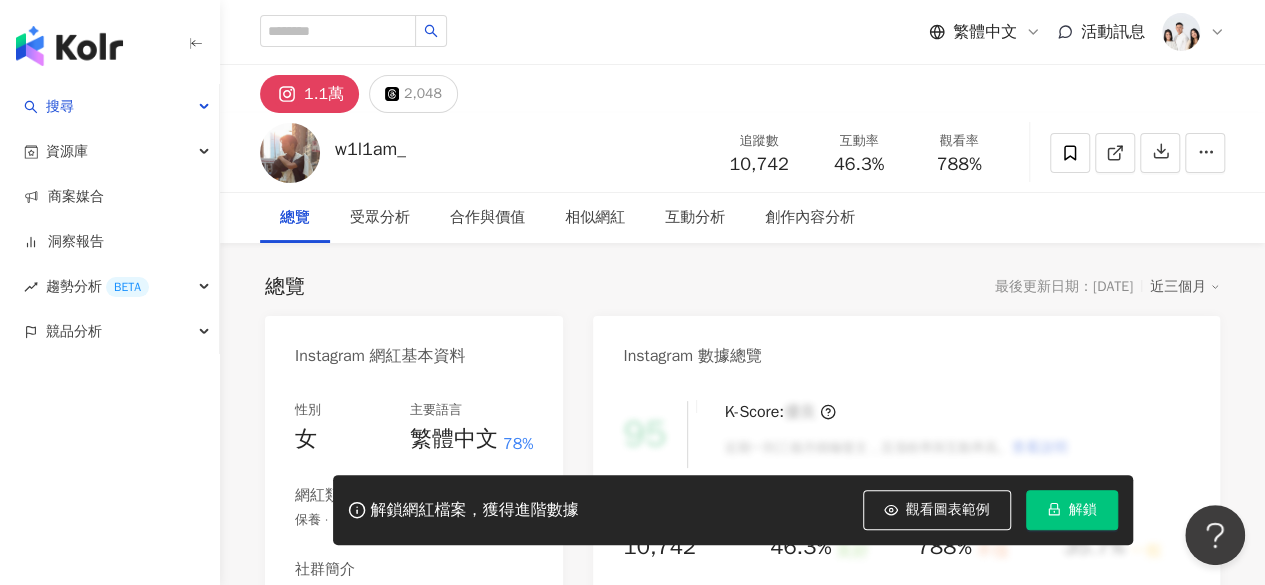 click on "解鎖" at bounding box center [1072, 510] 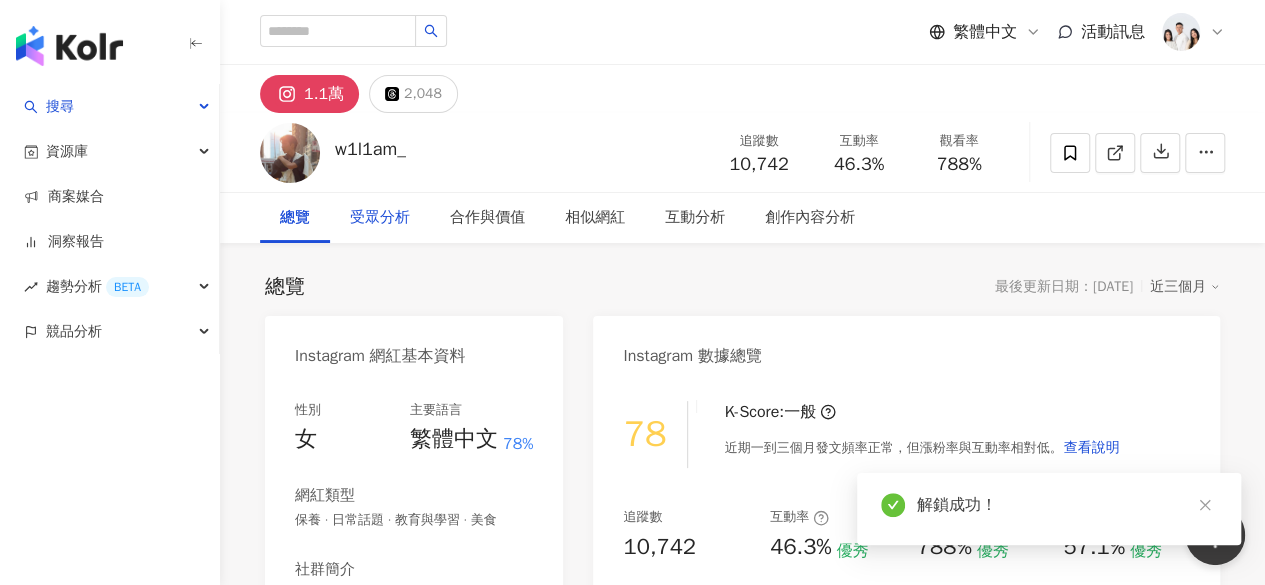 click on "受眾分析" at bounding box center [380, 218] 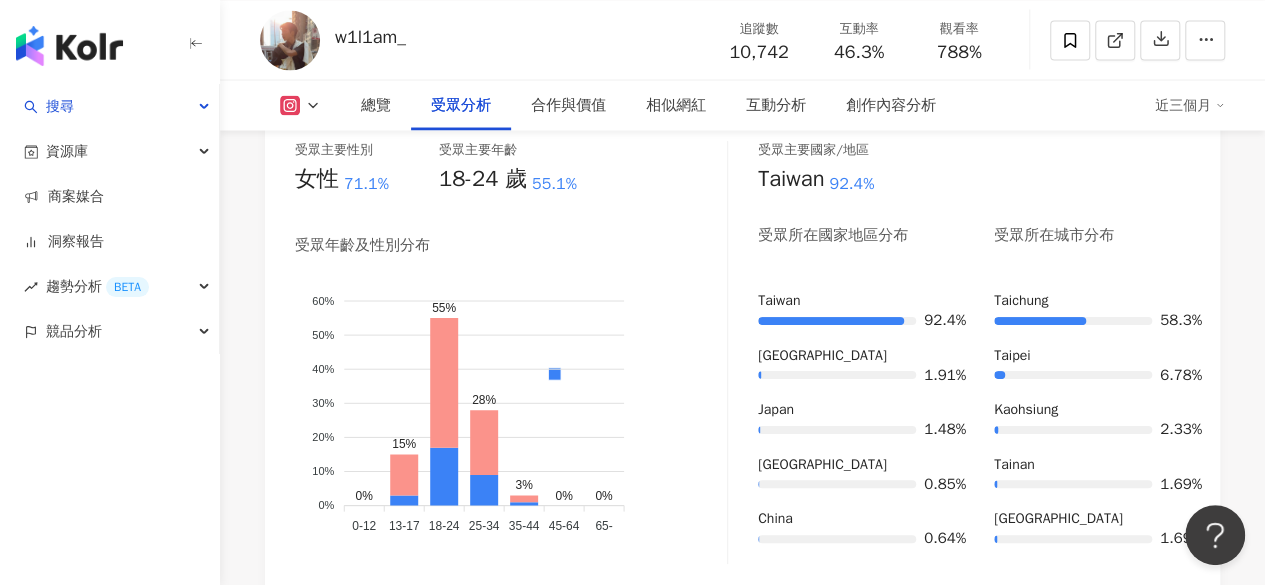 scroll, scrollTop: 1882, scrollLeft: 0, axis: vertical 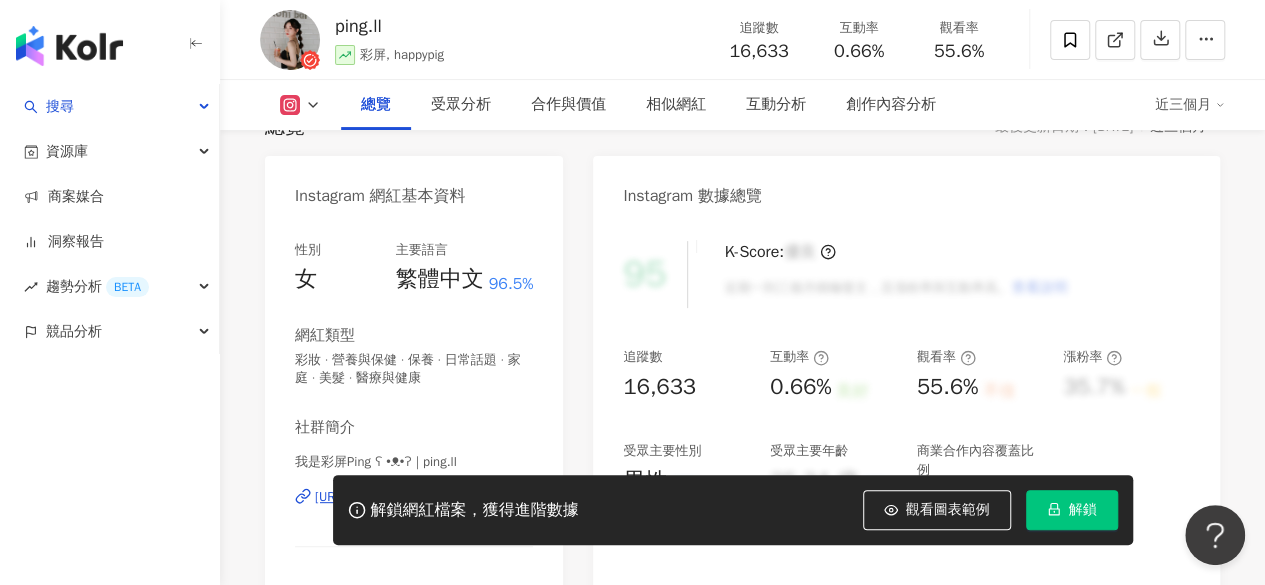 click on "解鎖" at bounding box center [1072, 510] 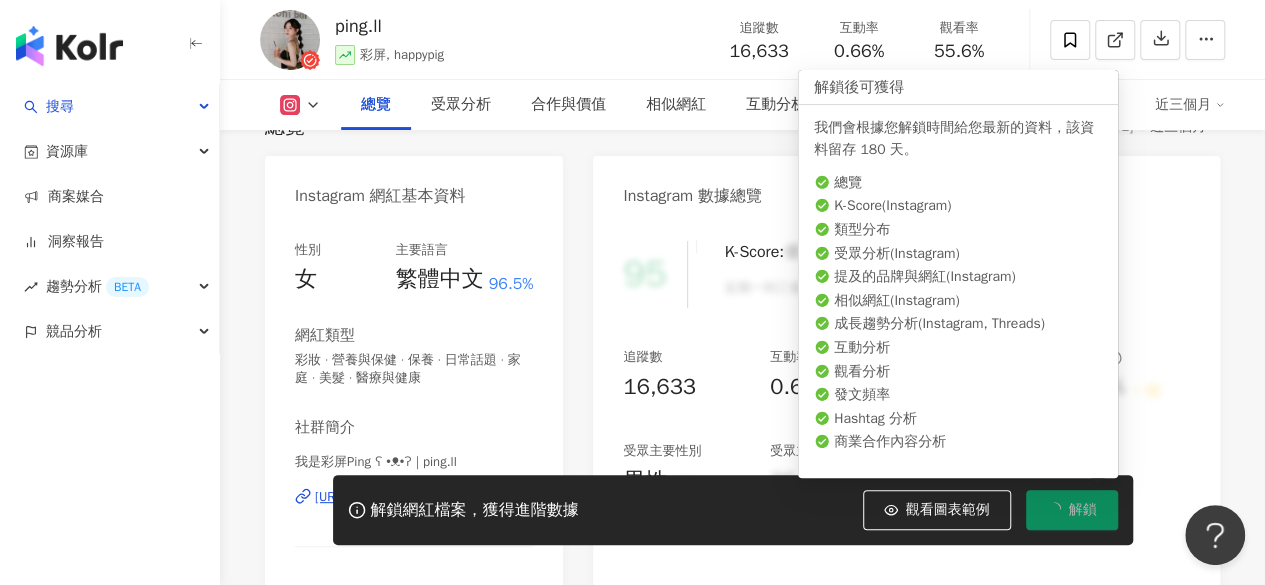 click 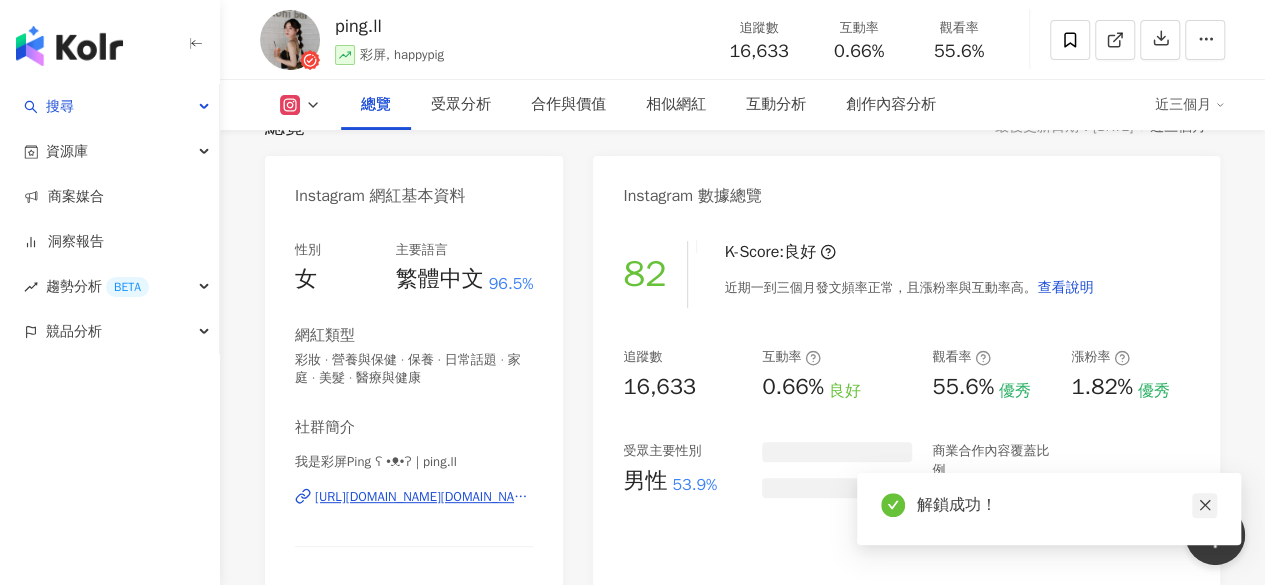click 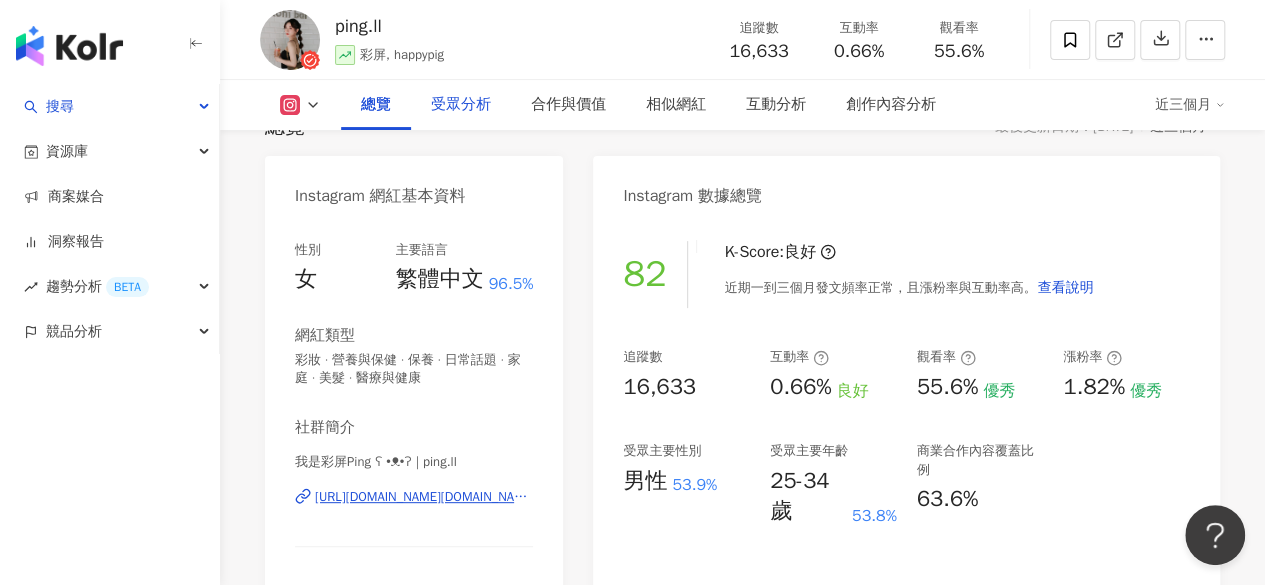 click on "受眾分析" at bounding box center [461, 105] 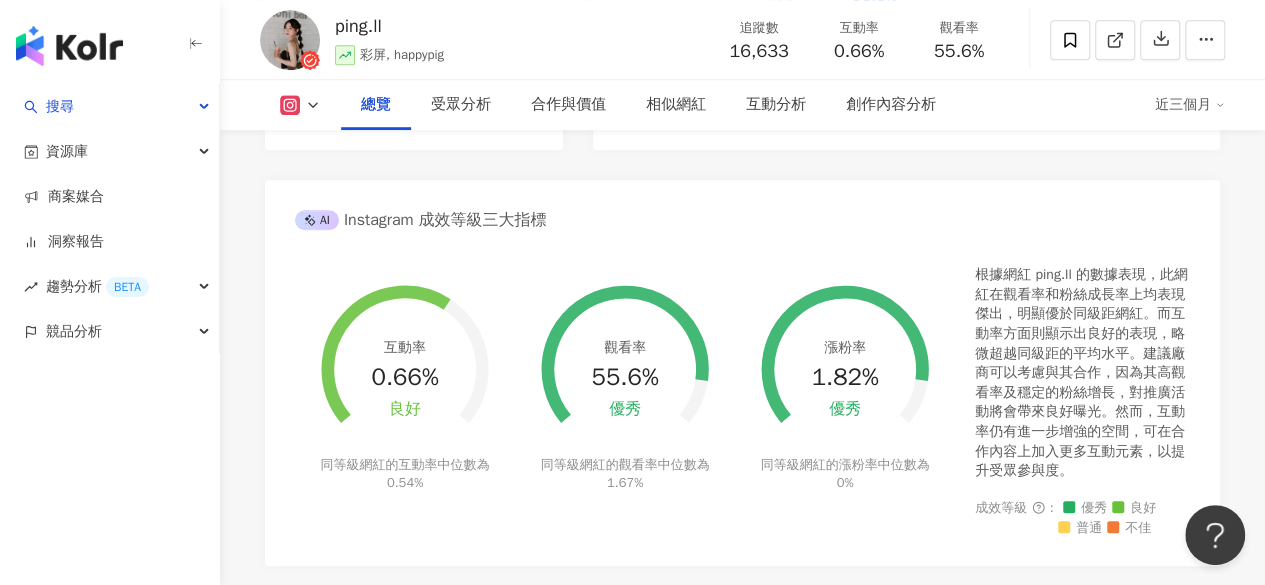 scroll, scrollTop: 680, scrollLeft: 0, axis: vertical 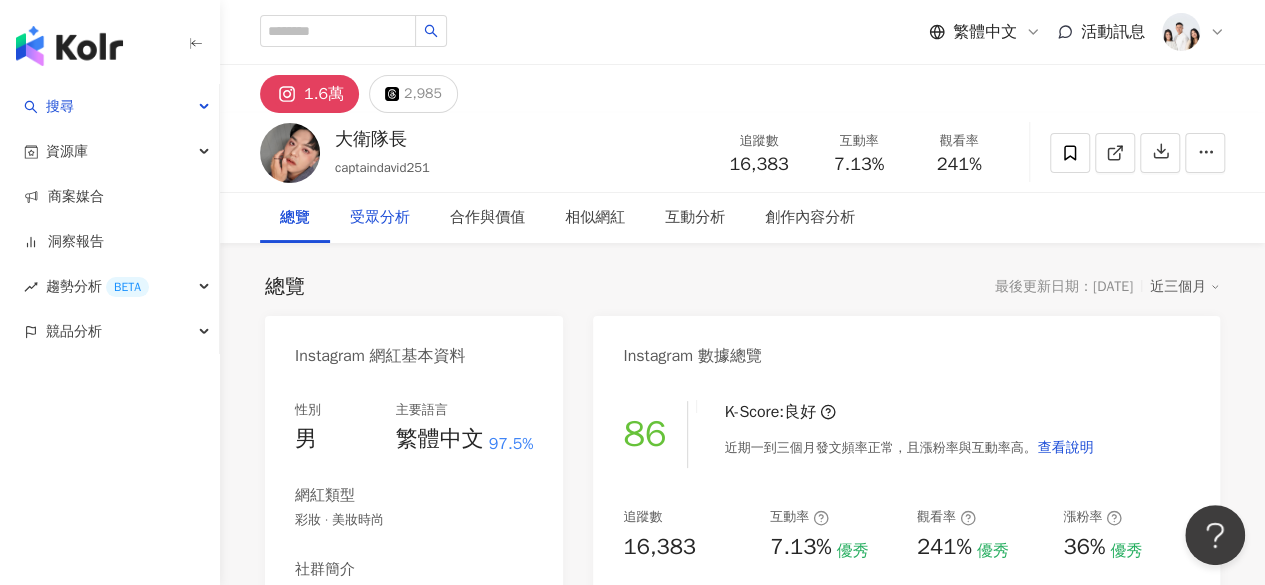 click on "受眾分析" at bounding box center (380, 218) 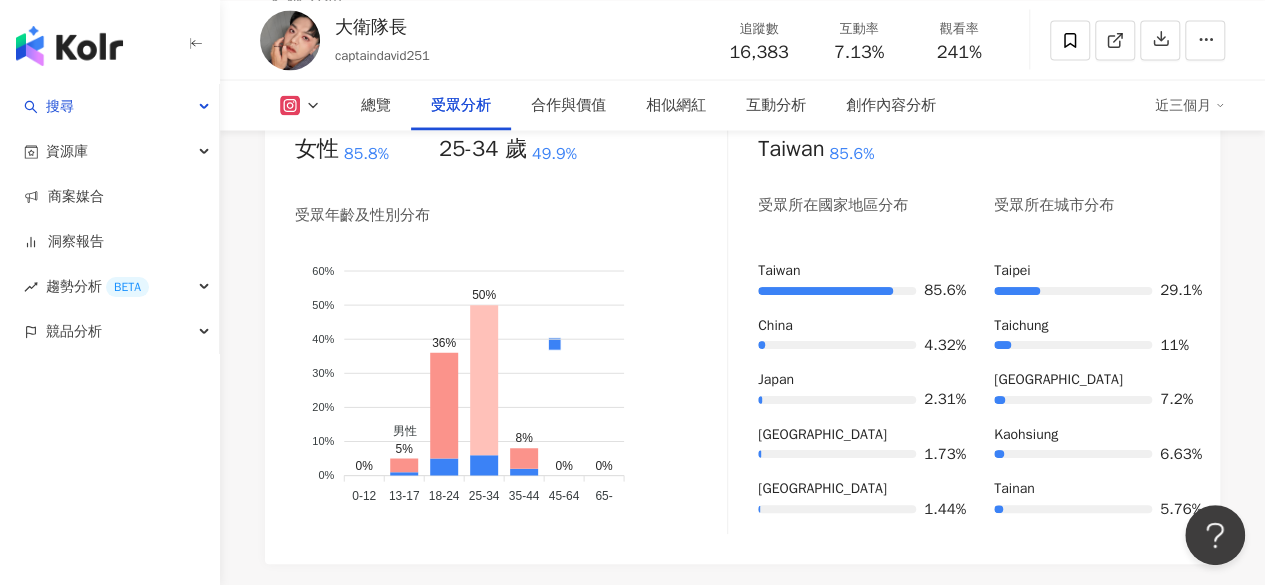 scroll, scrollTop: 1890, scrollLeft: 0, axis: vertical 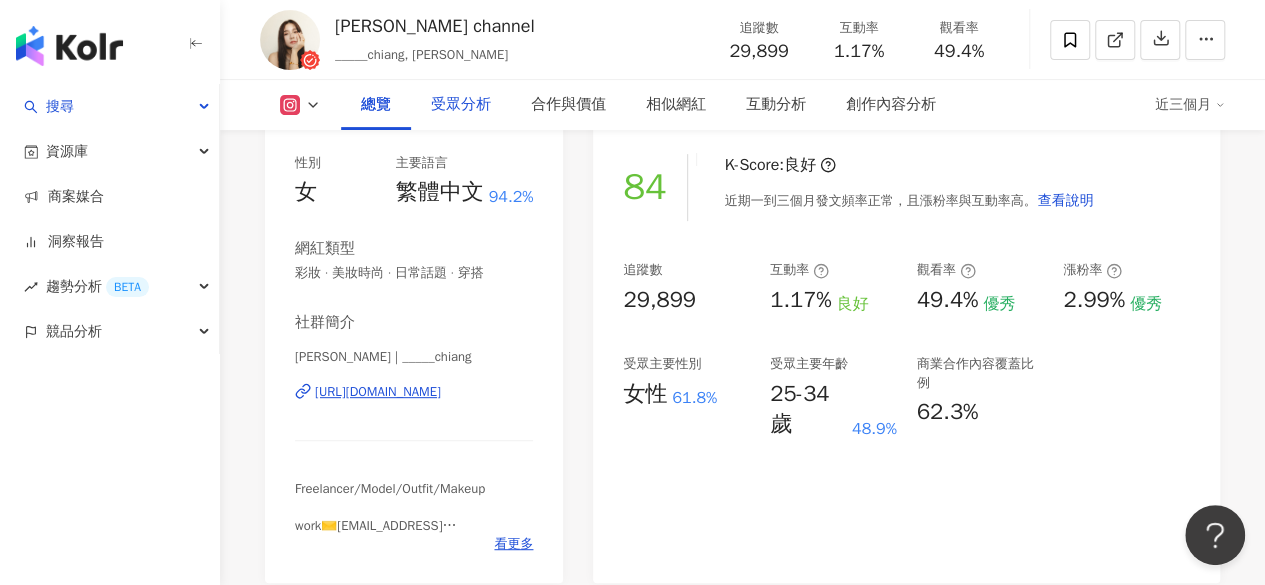 click on "受眾分析" at bounding box center [461, 105] 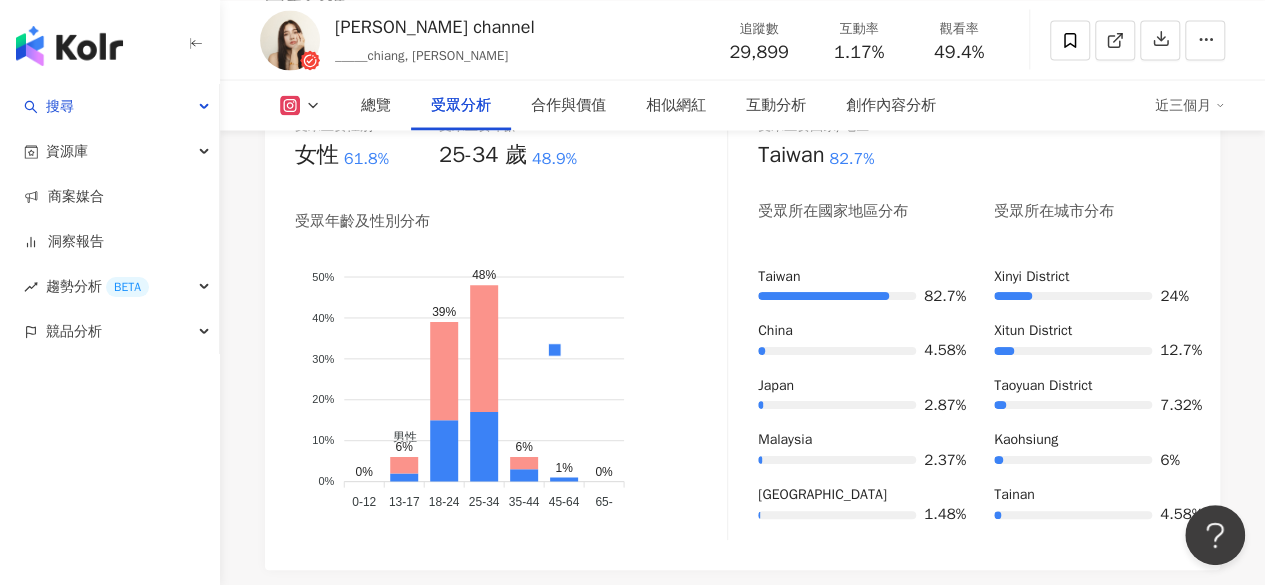 scroll, scrollTop: 1882, scrollLeft: 0, axis: vertical 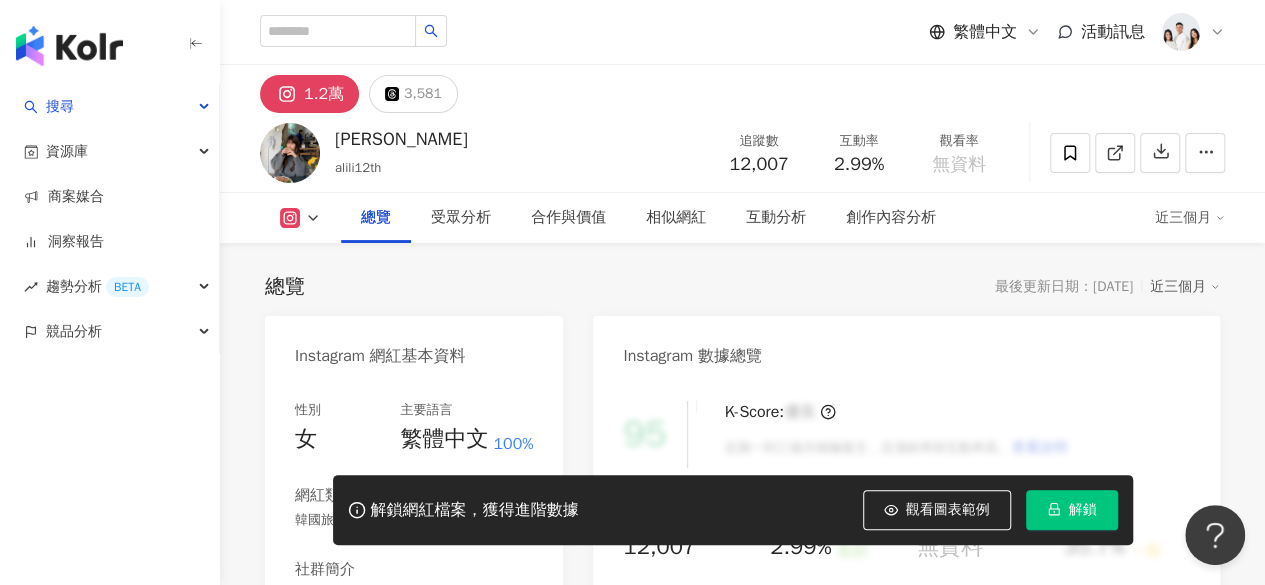 click on "解鎖" at bounding box center (1072, 510) 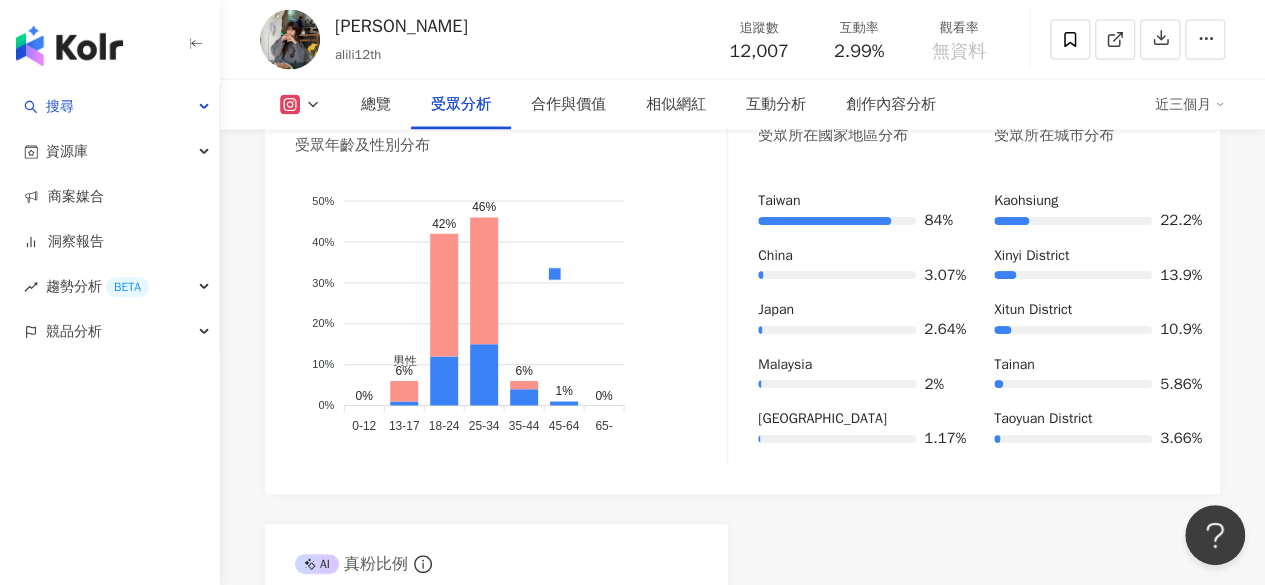 scroll, scrollTop: 1925, scrollLeft: 0, axis: vertical 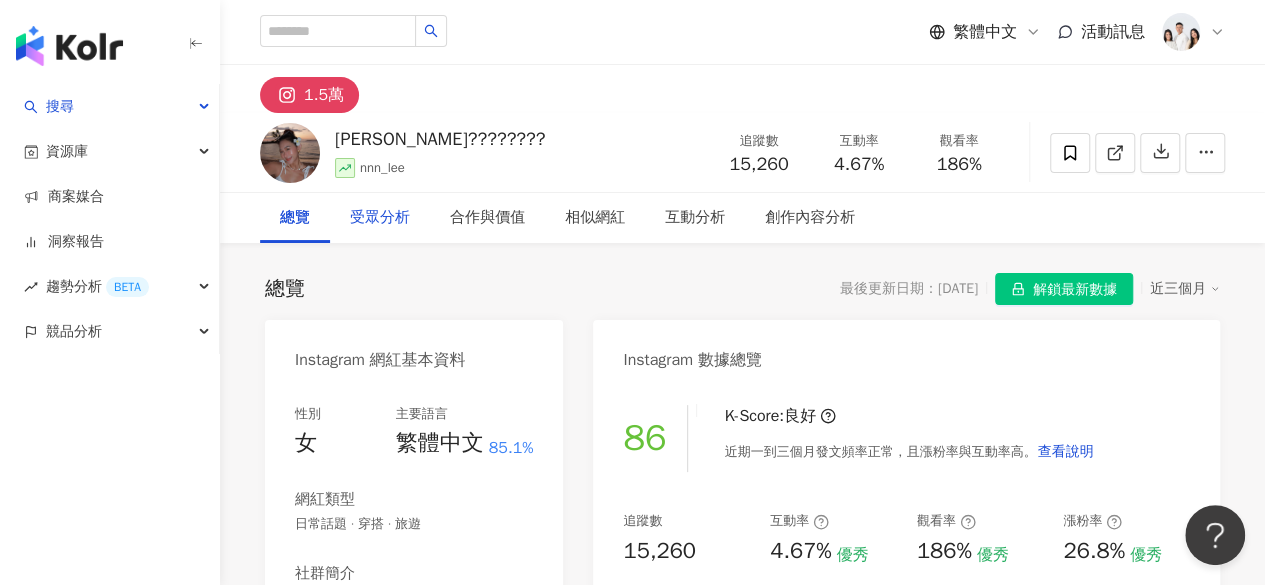 click on "受眾分析" at bounding box center (380, 218) 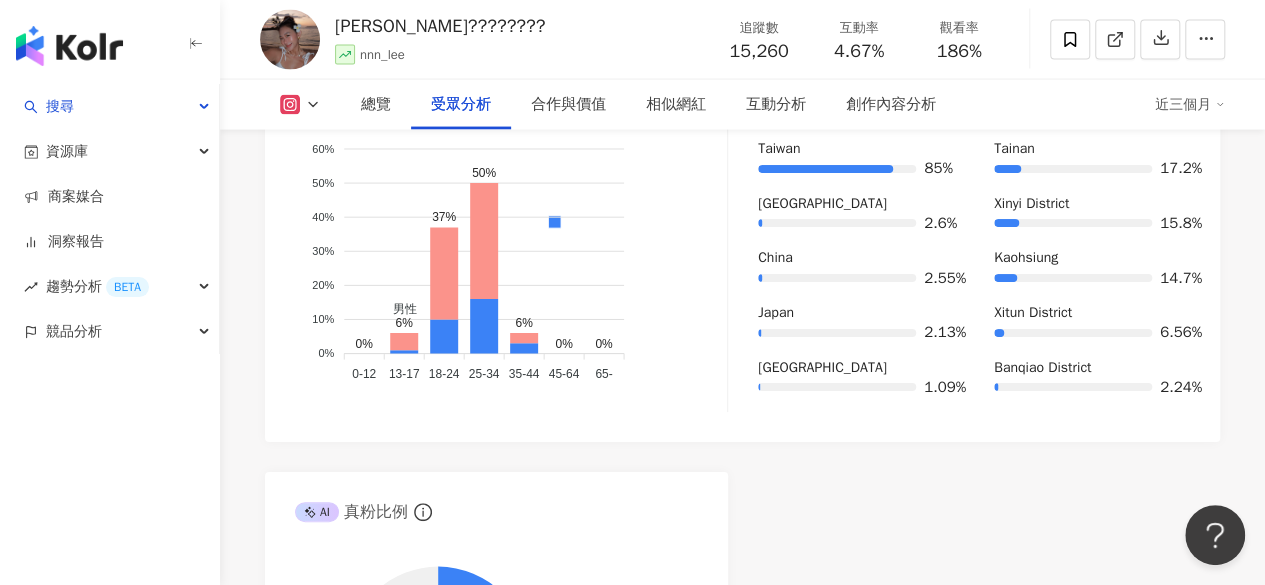scroll, scrollTop: 1762, scrollLeft: 0, axis: vertical 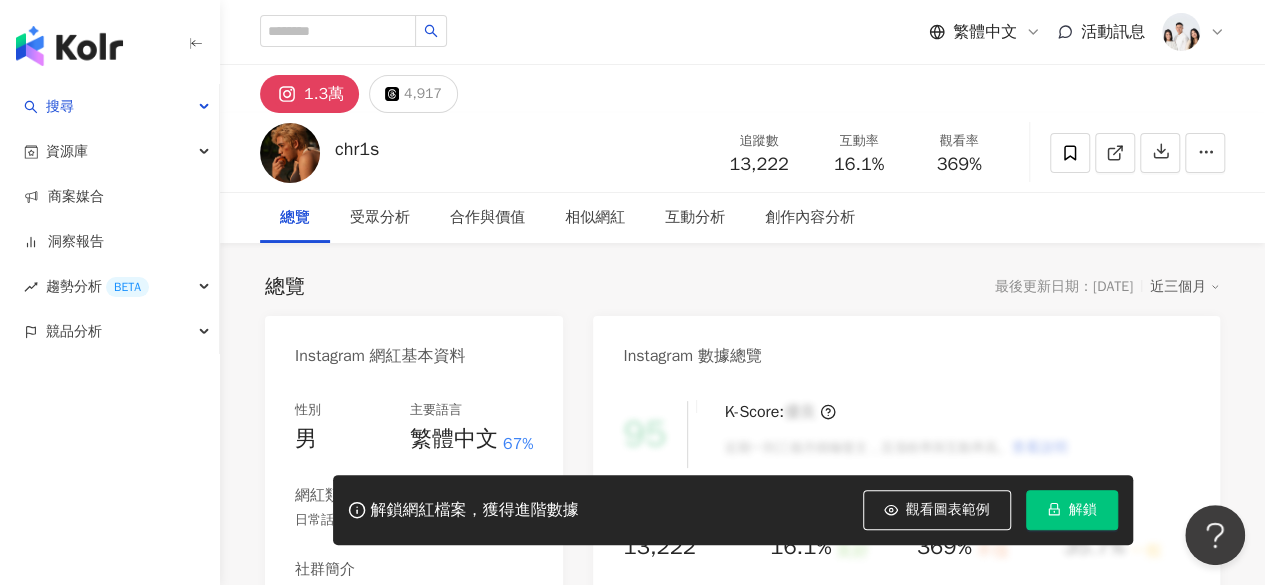 click 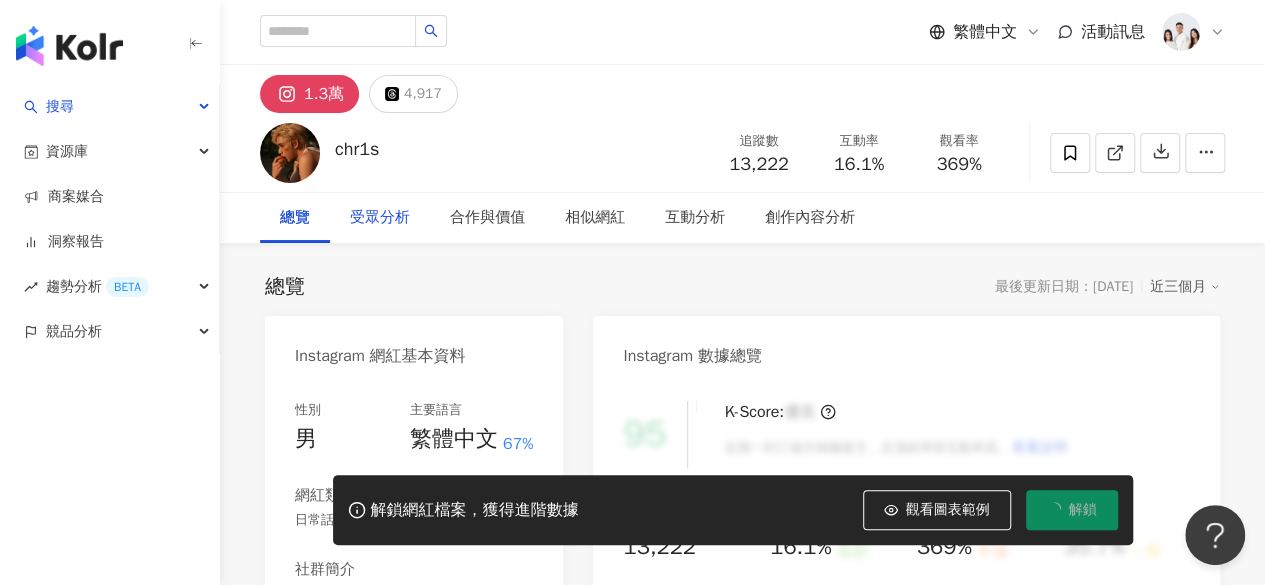 click on "受眾分析" at bounding box center [380, 218] 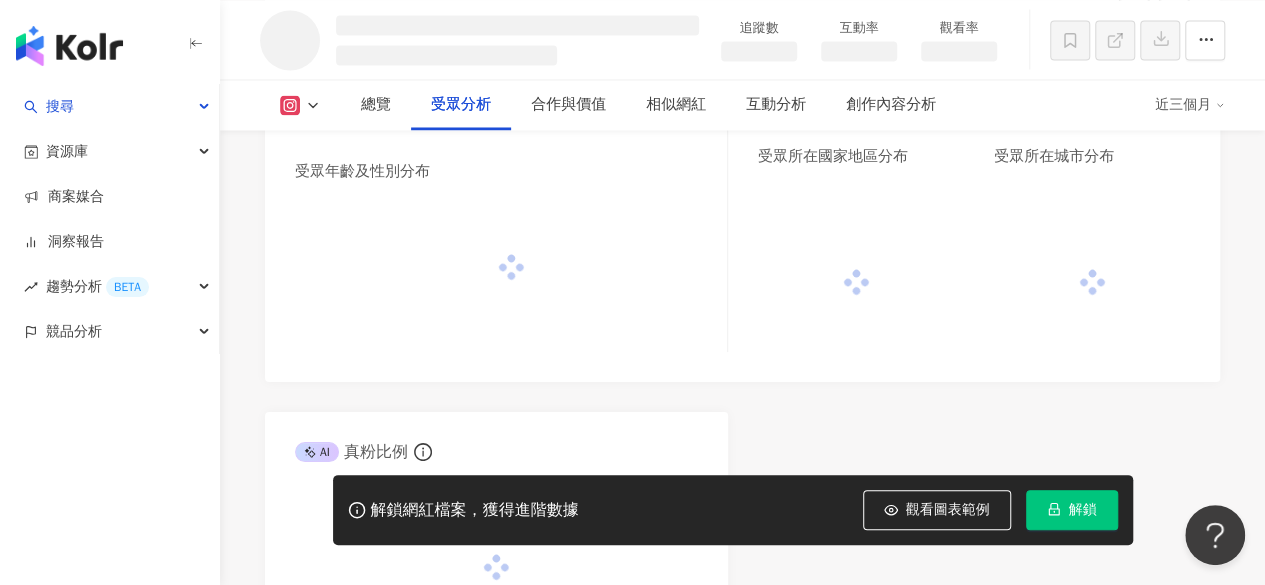 scroll, scrollTop: 1648, scrollLeft: 0, axis: vertical 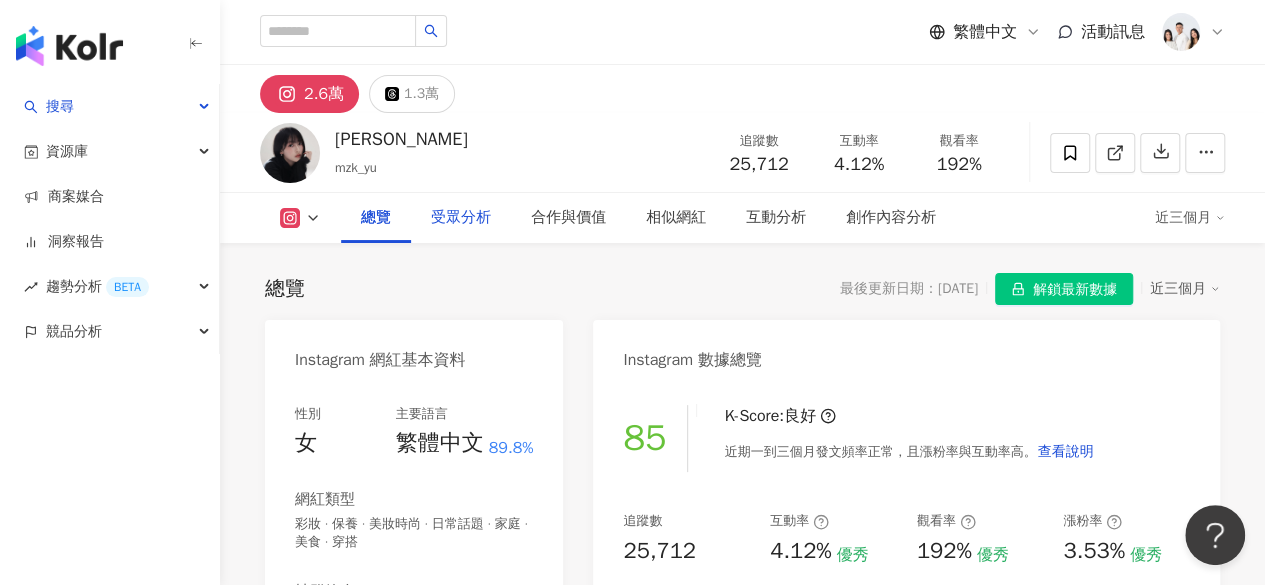 click on "受眾分析" at bounding box center (461, 218) 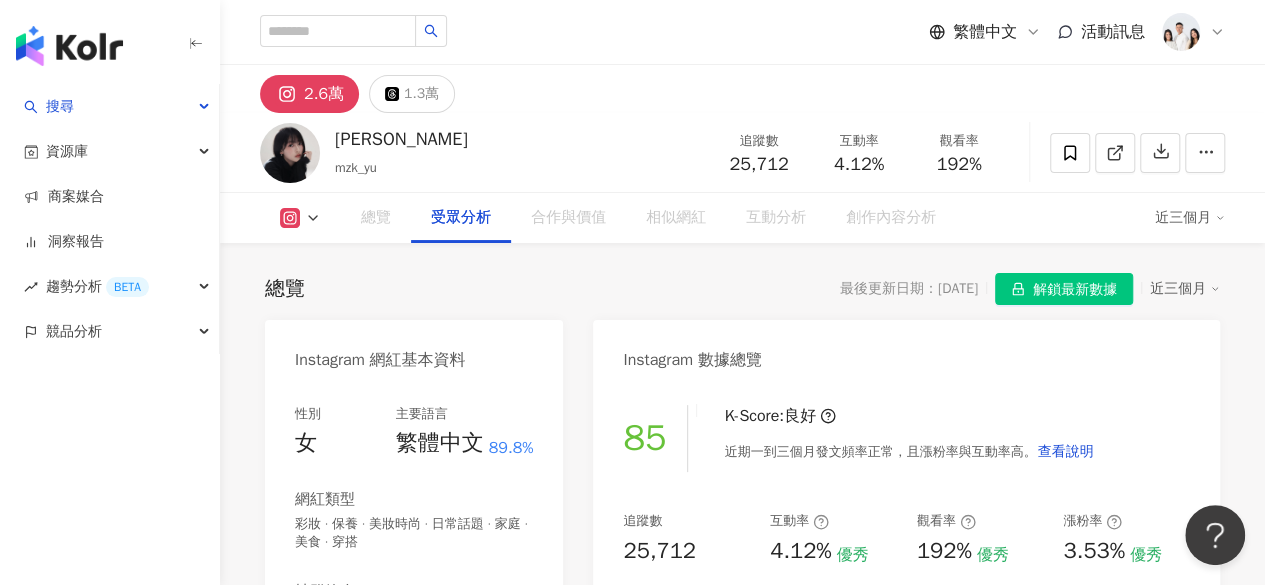 click on "受眾分析" at bounding box center [461, 218] 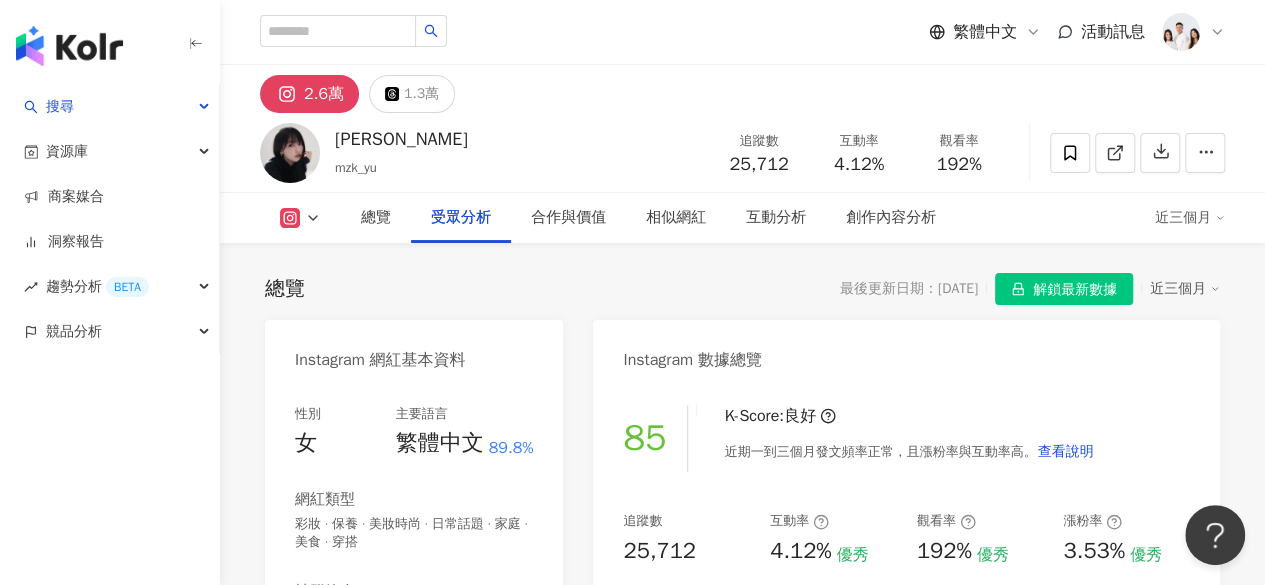 scroll, scrollTop: 2030, scrollLeft: 0, axis: vertical 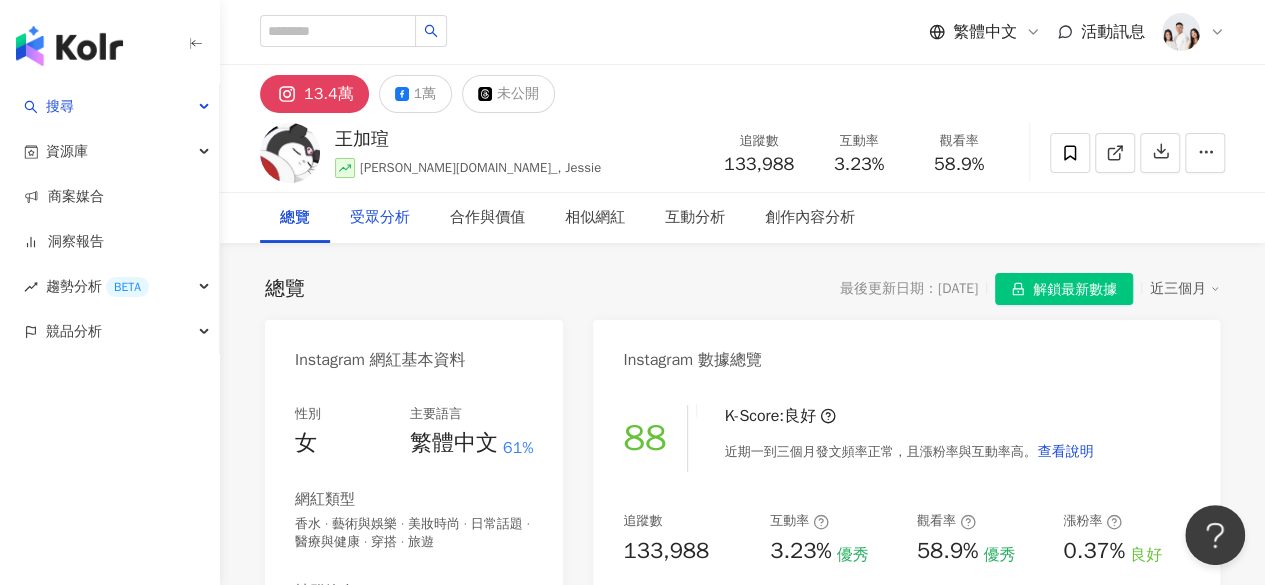 click on "受眾分析" at bounding box center [380, 218] 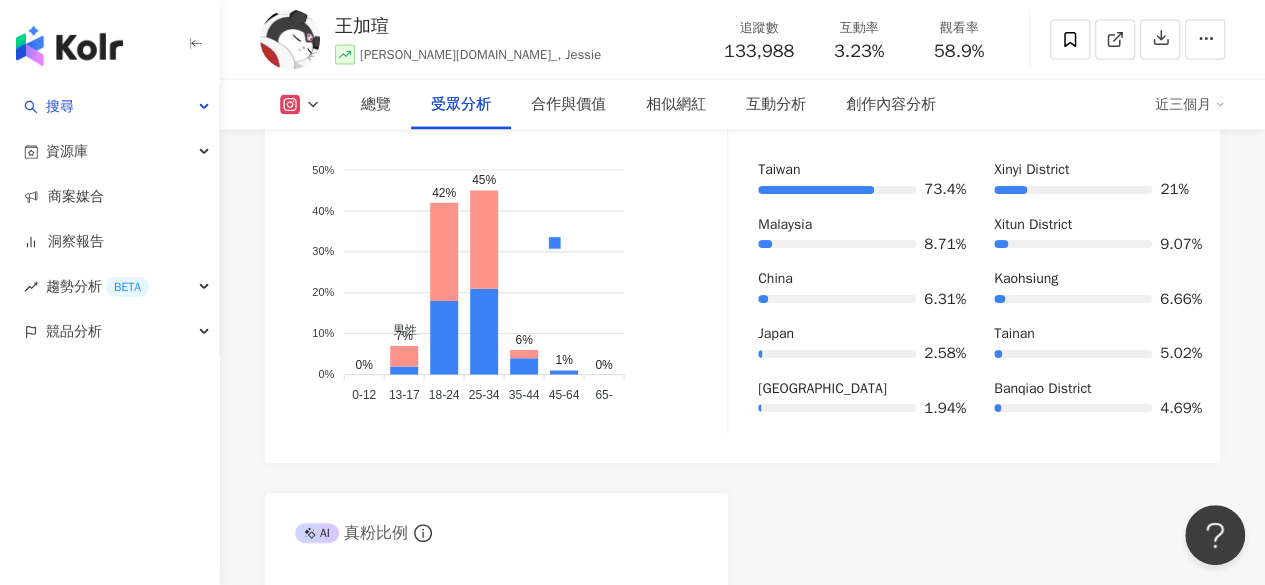 scroll, scrollTop: 2000, scrollLeft: 0, axis: vertical 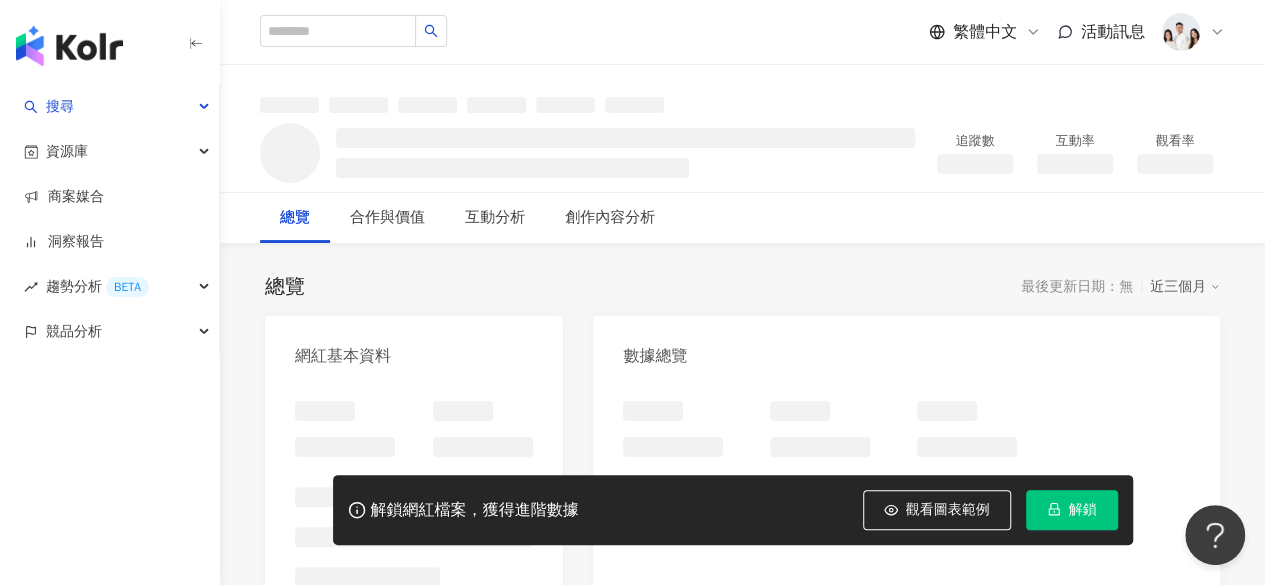 click 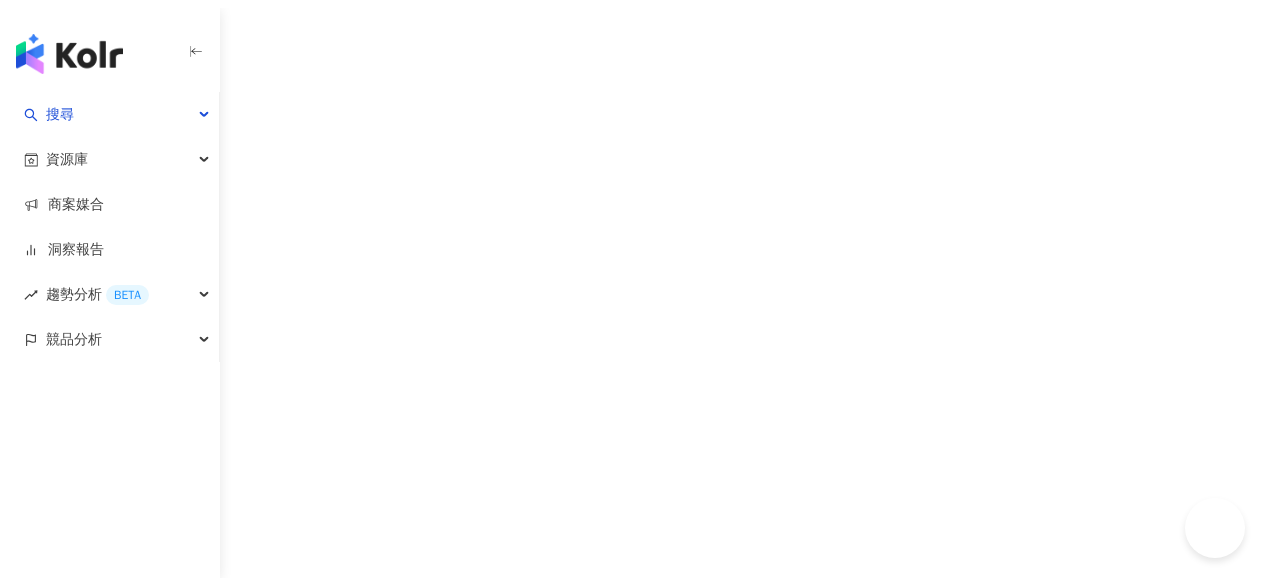 scroll, scrollTop: 0, scrollLeft: 0, axis: both 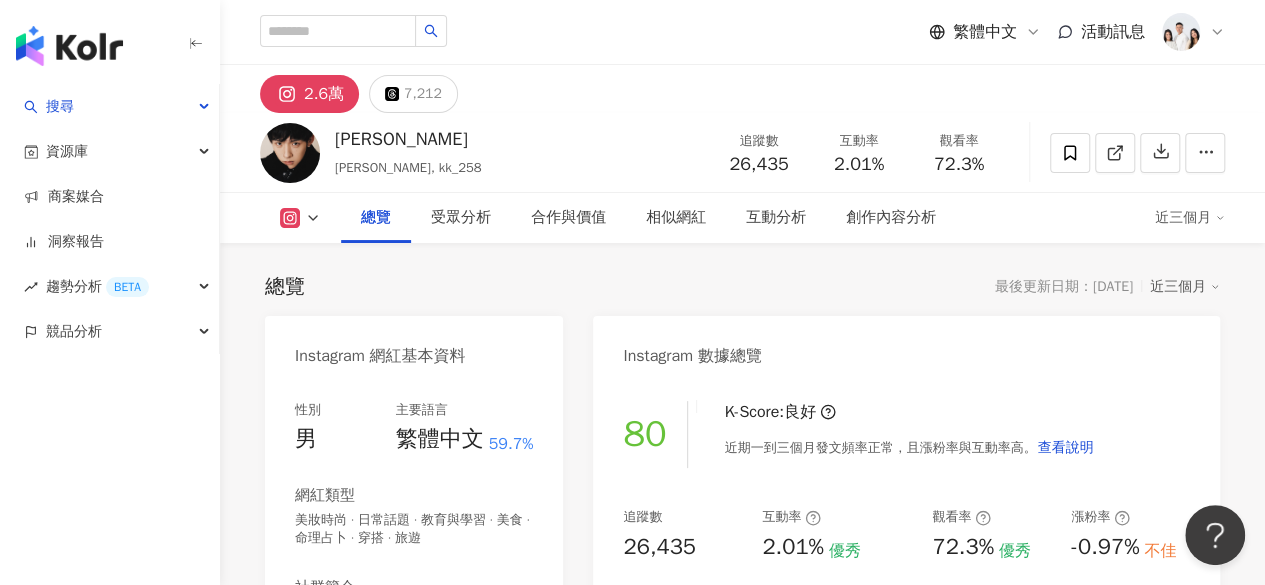 click on "合作與價值" at bounding box center (568, 218) 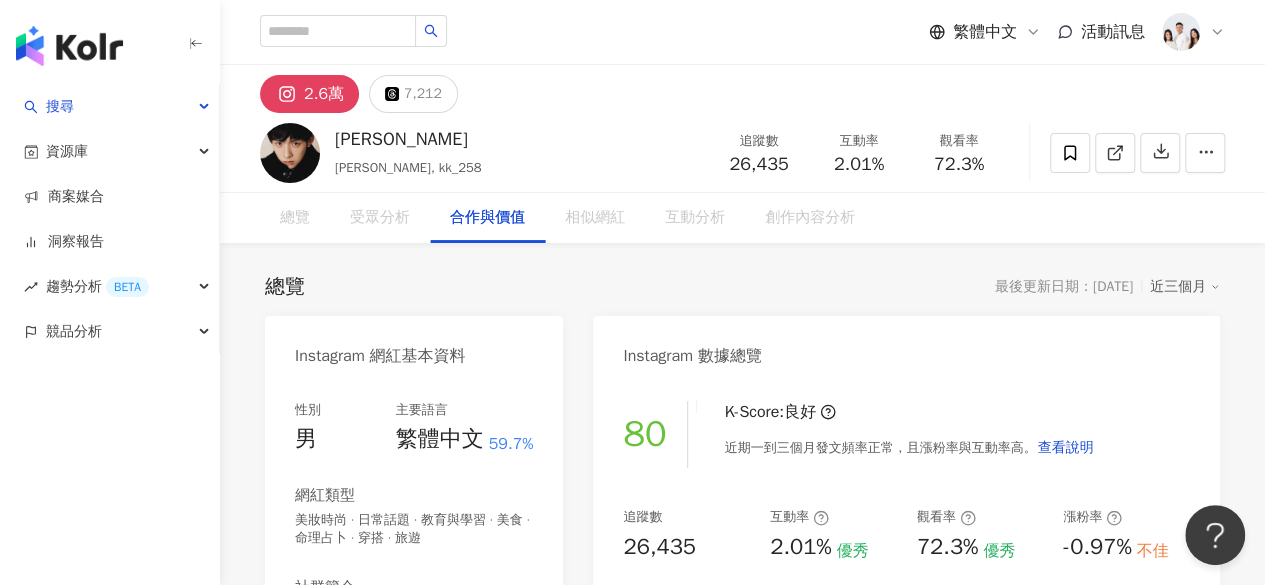 scroll, scrollTop: 2722, scrollLeft: 0, axis: vertical 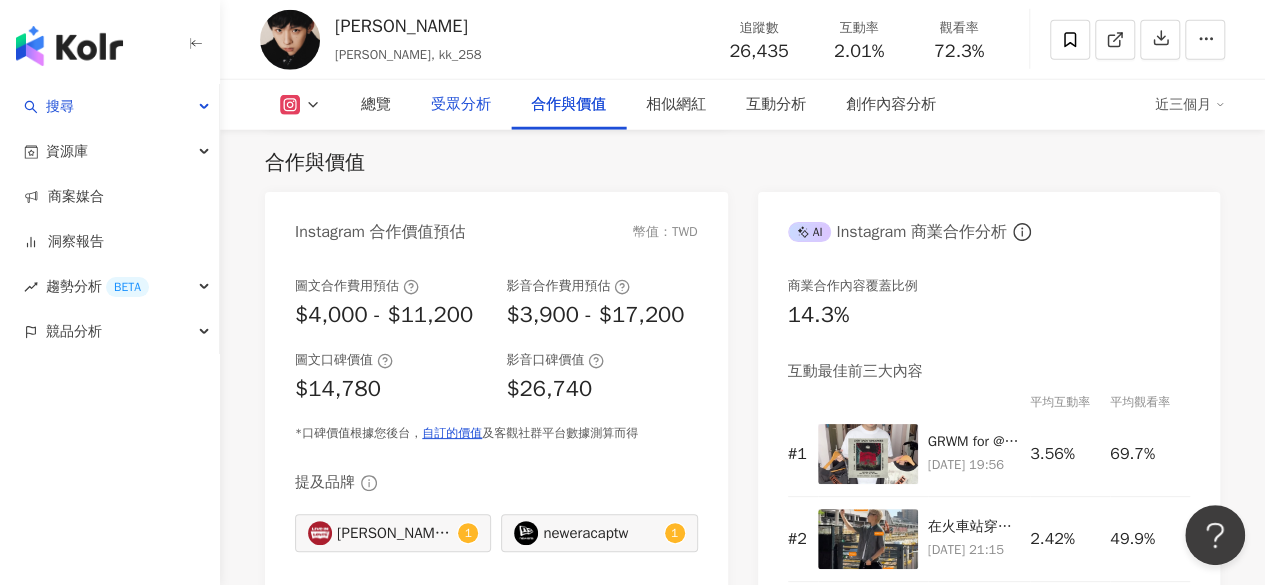 click on "受眾分析" at bounding box center [461, 105] 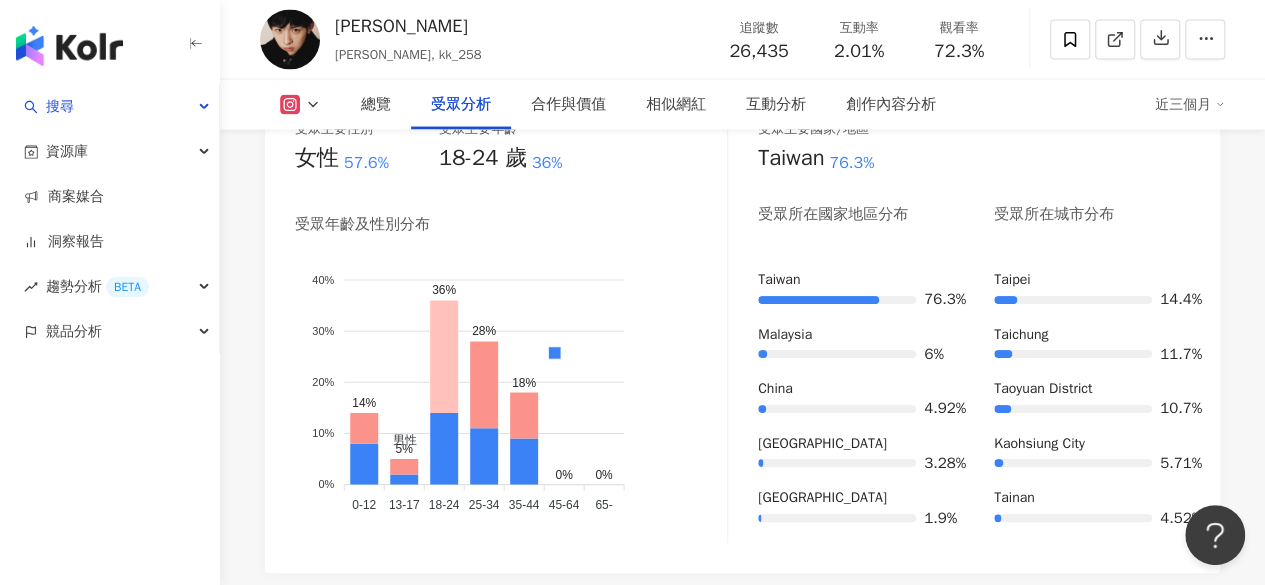 scroll, scrollTop: 1956, scrollLeft: 0, axis: vertical 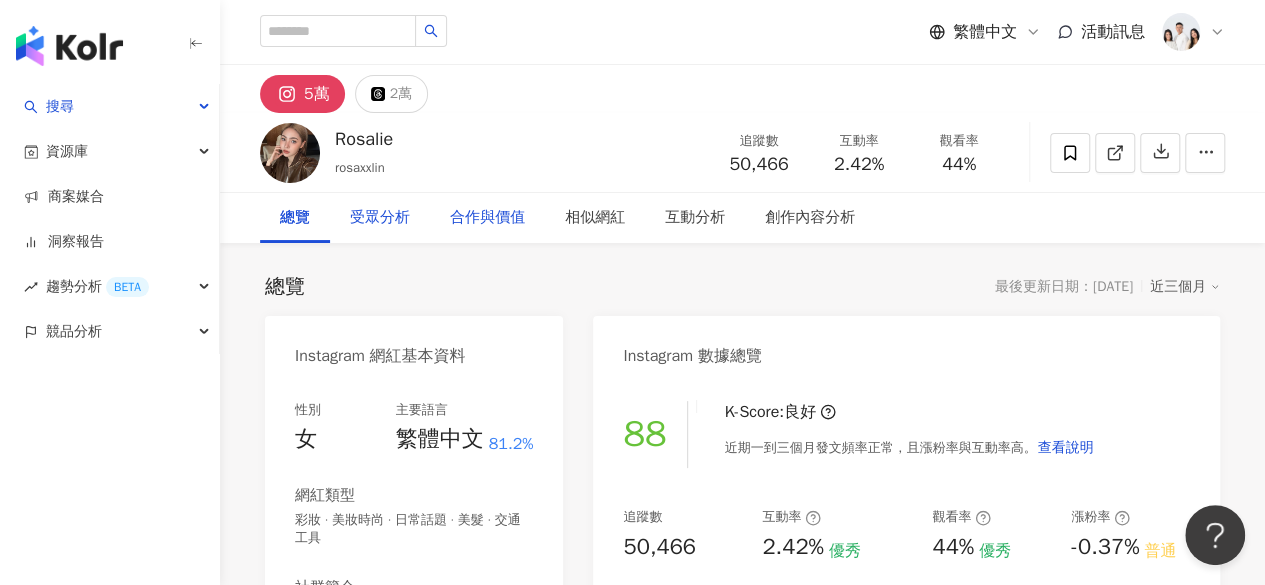 click on "受眾分析" at bounding box center (380, 218) 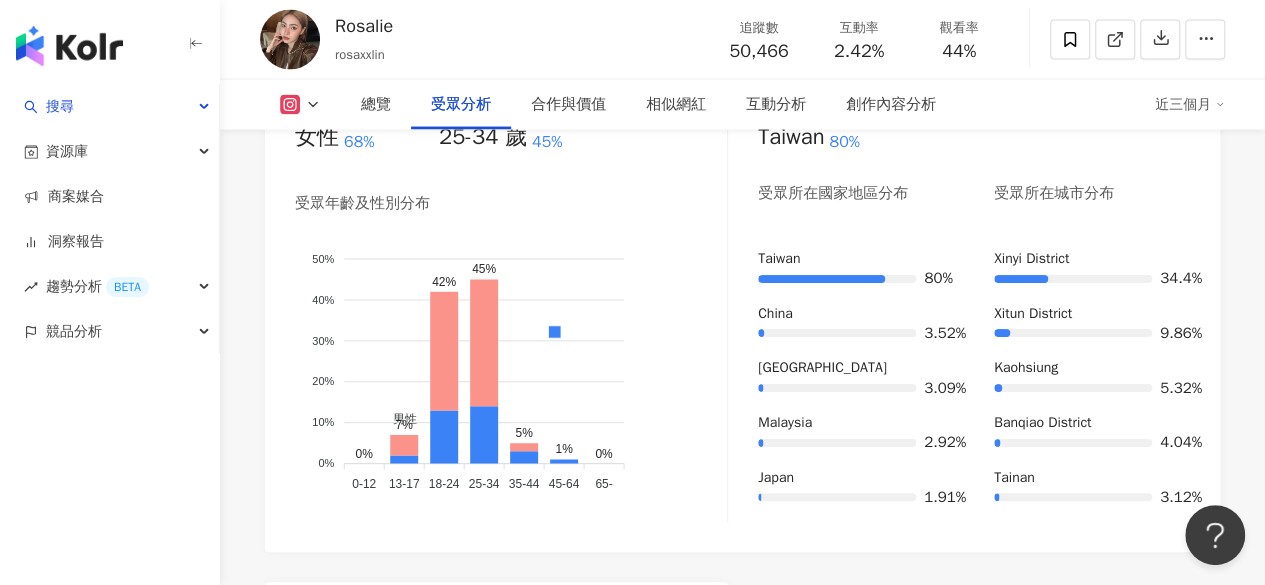 scroll, scrollTop: 1932, scrollLeft: 0, axis: vertical 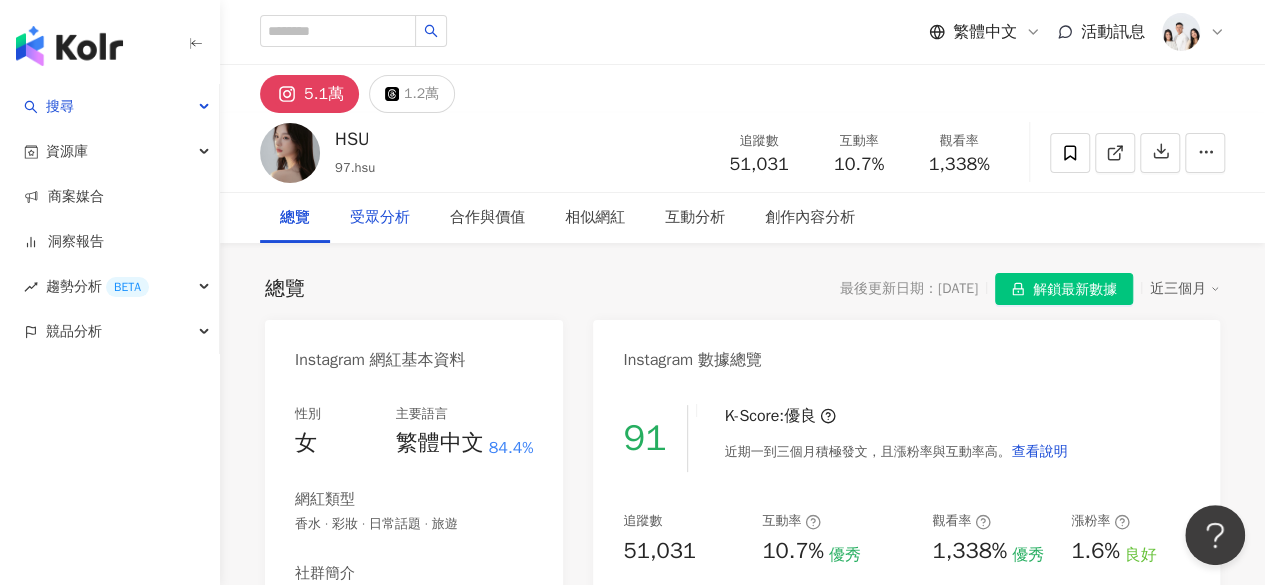 click on "受眾分析" at bounding box center (380, 218) 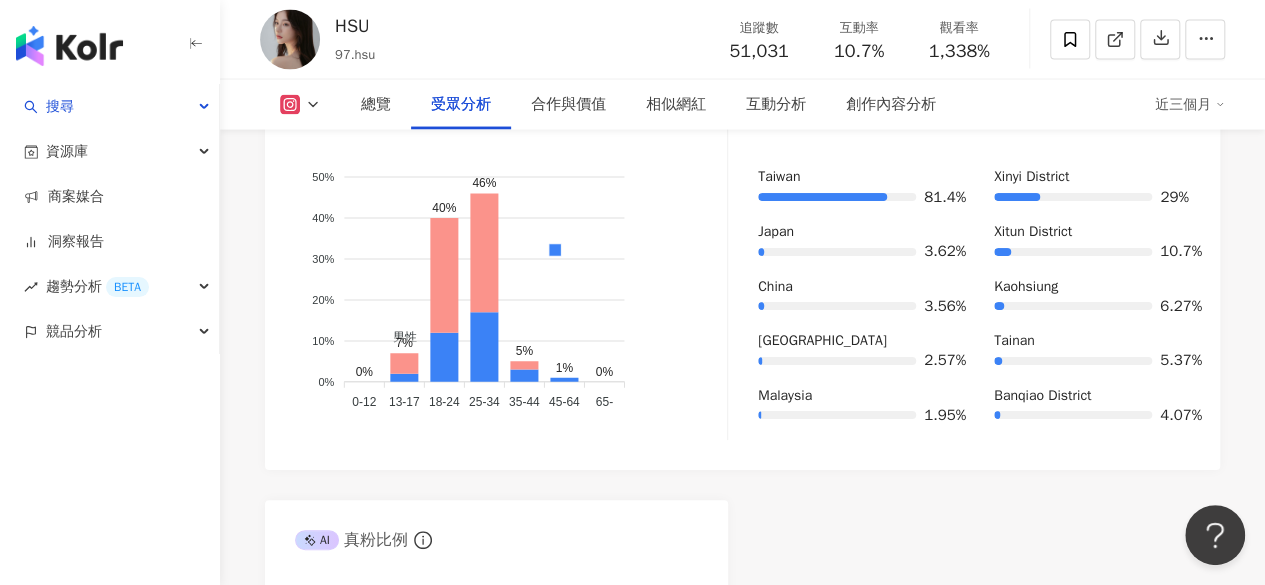 scroll, scrollTop: 1984, scrollLeft: 0, axis: vertical 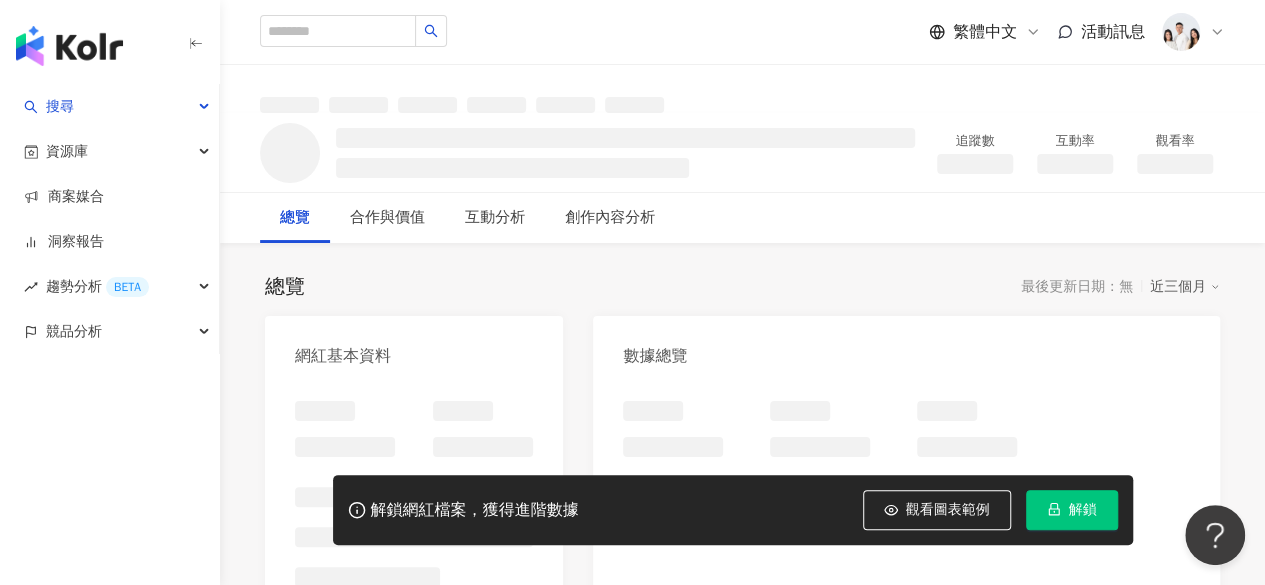 click on "解鎖" at bounding box center [1072, 510] 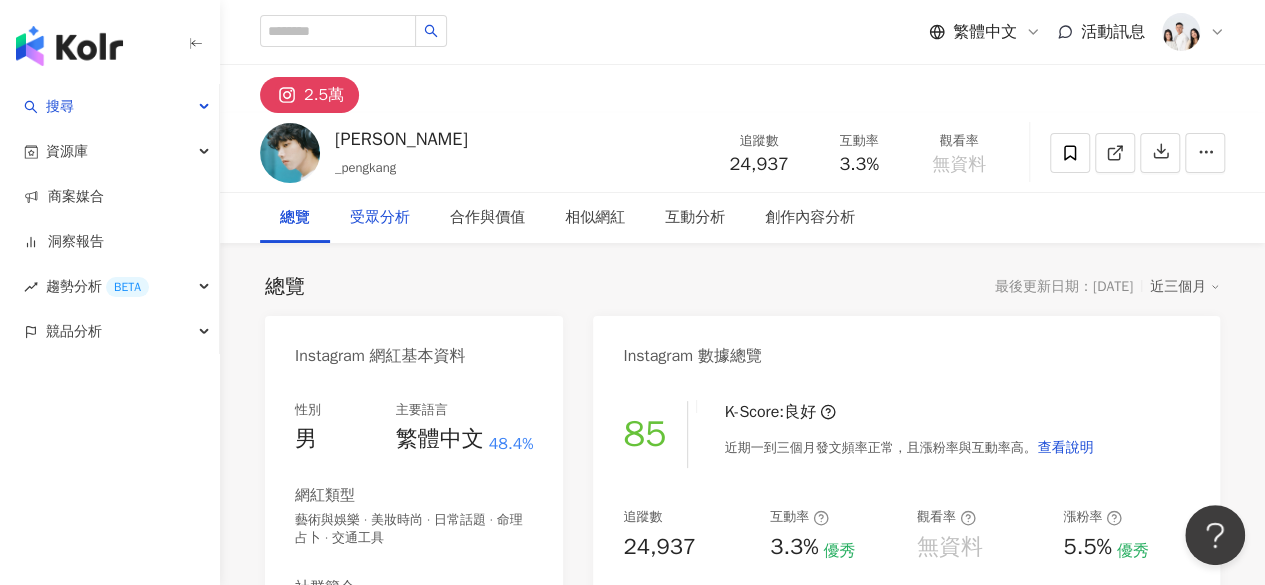 click on "受眾分析" at bounding box center (380, 218) 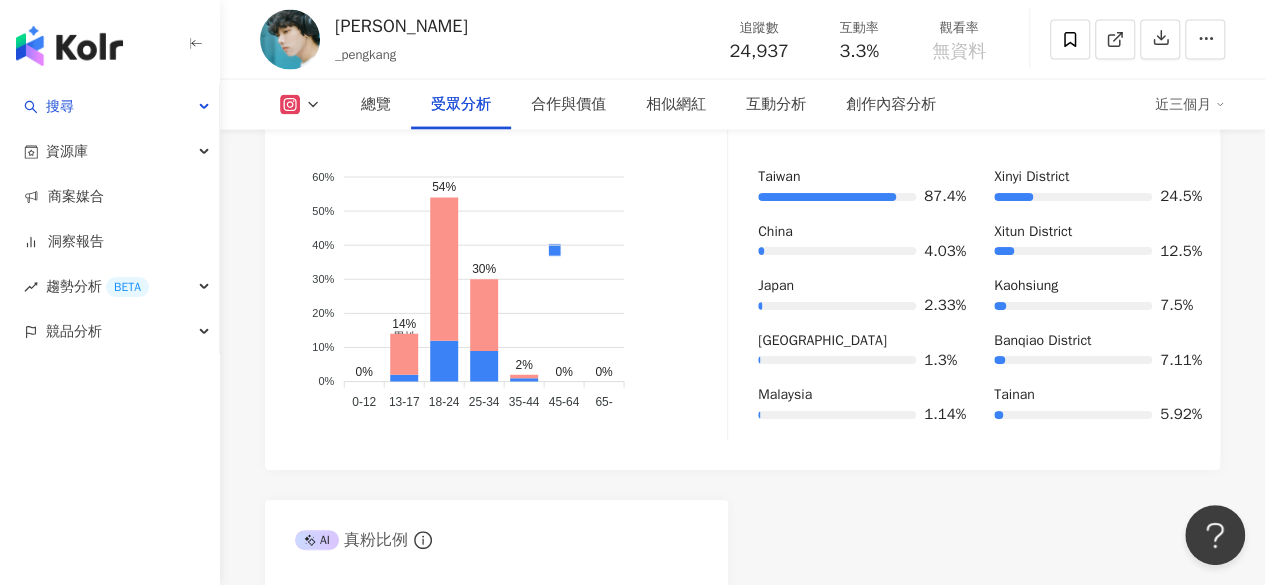 scroll, scrollTop: 2050, scrollLeft: 0, axis: vertical 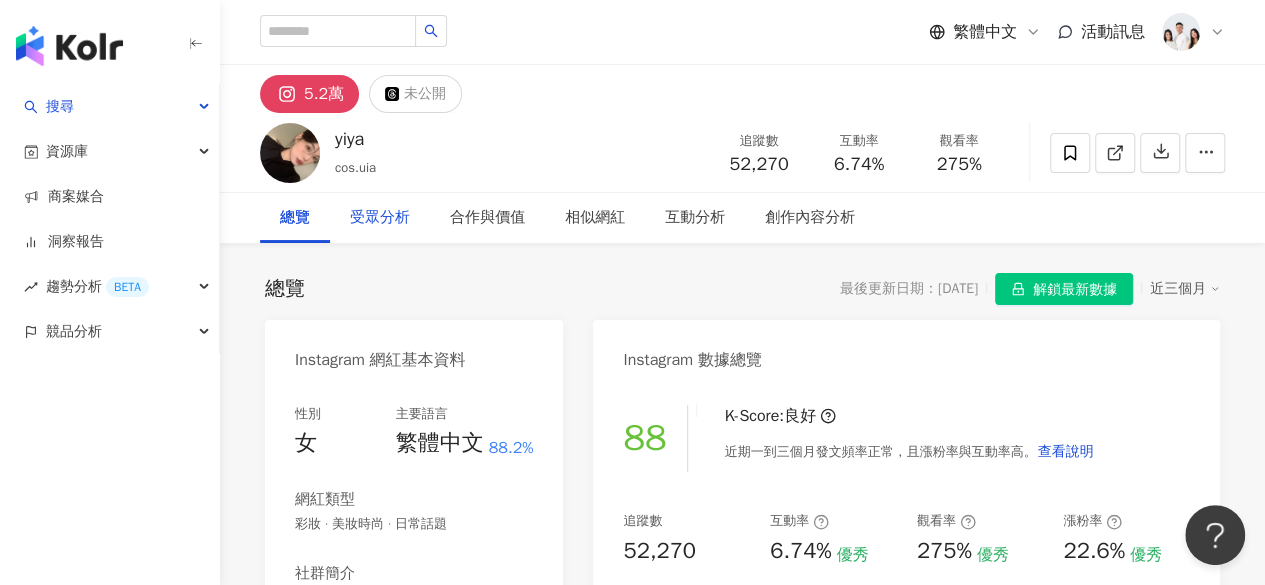 click on "受眾分析" at bounding box center (380, 218) 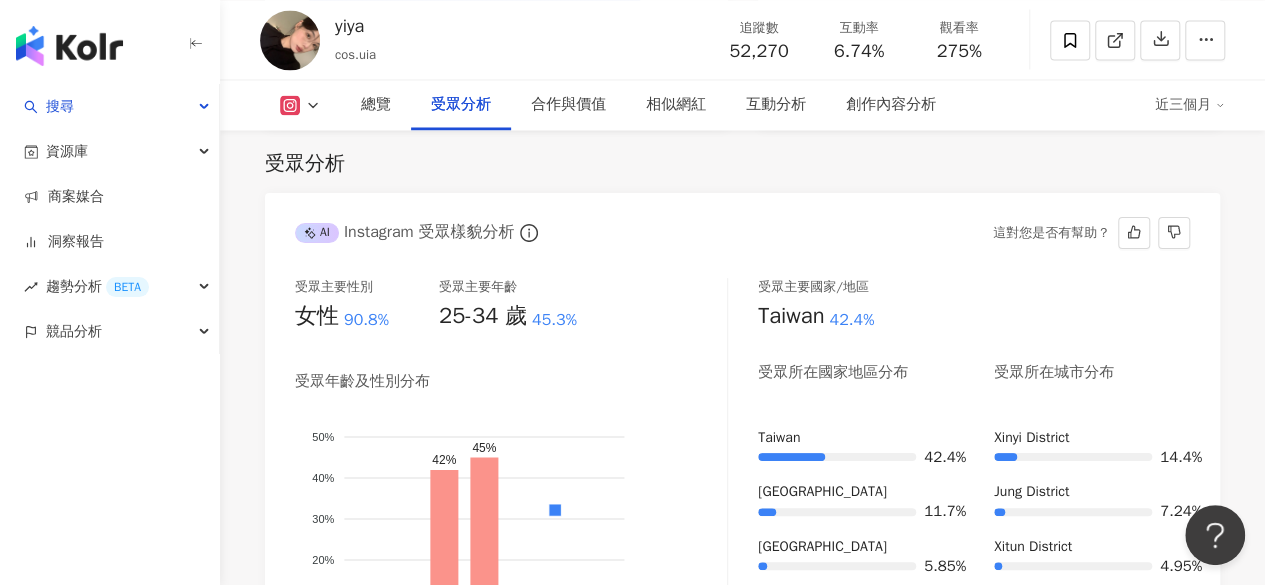 drag, startPoint x: 634, startPoint y: 354, endPoint x: 572, endPoint y: 199, distance: 166.94011 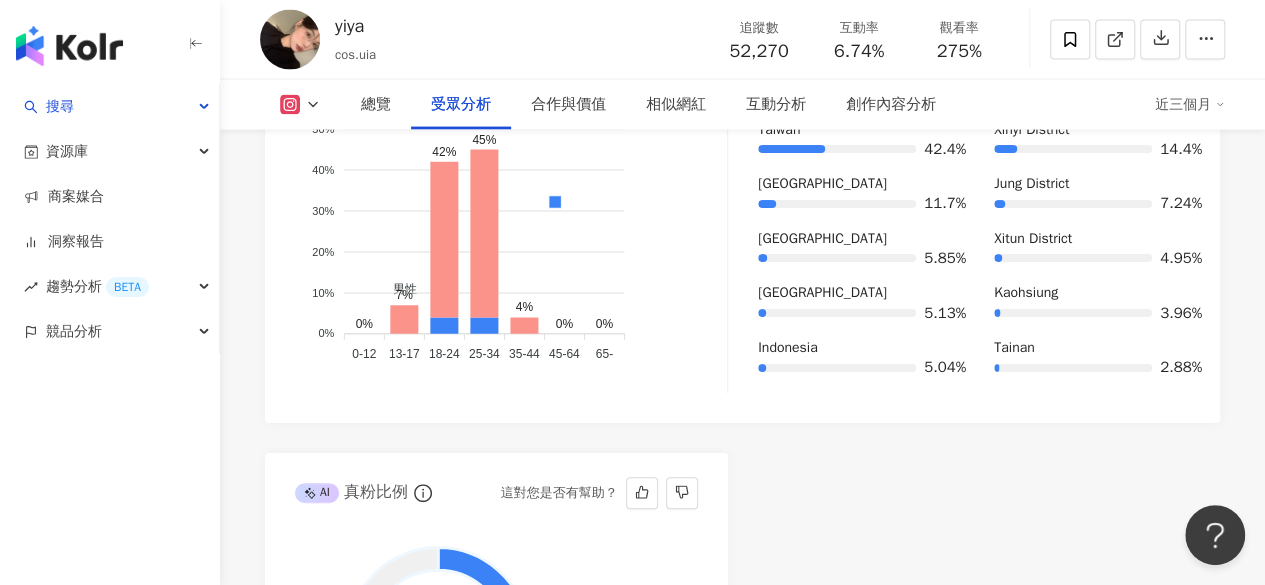 scroll, scrollTop: 2034, scrollLeft: 0, axis: vertical 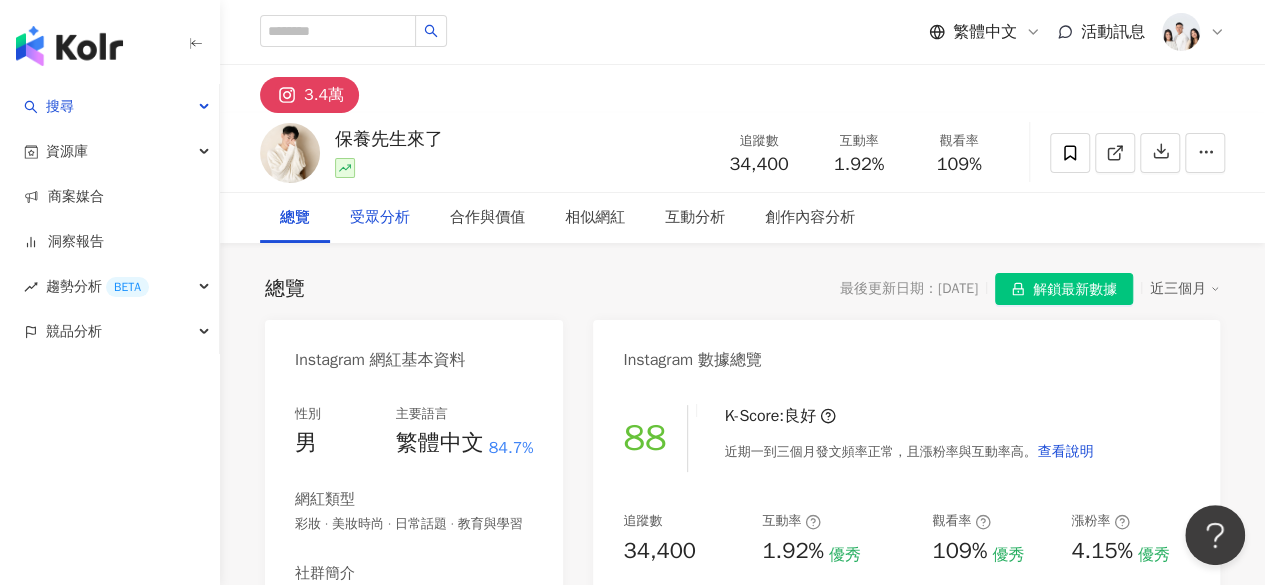 click on "受眾分析" at bounding box center [380, 218] 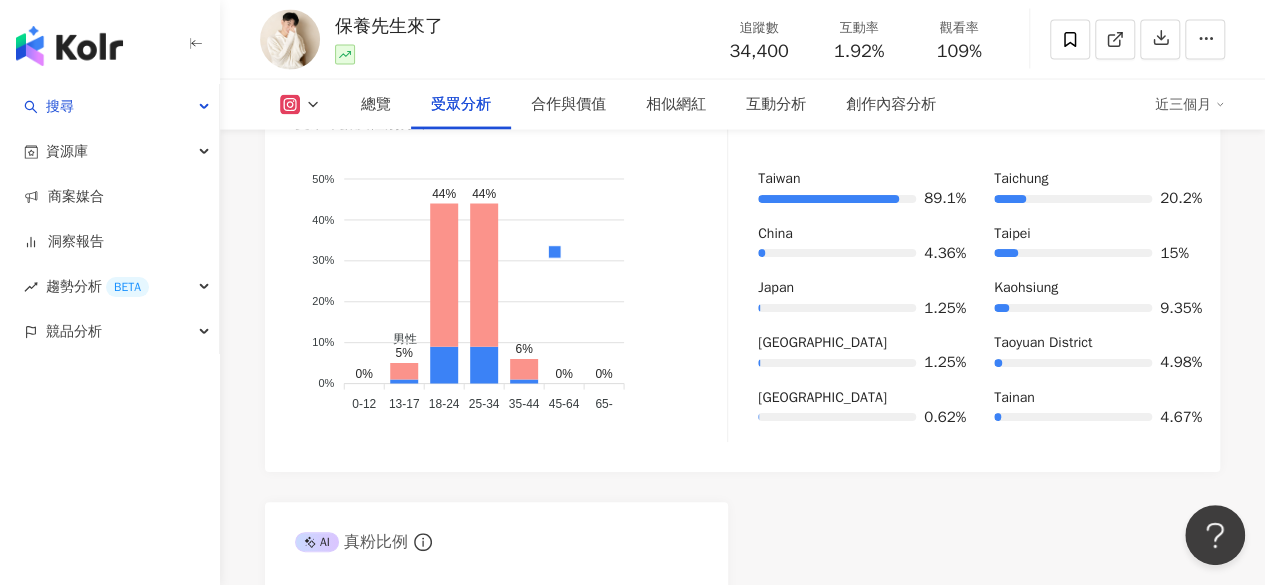 scroll, scrollTop: 2021, scrollLeft: 0, axis: vertical 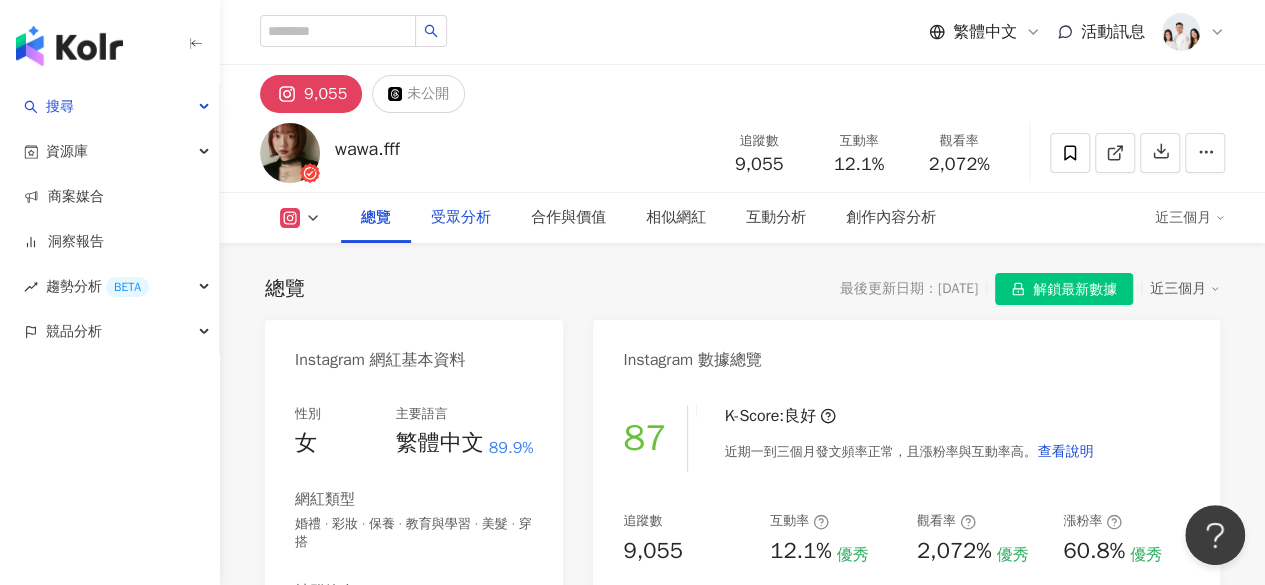 click on "受眾分析" at bounding box center [461, 218] 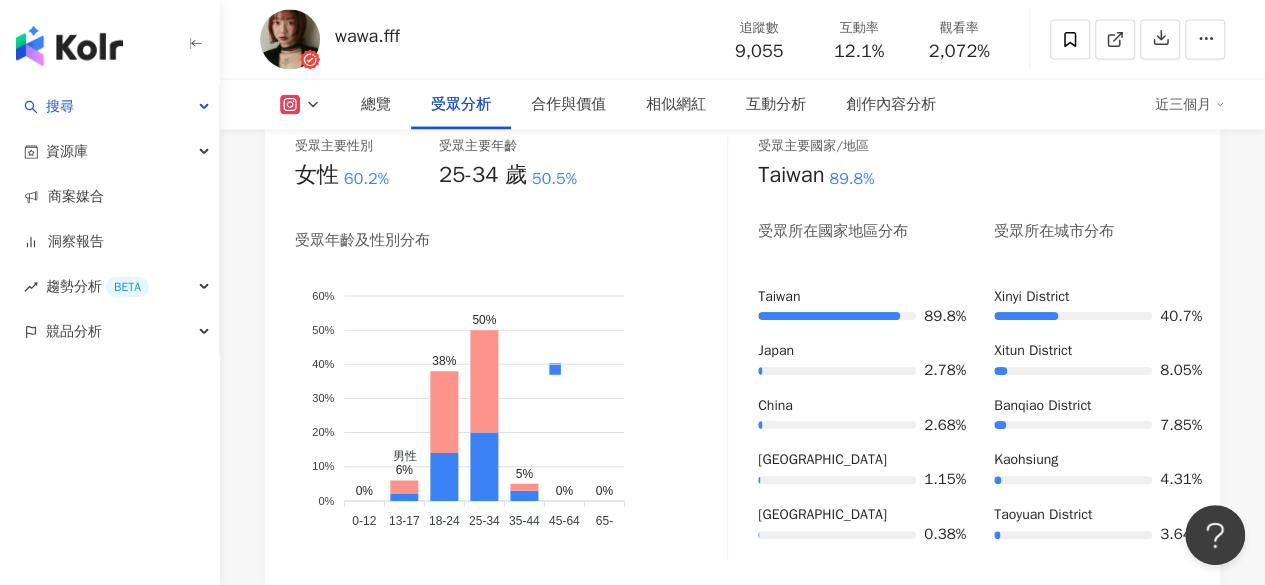 scroll, scrollTop: 1962, scrollLeft: 0, axis: vertical 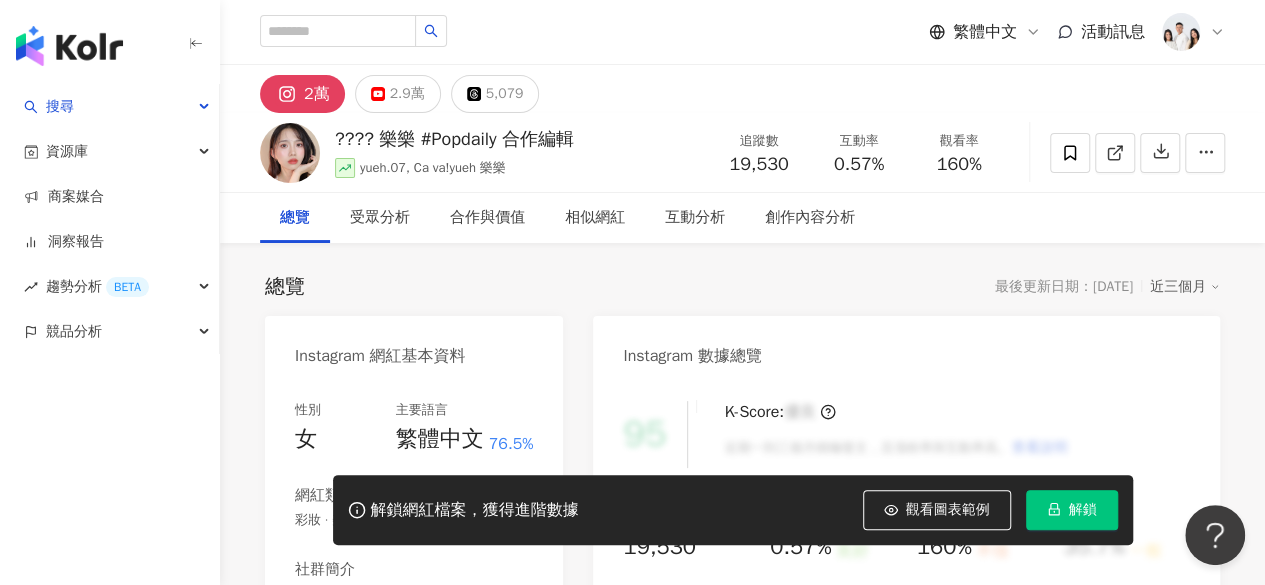 click on "解鎖" at bounding box center [1072, 510] 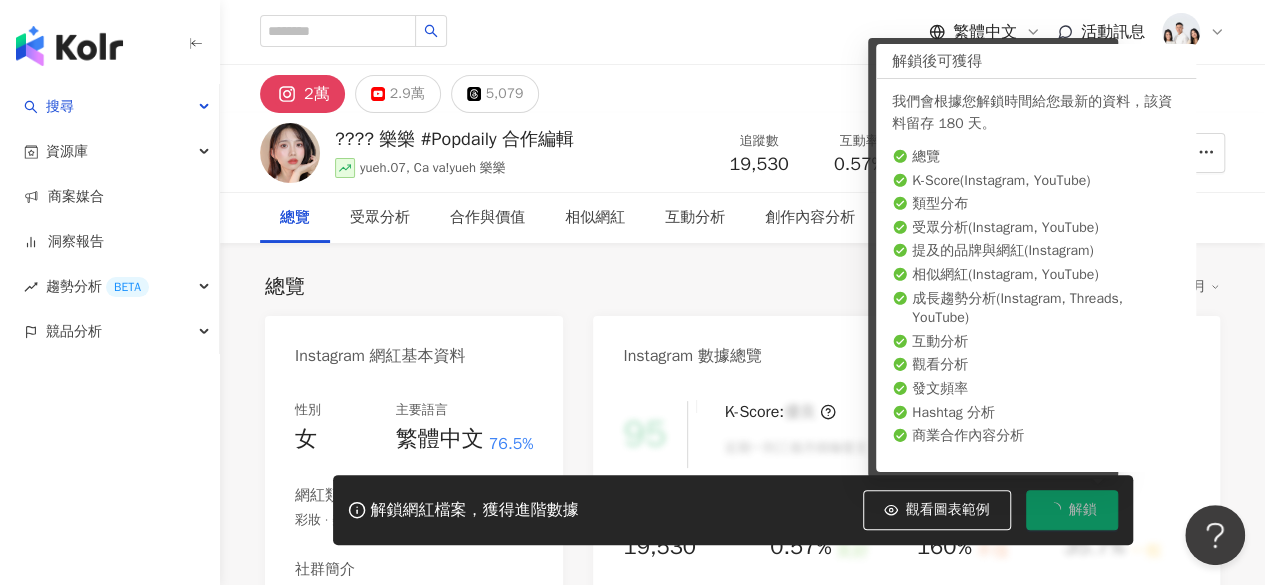 click on "解鎖" at bounding box center [1072, 510] 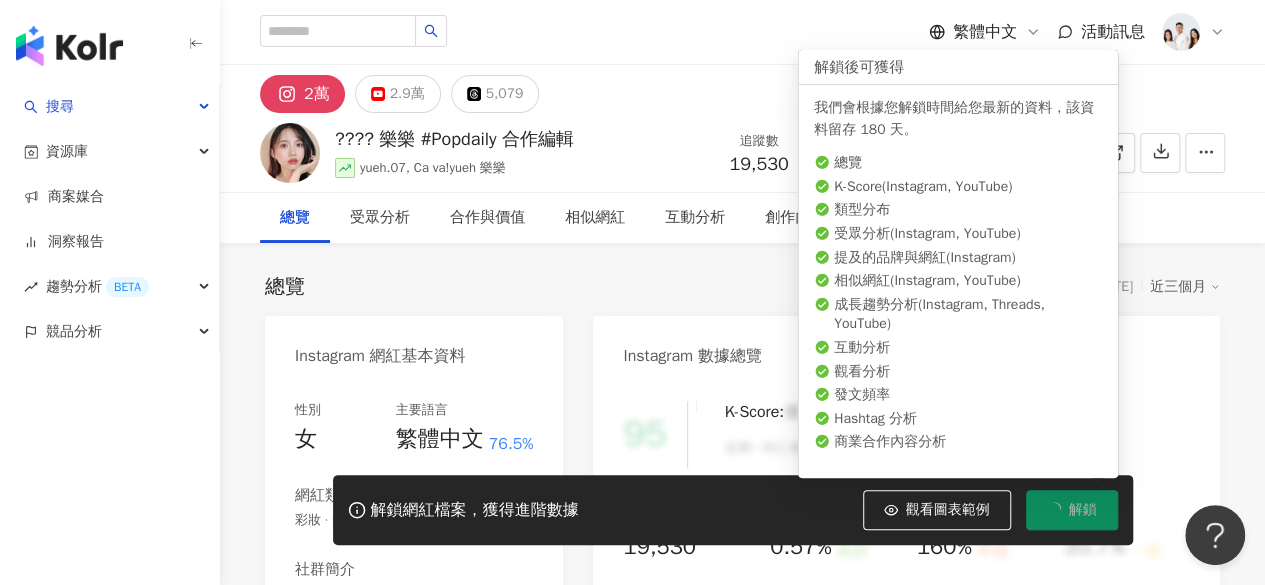 click on "解鎖" at bounding box center (1072, 510) 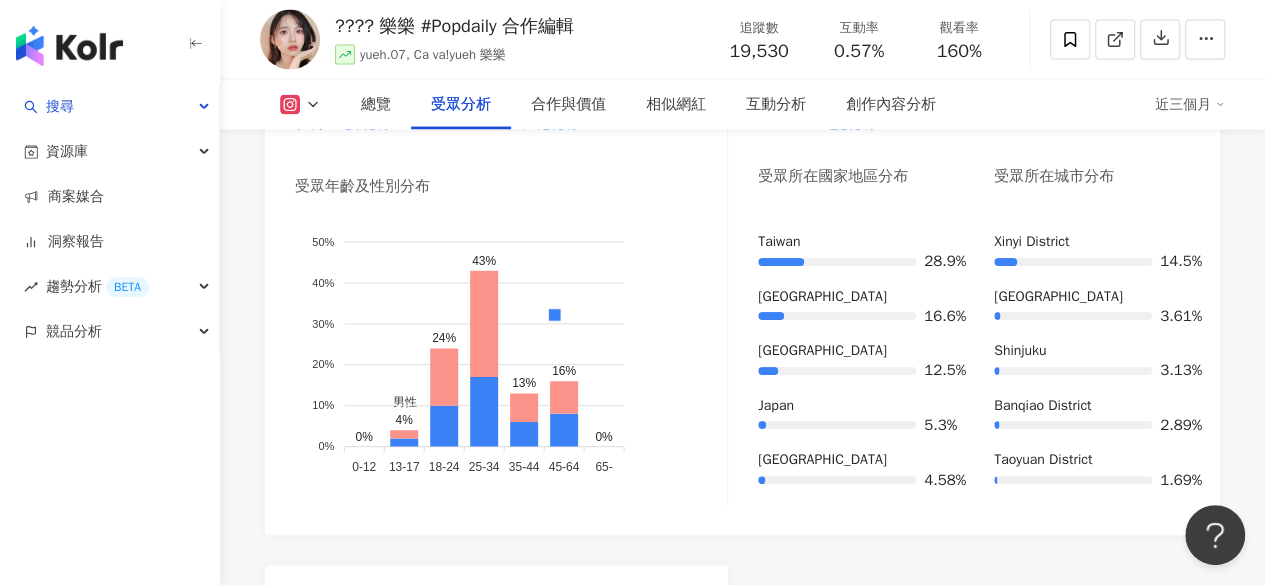 scroll, scrollTop: 1926, scrollLeft: 0, axis: vertical 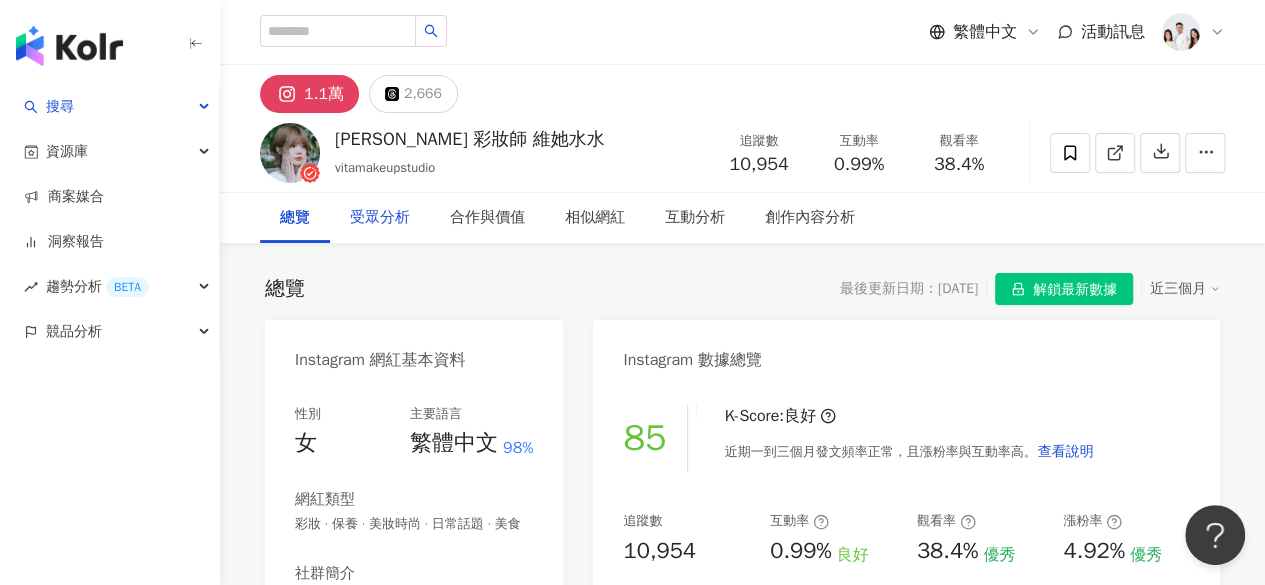 click on "受眾分析" at bounding box center [380, 218] 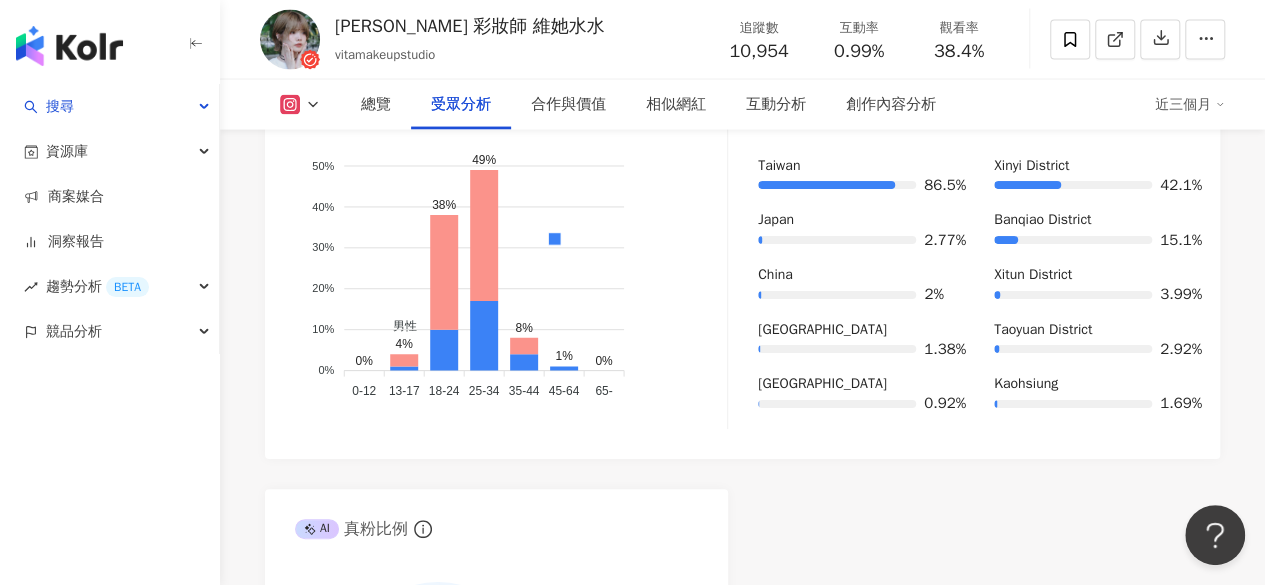 scroll, scrollTop: 2031, scrollLeft: 0, axis: vertical 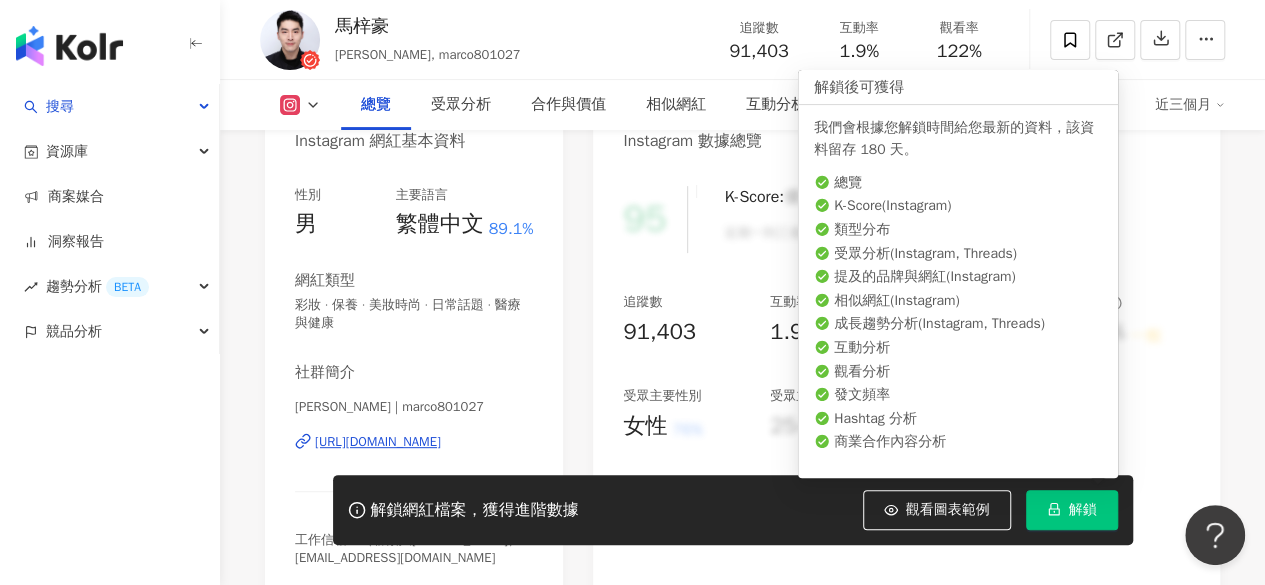 click 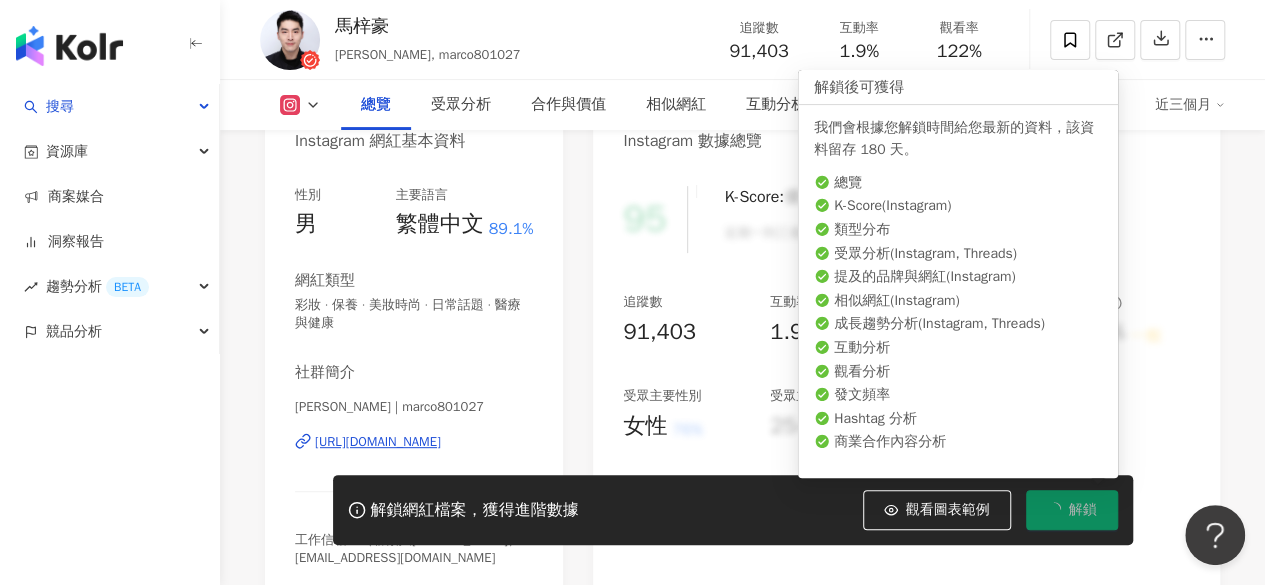 click 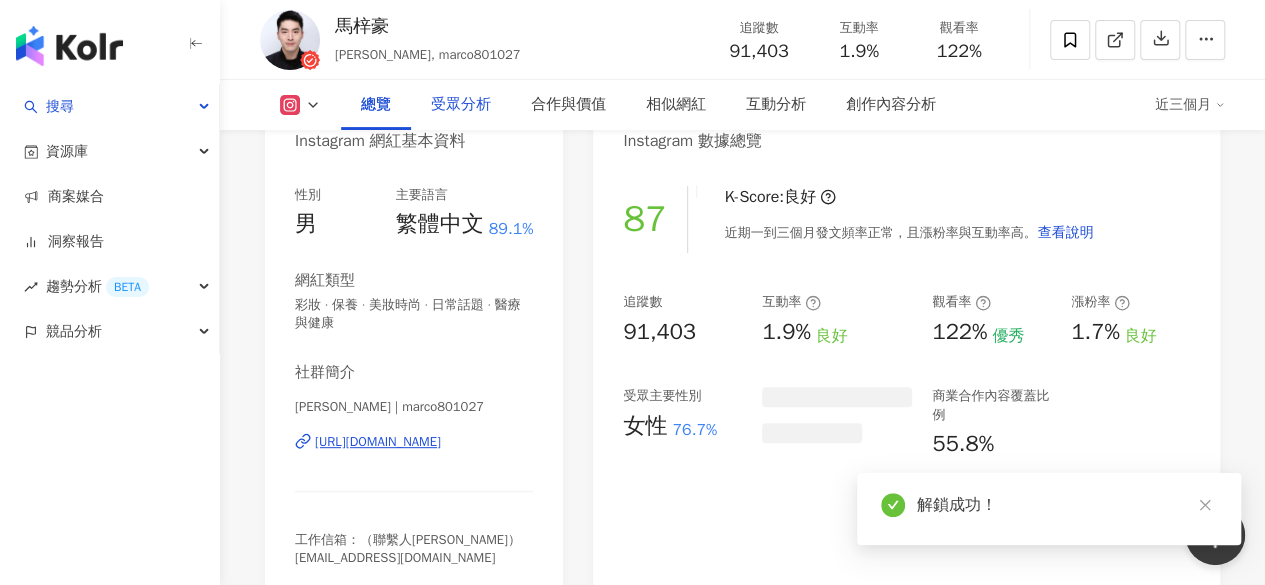 click on "受眾分析" at bounding box center [461, 105] 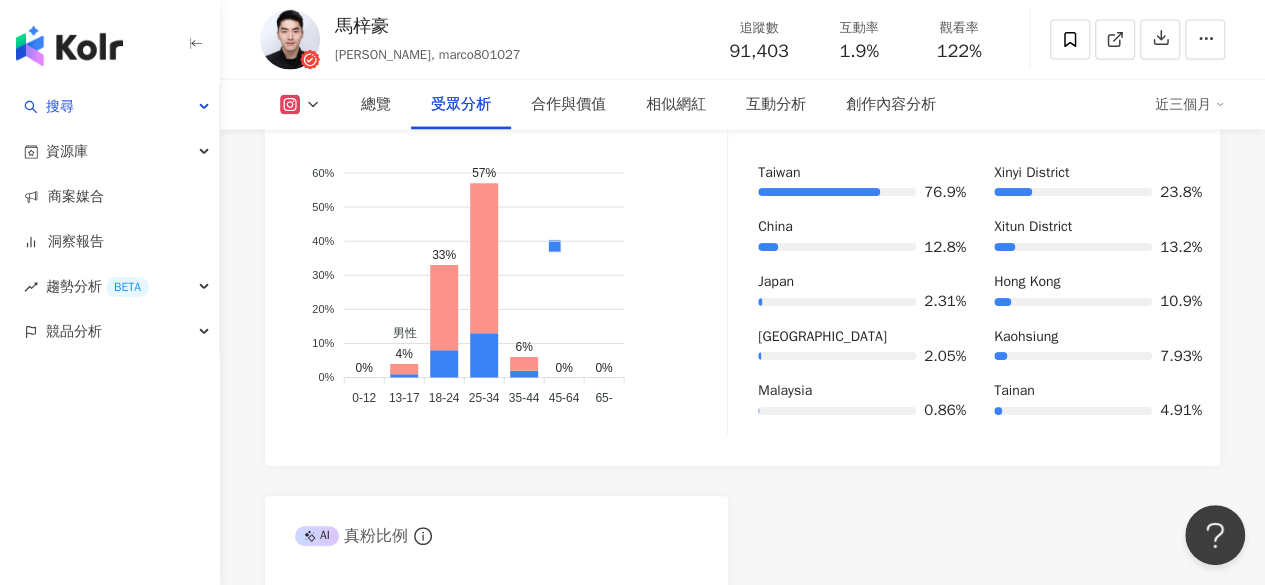 scroll, scrollTop: 2041, scrollLeft: 0, axis: vertical 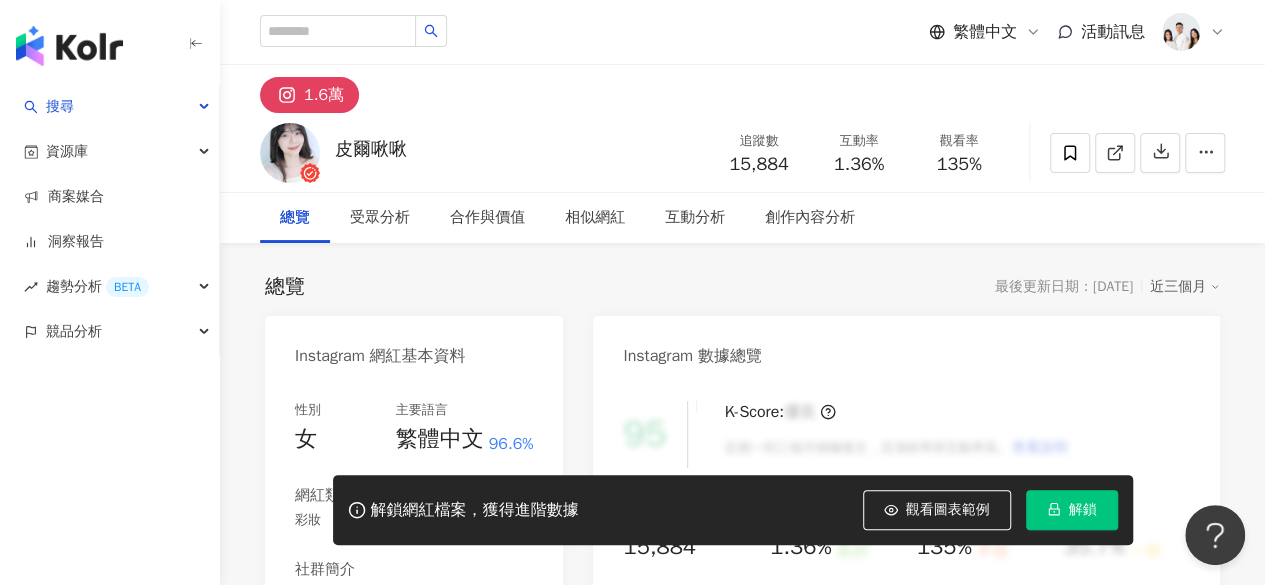 click on "解鎖" at bounding box center (1072, 510) 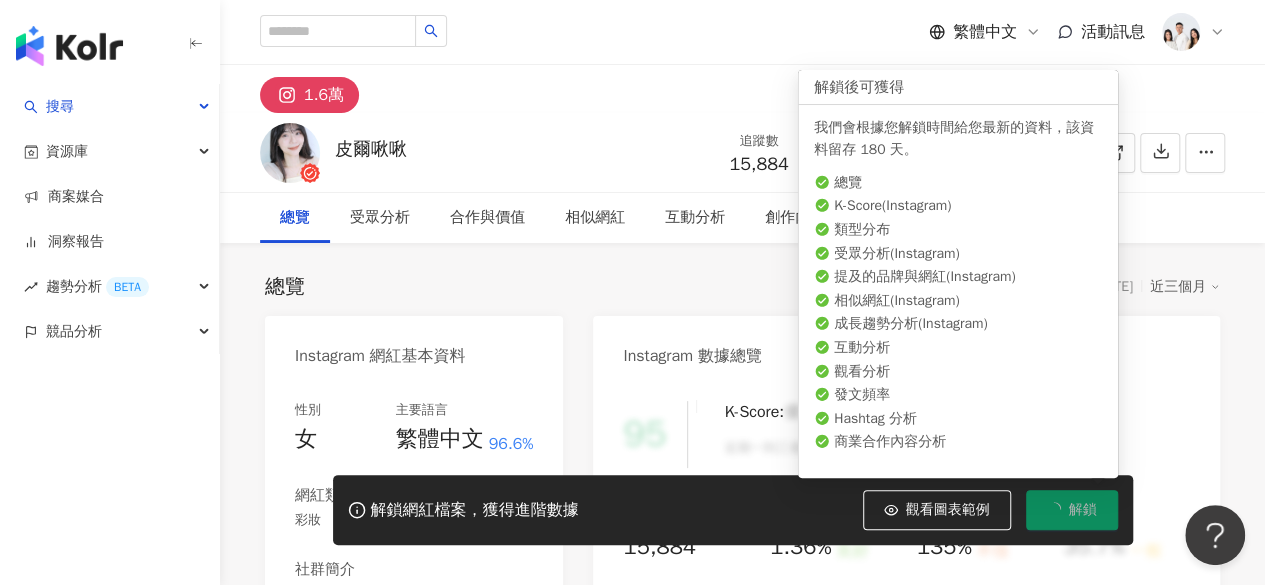click on "解鎖" at bounding box center (1072, 510) 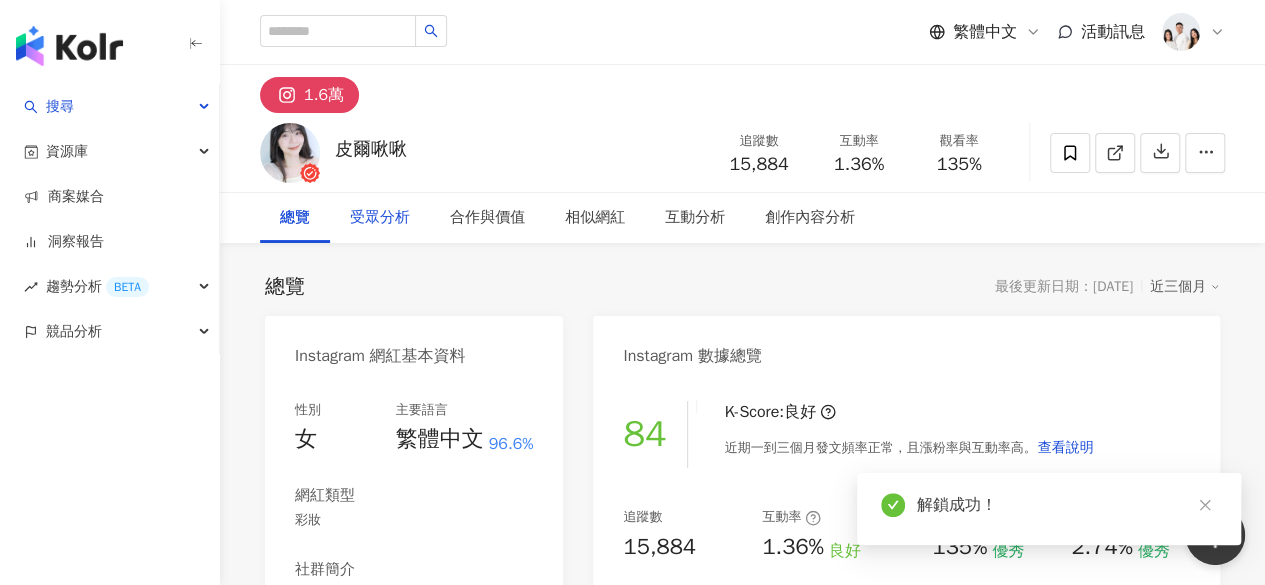 click on "受眾分析" at bounding box center [380, 218] 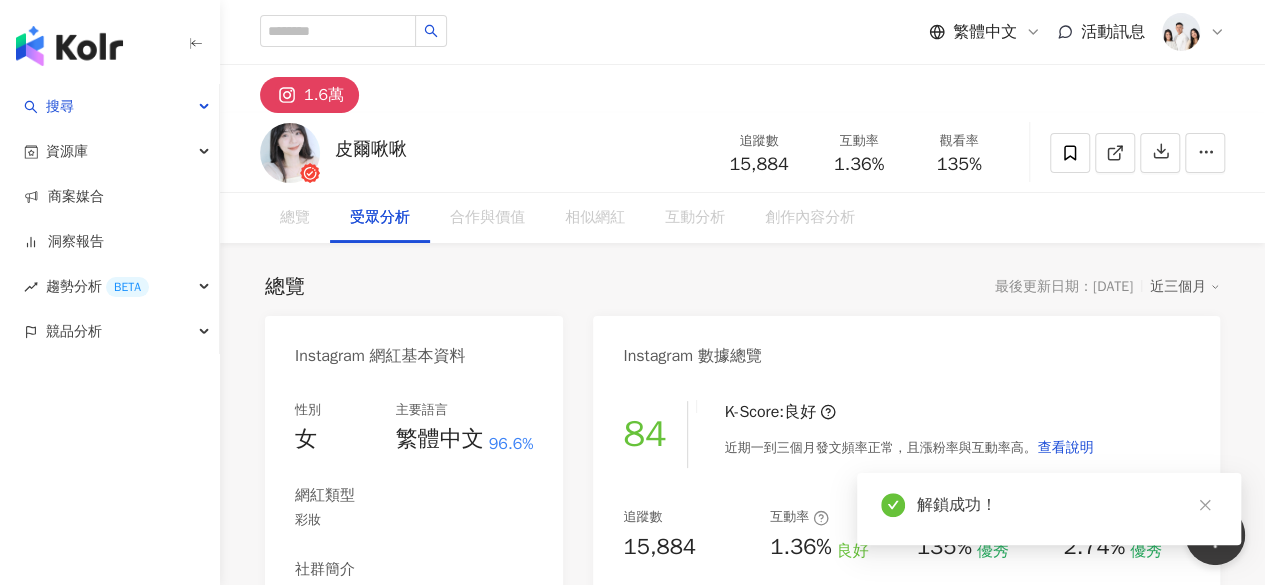 click on "受眾分析" at bounding box center [380, 218] 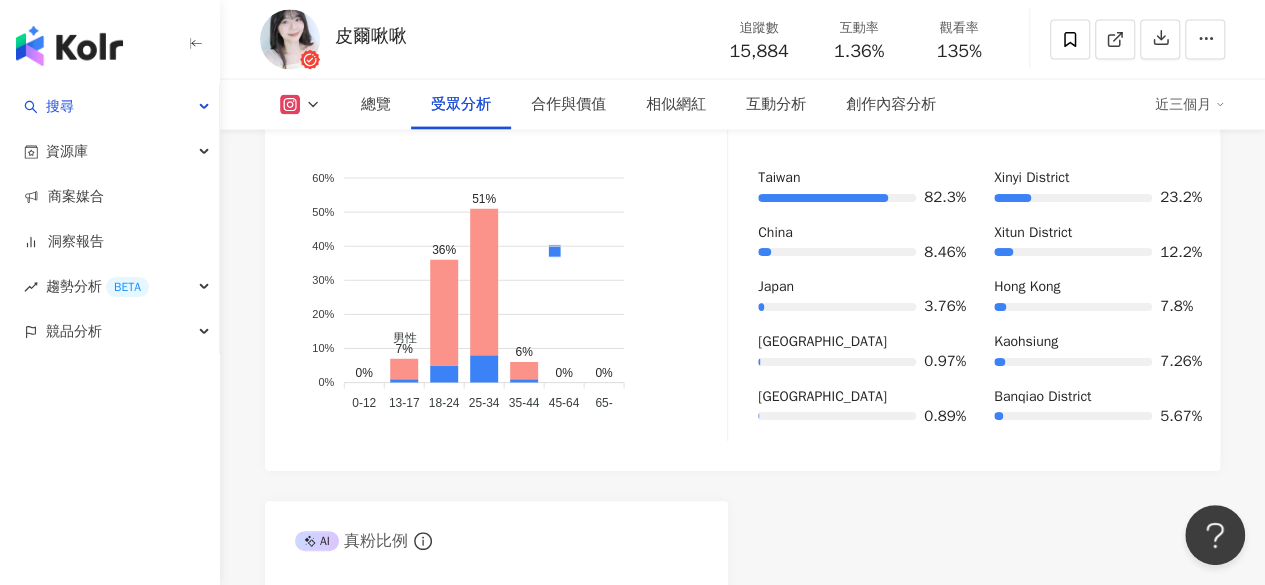 scroll, scrollTop: 2095, scrollLeft: 0, axis: vertical 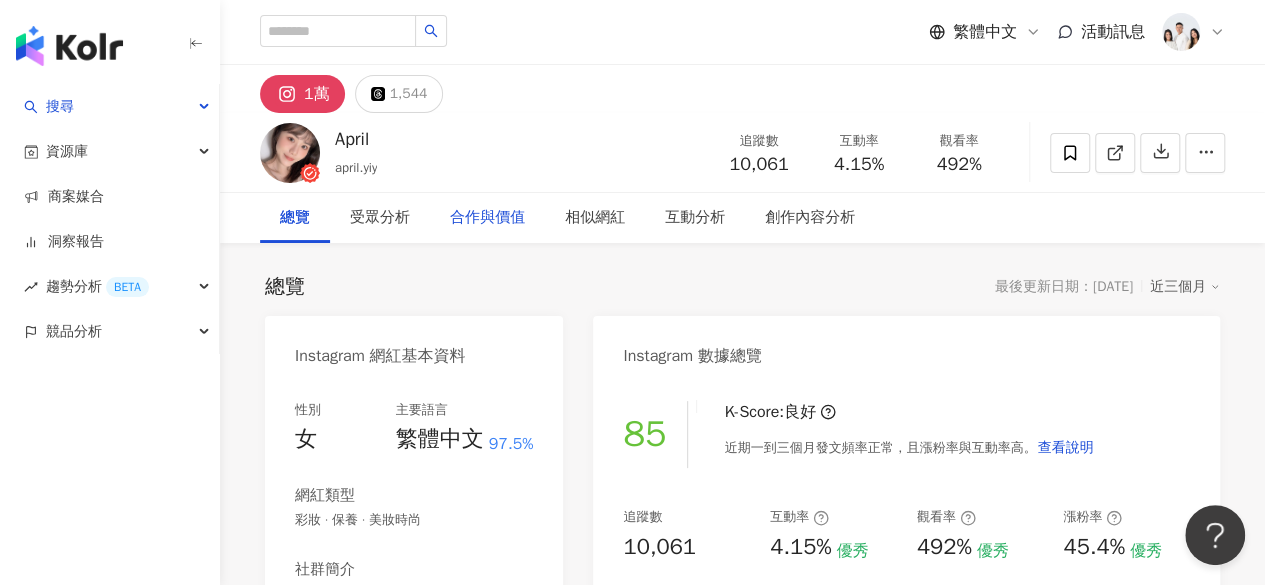 click on "合作與價值" at bounding box center [487, 218] 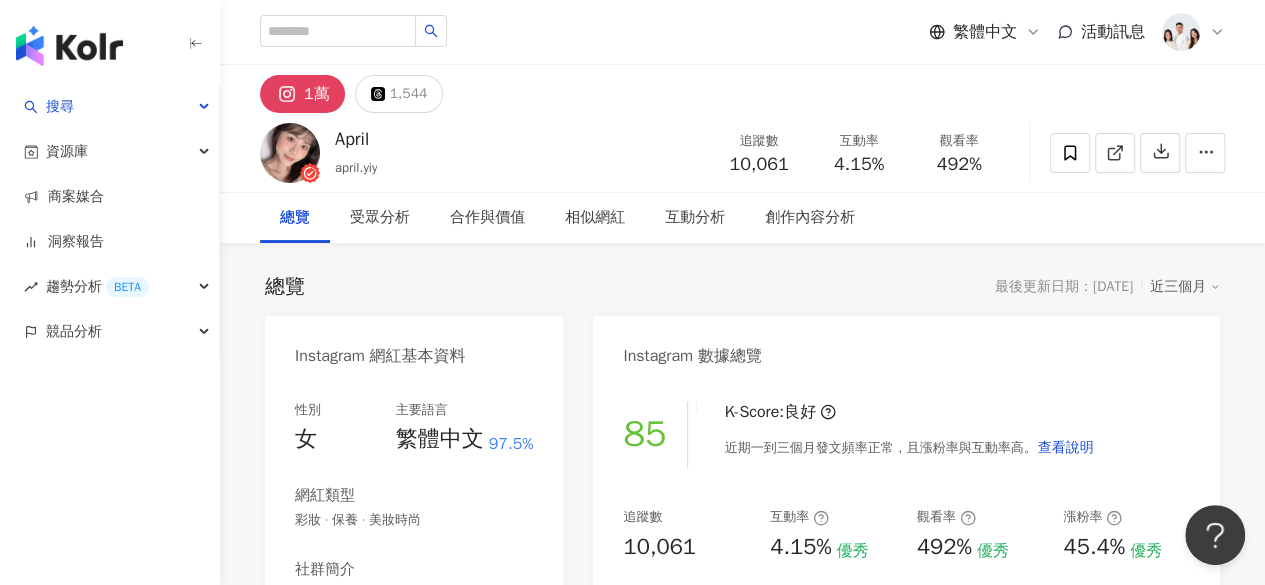 click on "Instagram 合作價值預估 幣值：TWD" at bounding box center (496, 2897) 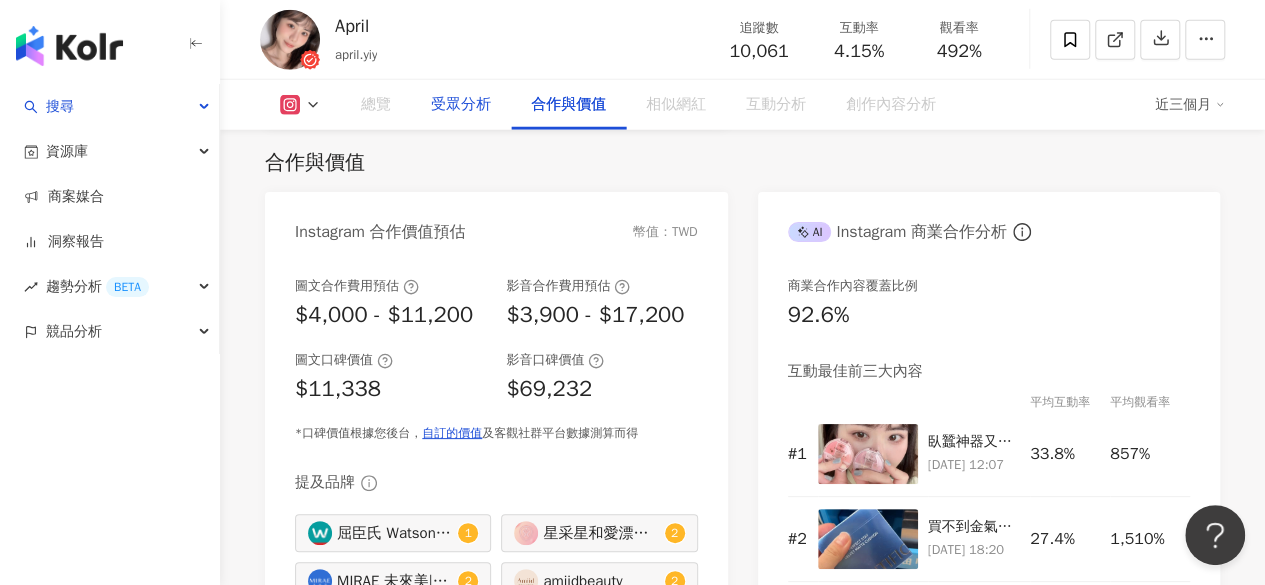 click on "受眾分析" at bounding box center (461, 105) 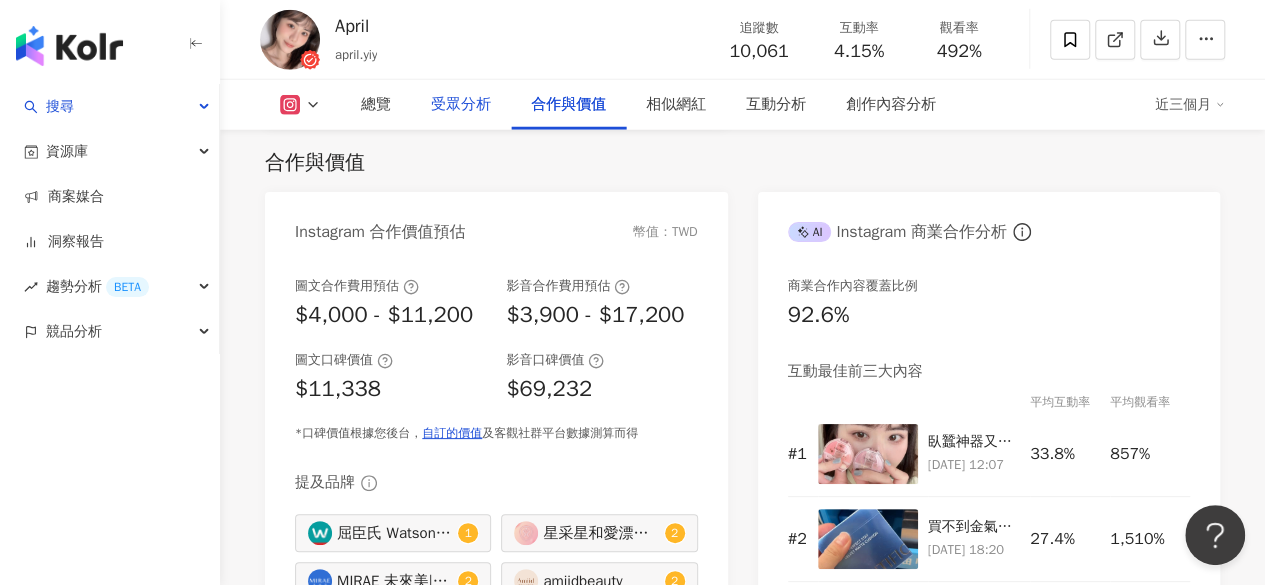 click on "受眾分析" at bounding box center (461, 105) 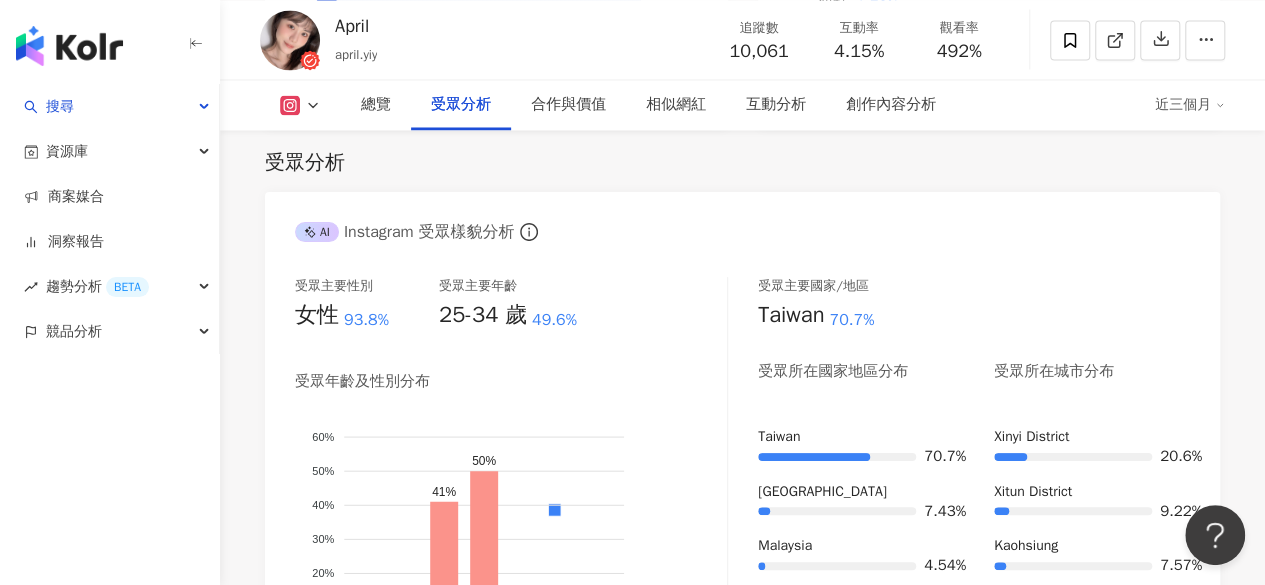 scroll, scrollTop: 1728, scrollLeft: 0, axis: vertical 